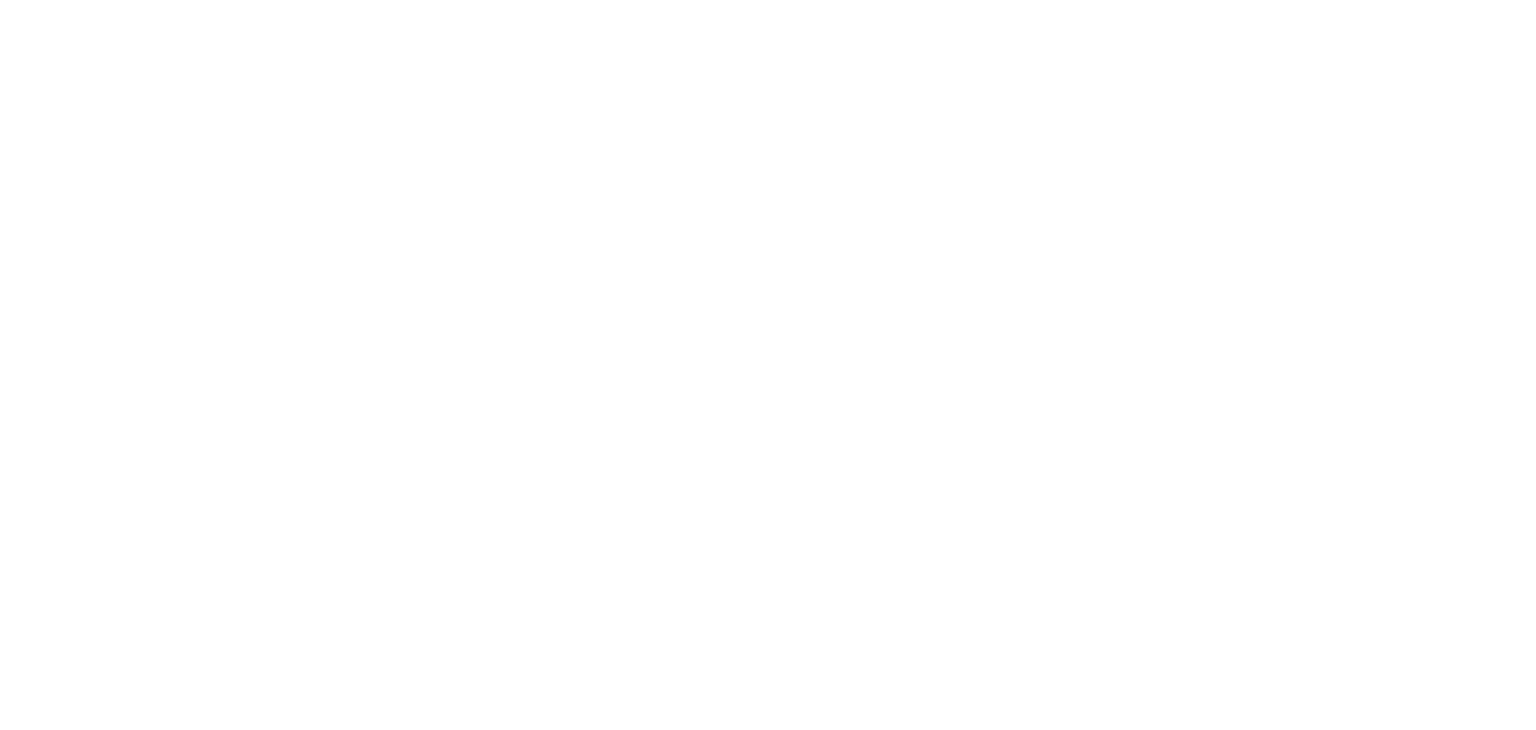 scroll, scrollTop: 0, scrollLeft: 0, axis: both 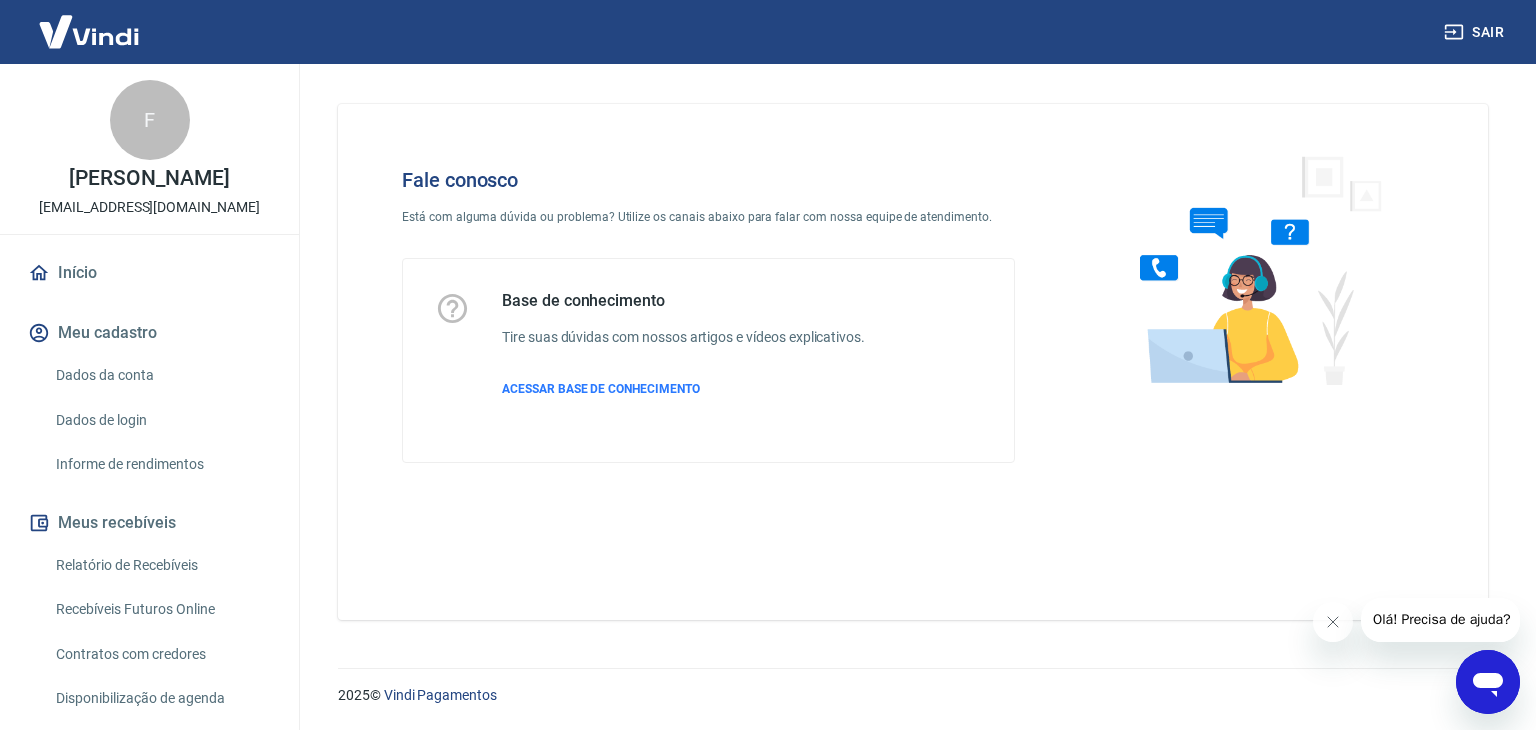 click 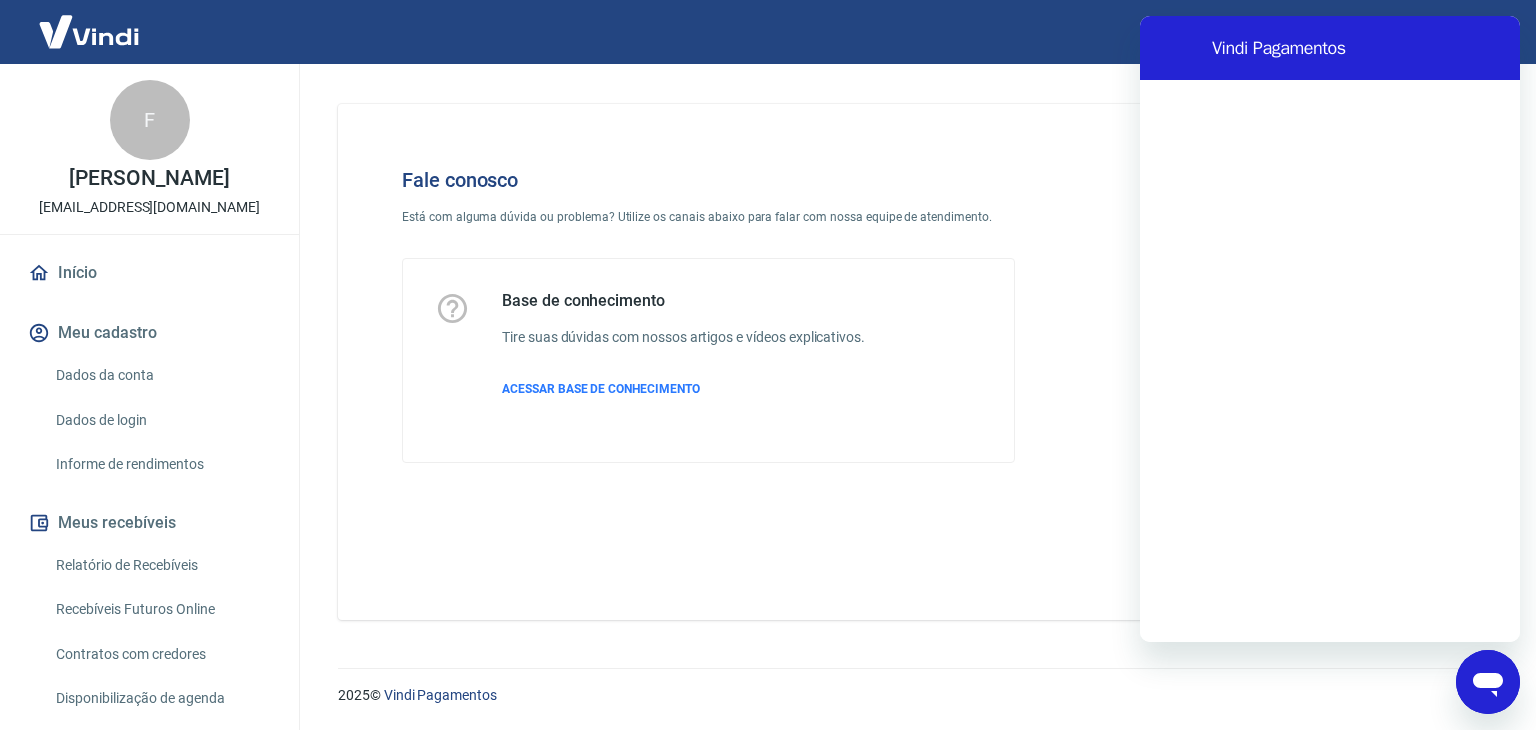 scroll, scrollTop: 0, scrollLeft: 0, axis: both 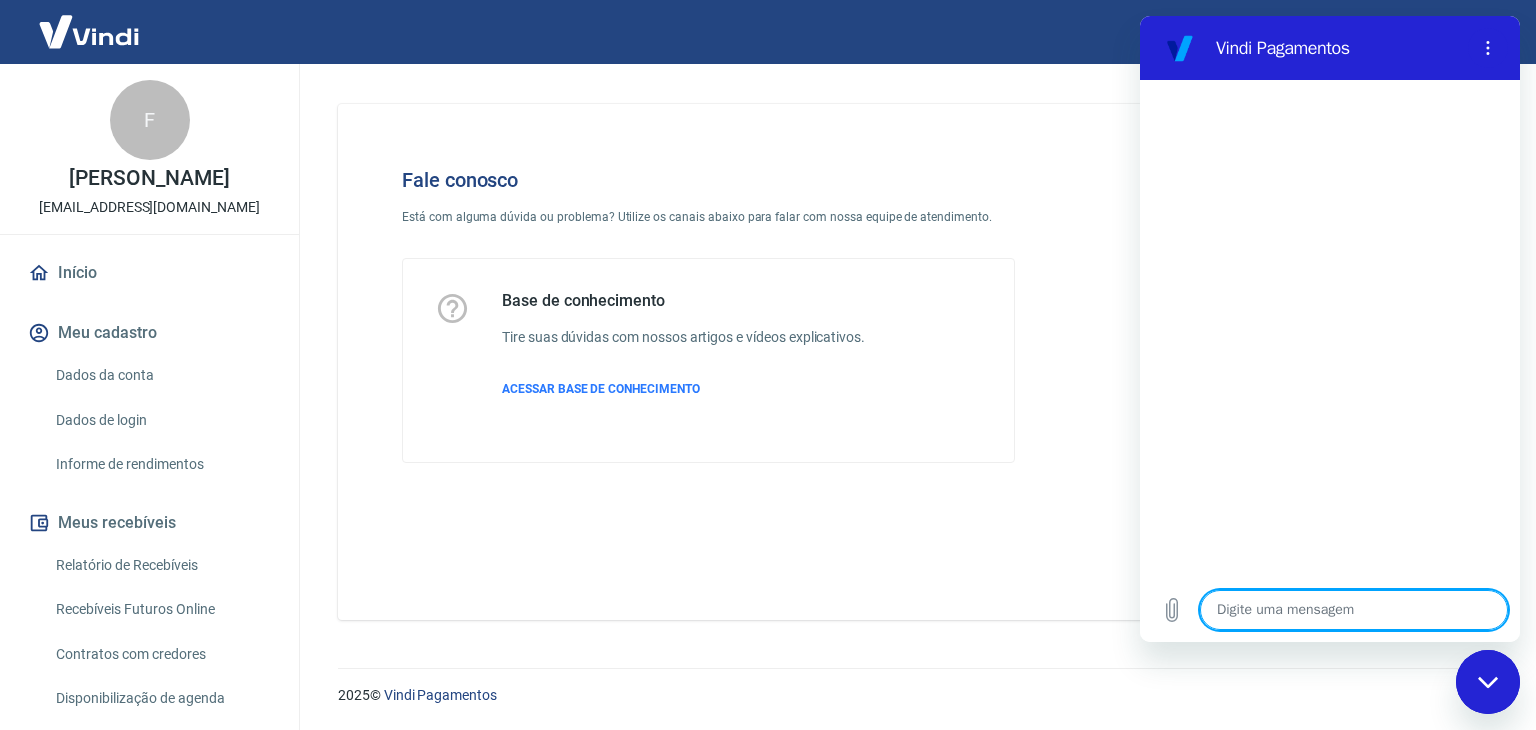 click at bounding box center (1354, 610) 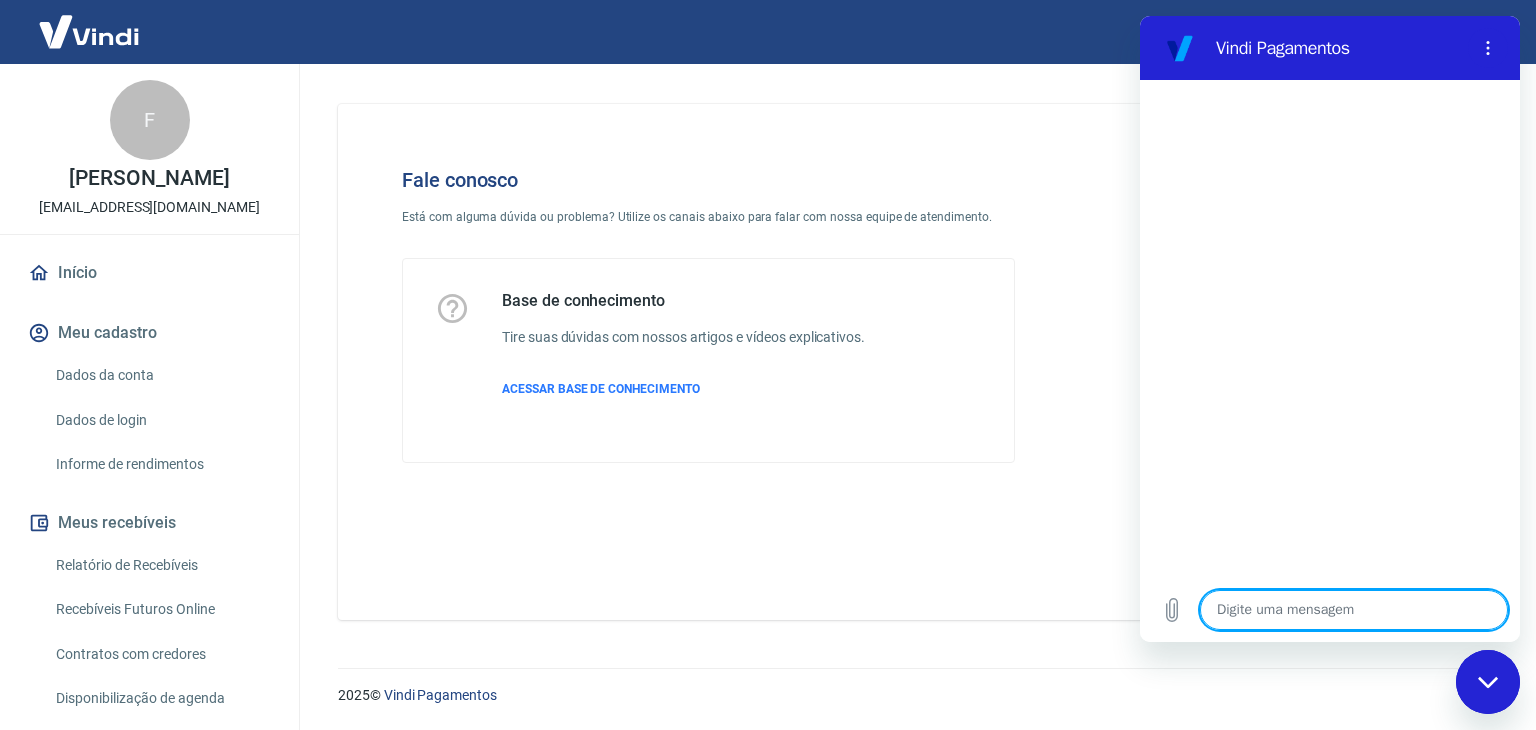 type on "B" 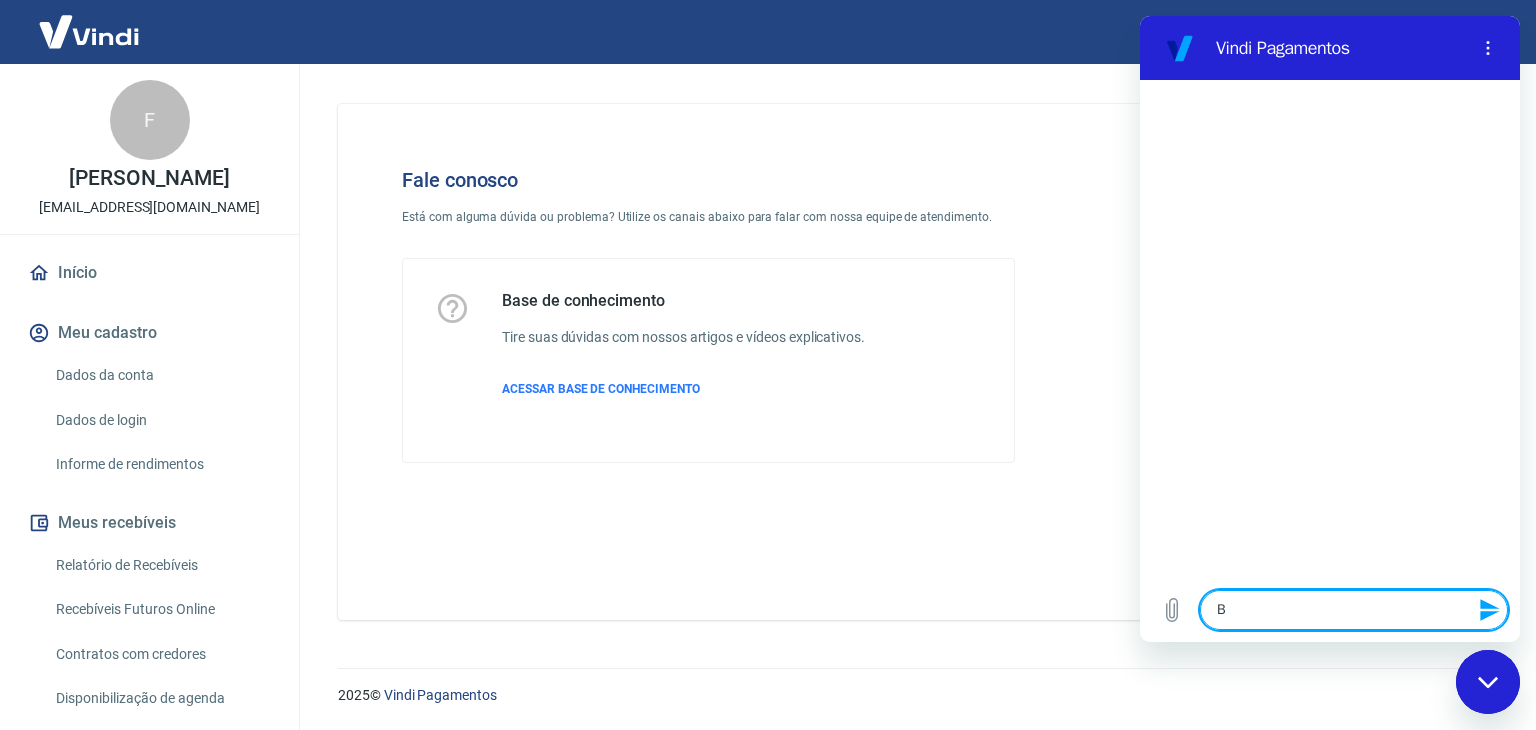 type on "Bo" 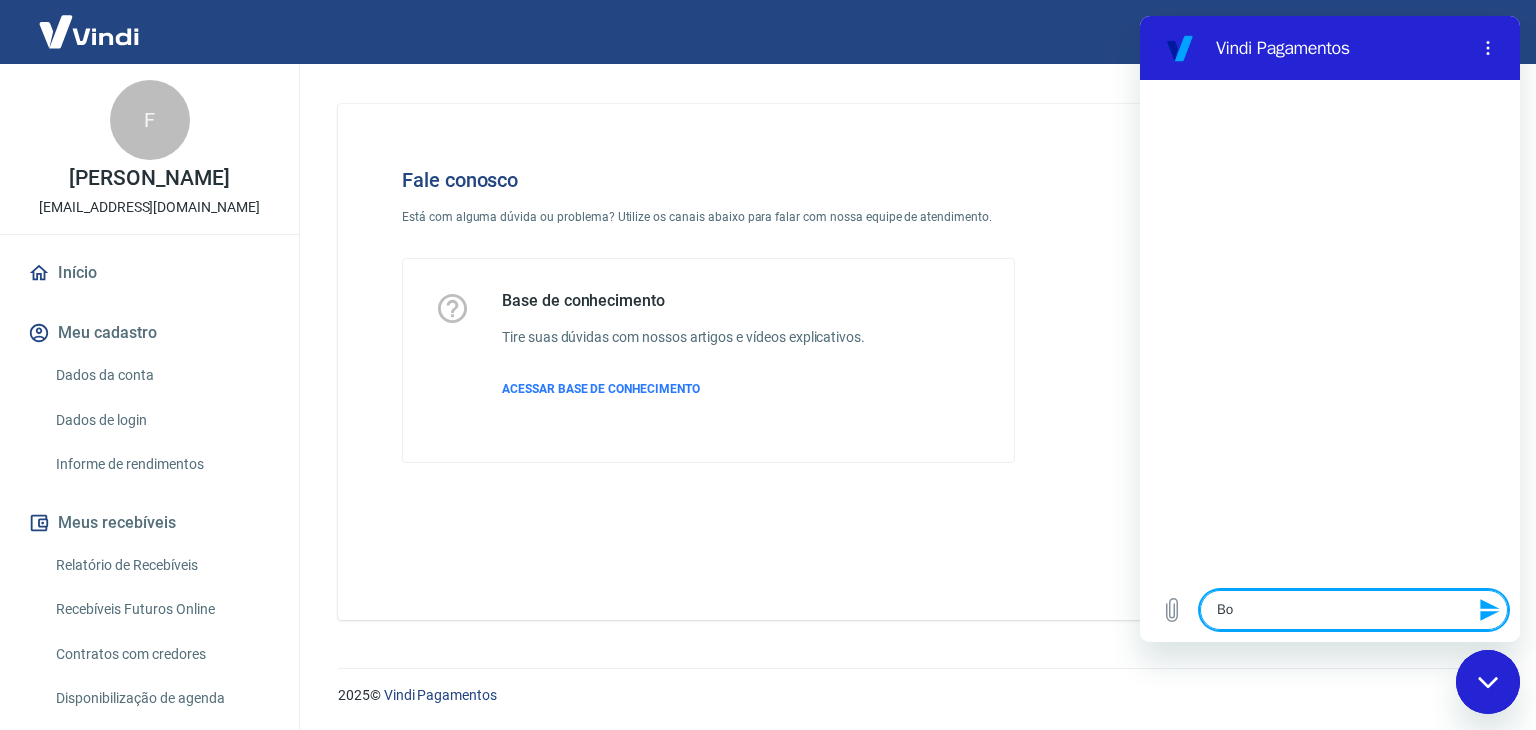 type on "Boa" 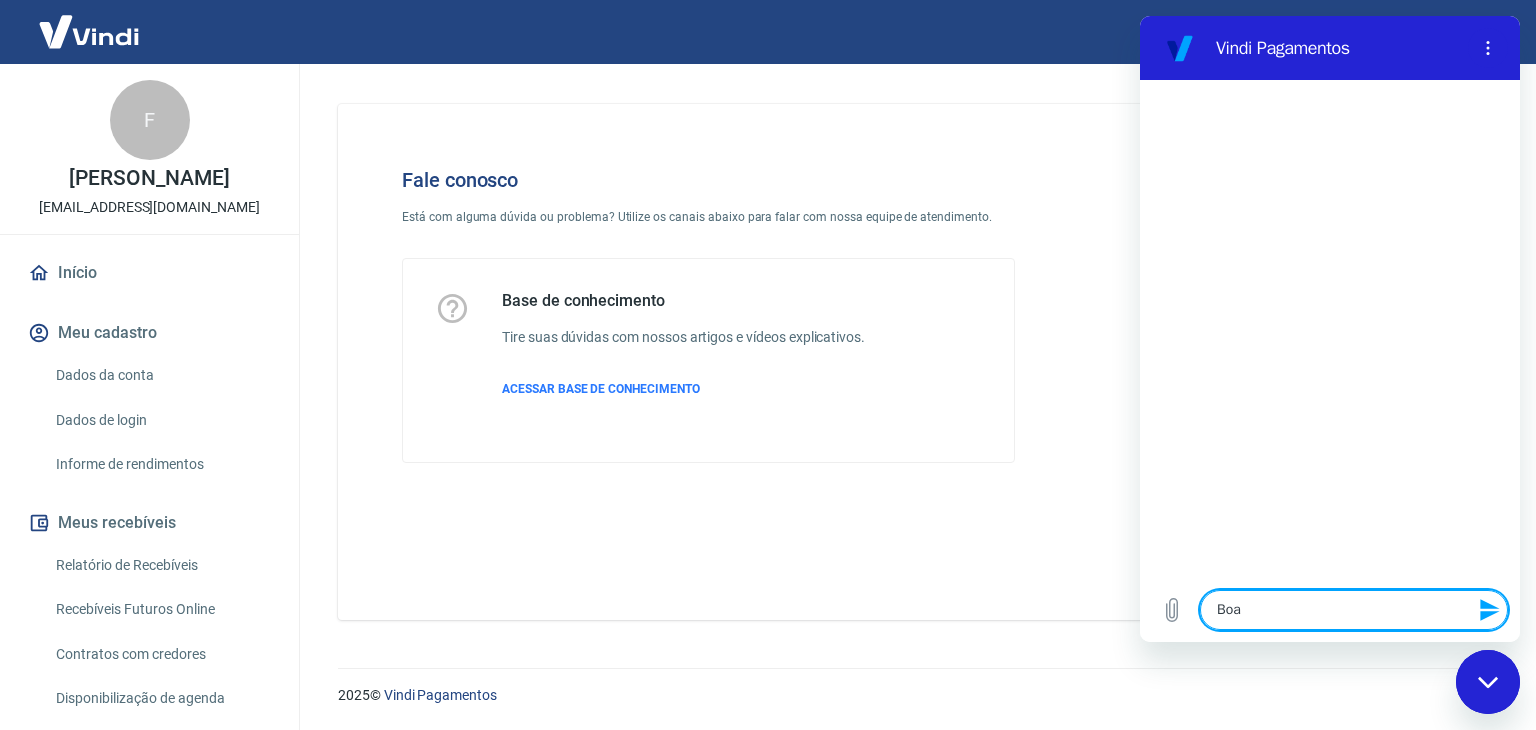 type on "Boa" 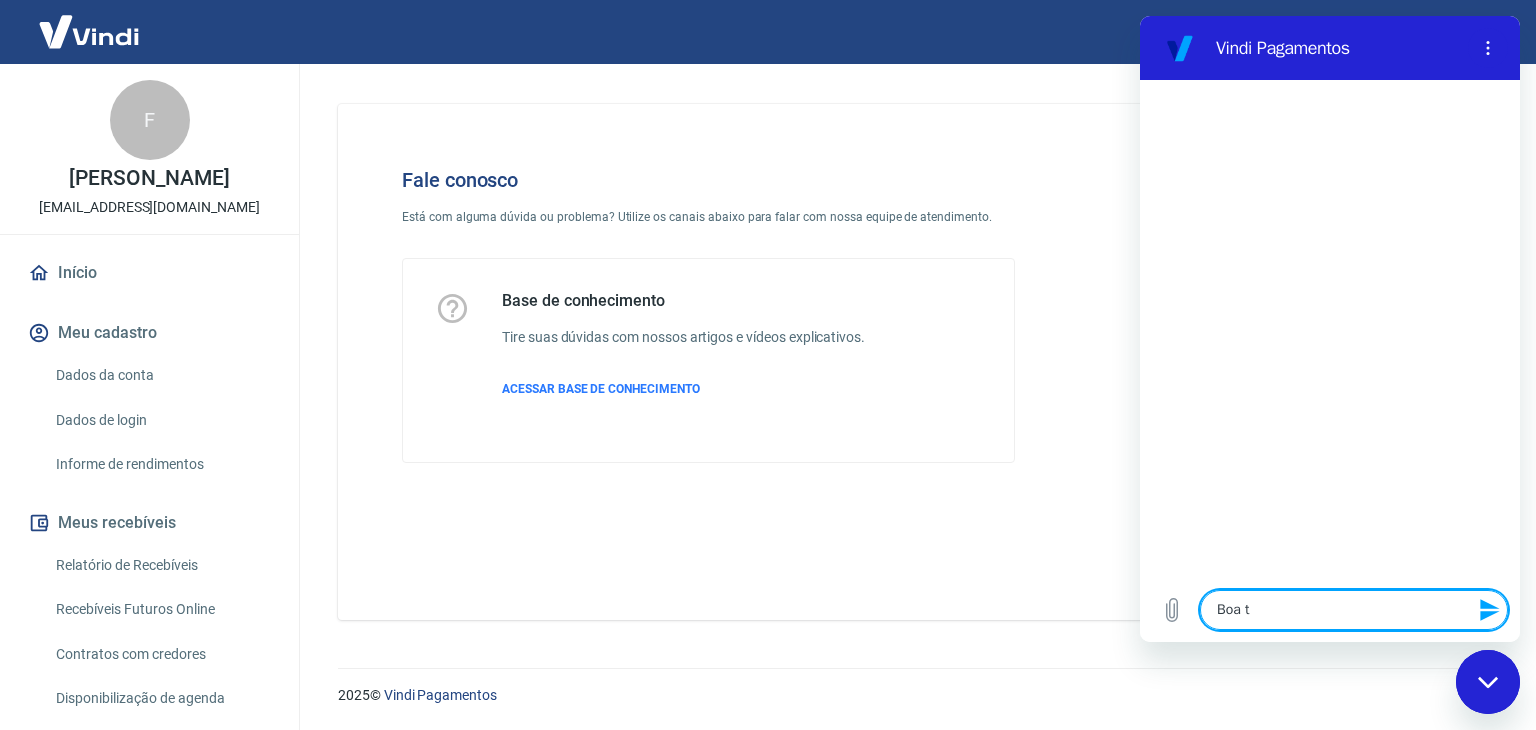 type on "Boa ta" 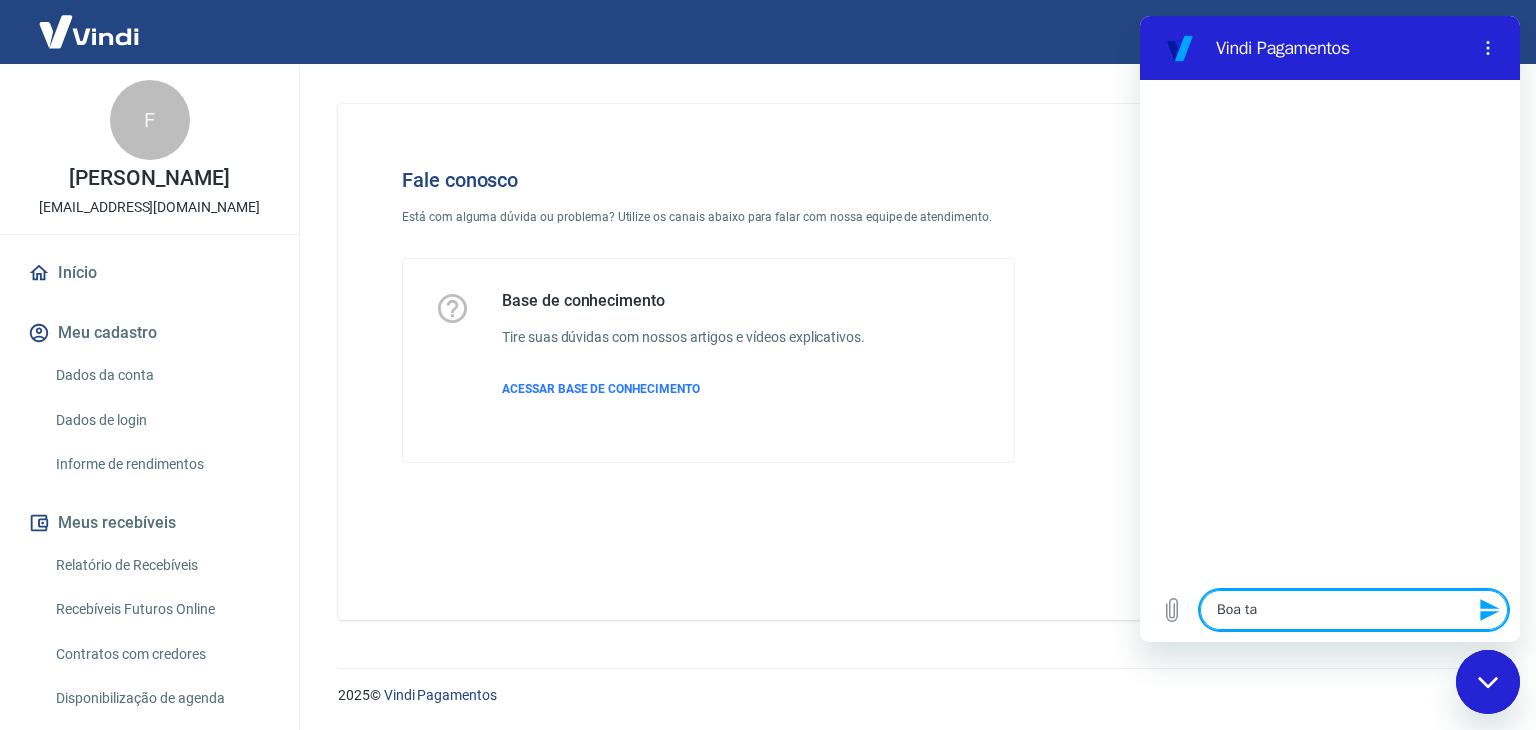 type on "Boa tar" 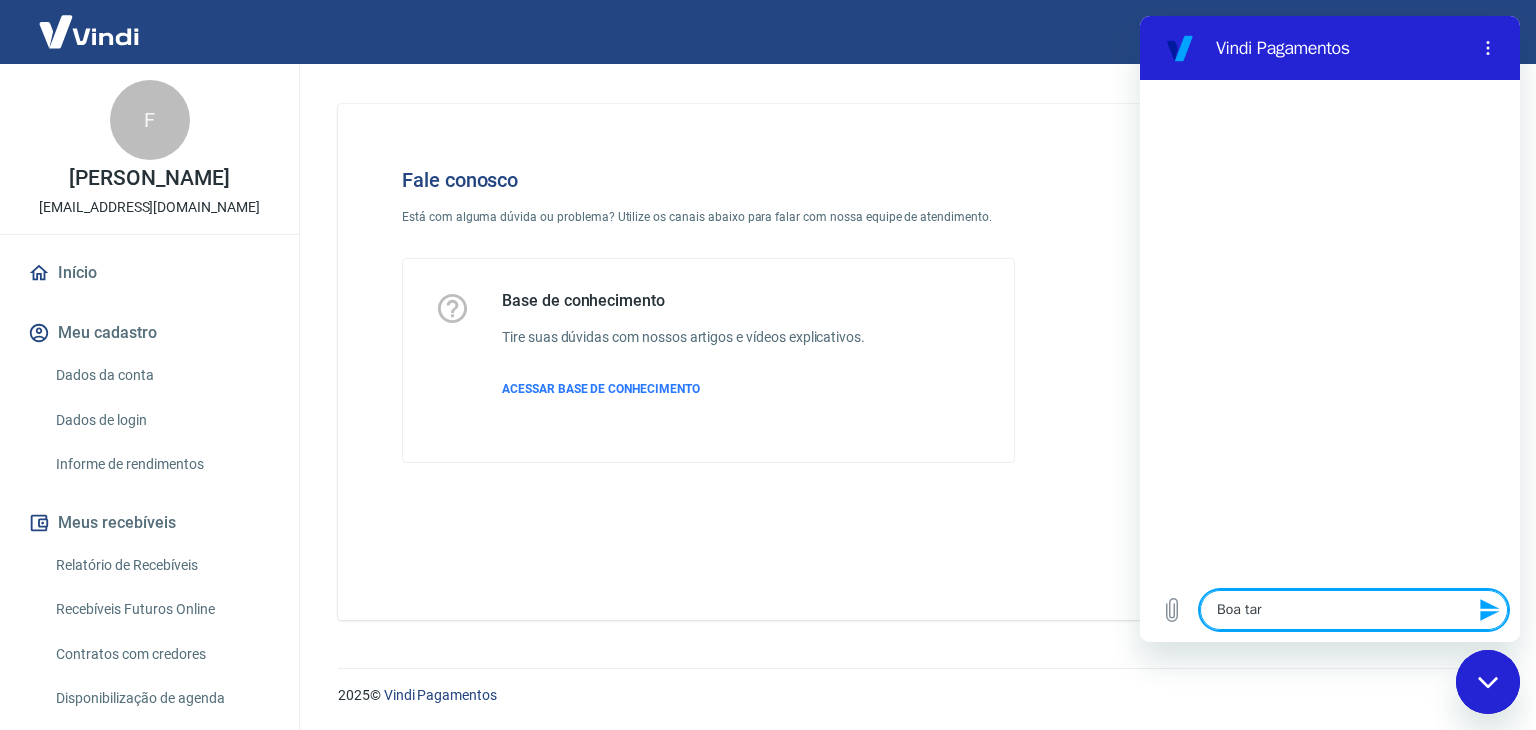 type on "Boa tard" 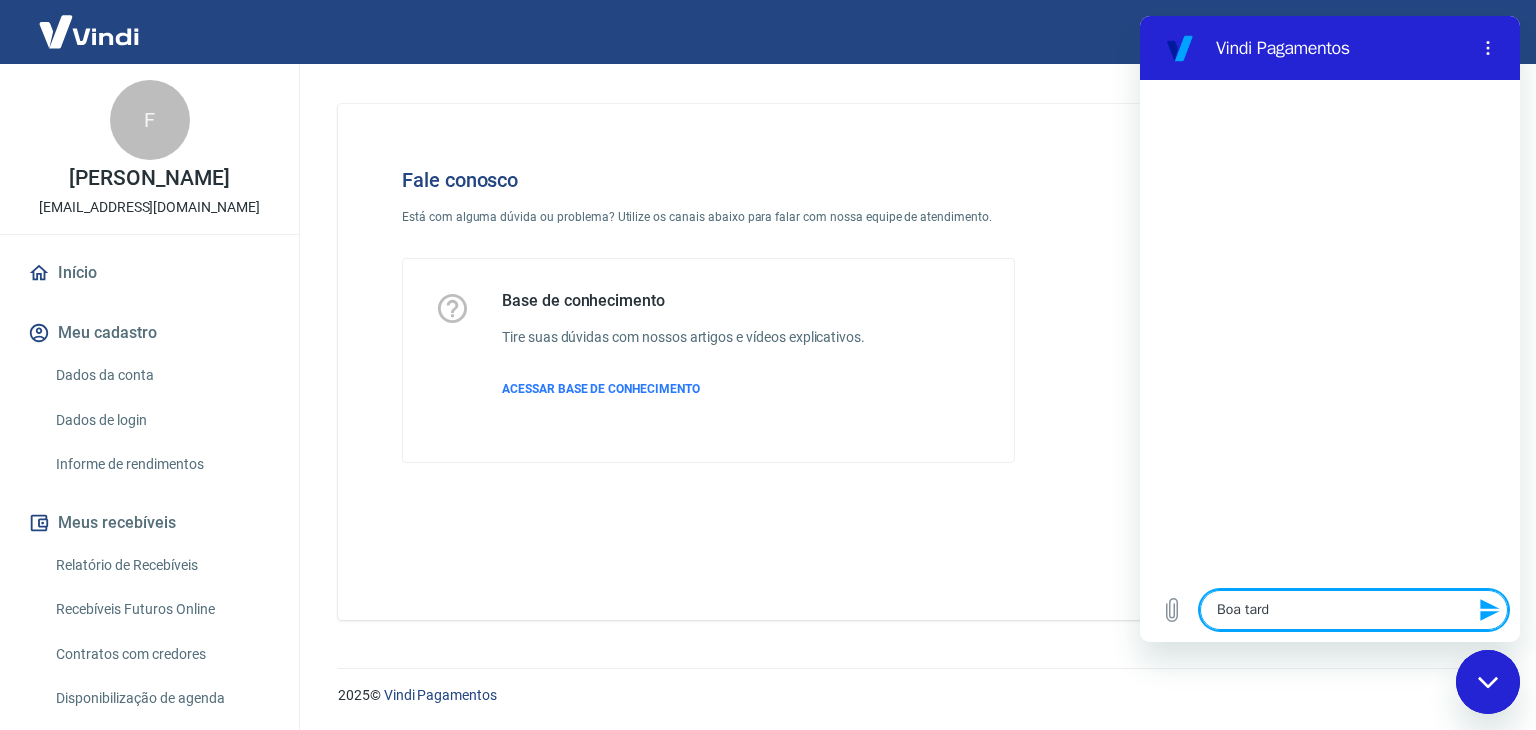 type on "Boa tarde" 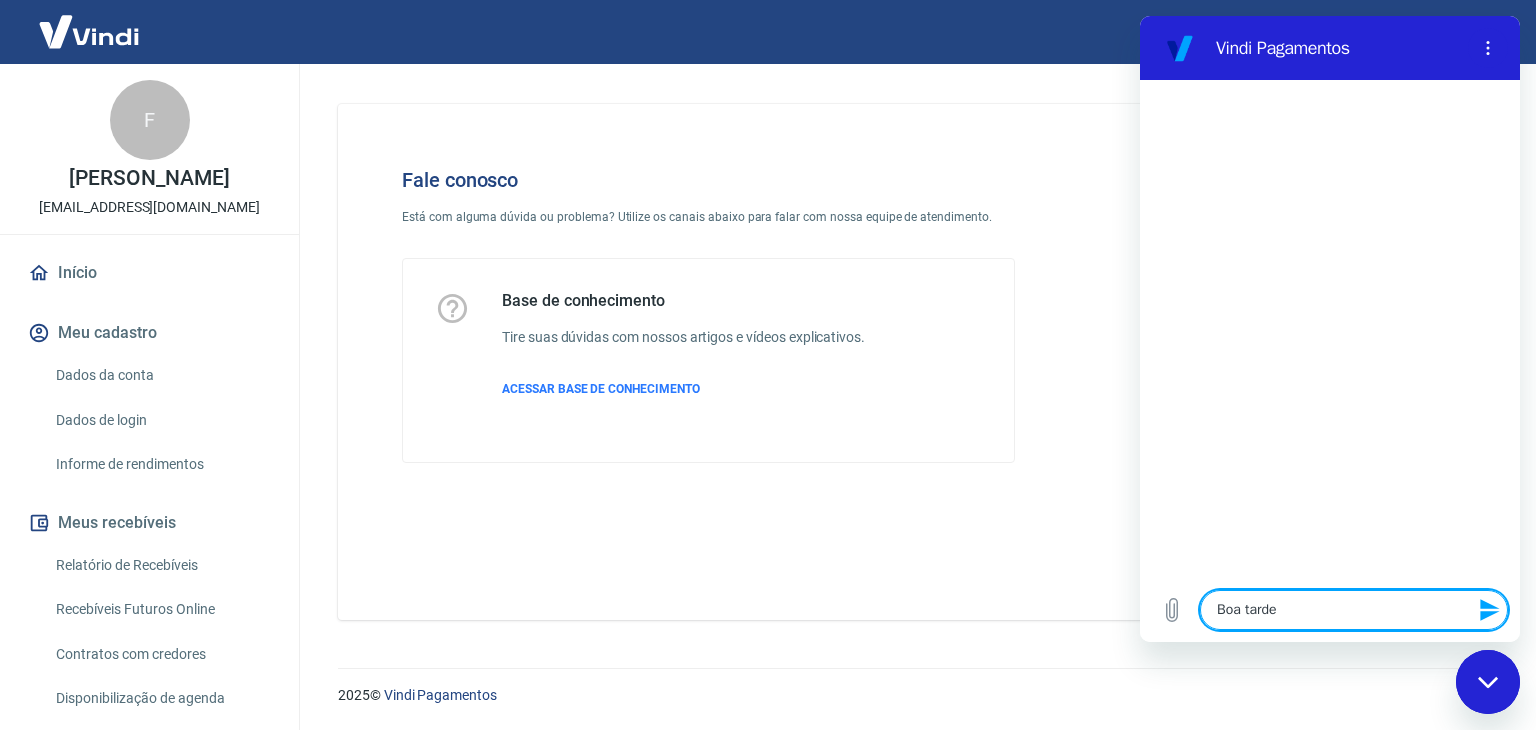 type on "Boa tarde," 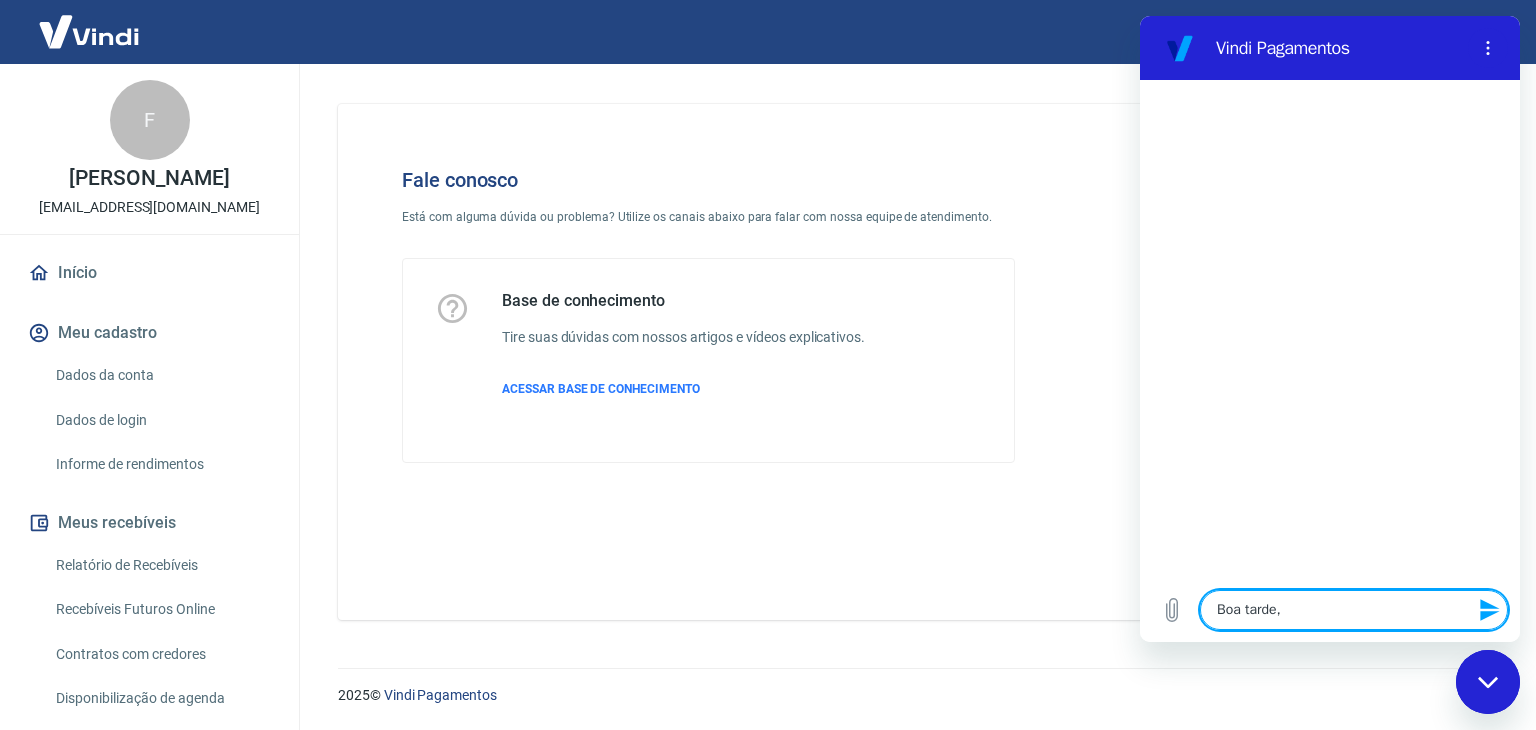 type on "Boa tarde," 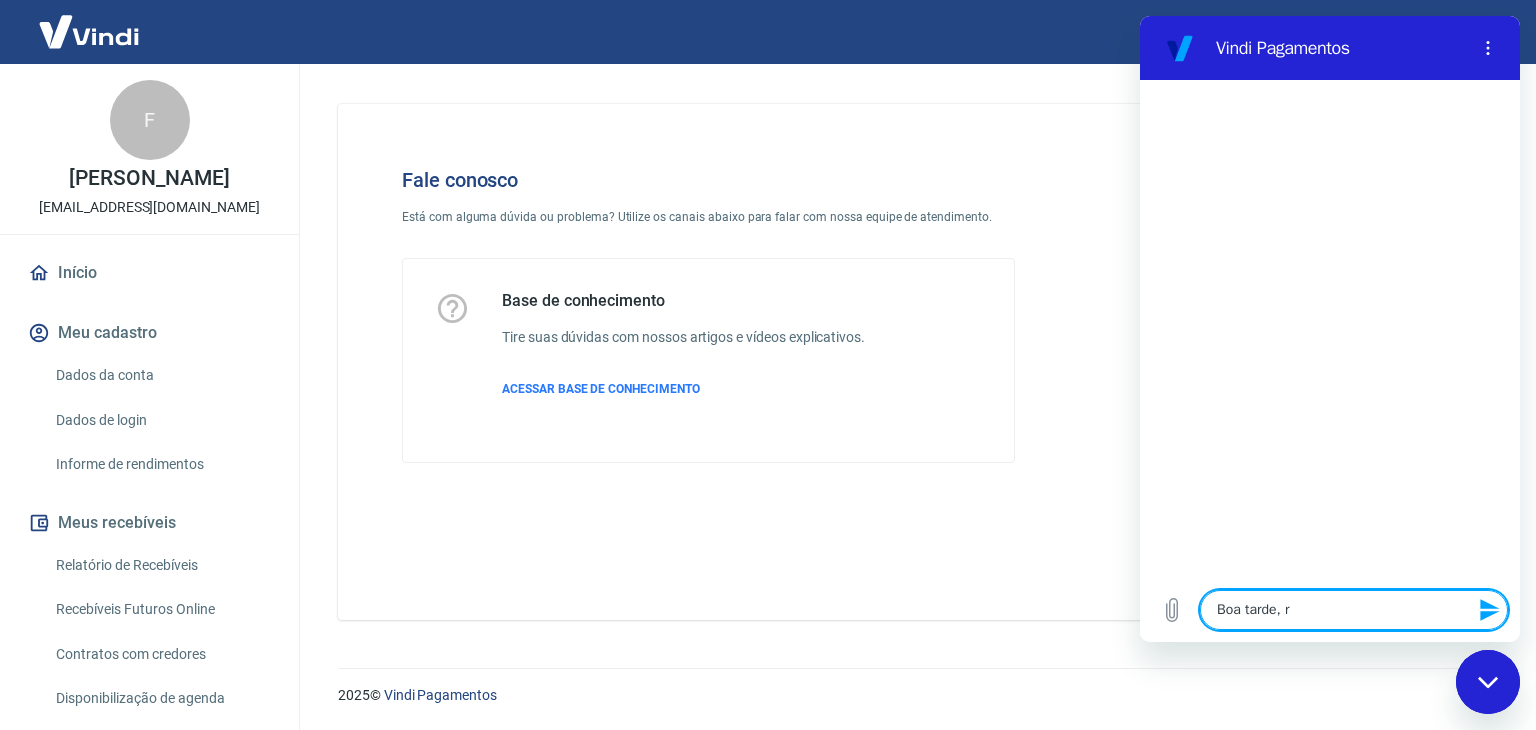 type on "Boa tarde, re" 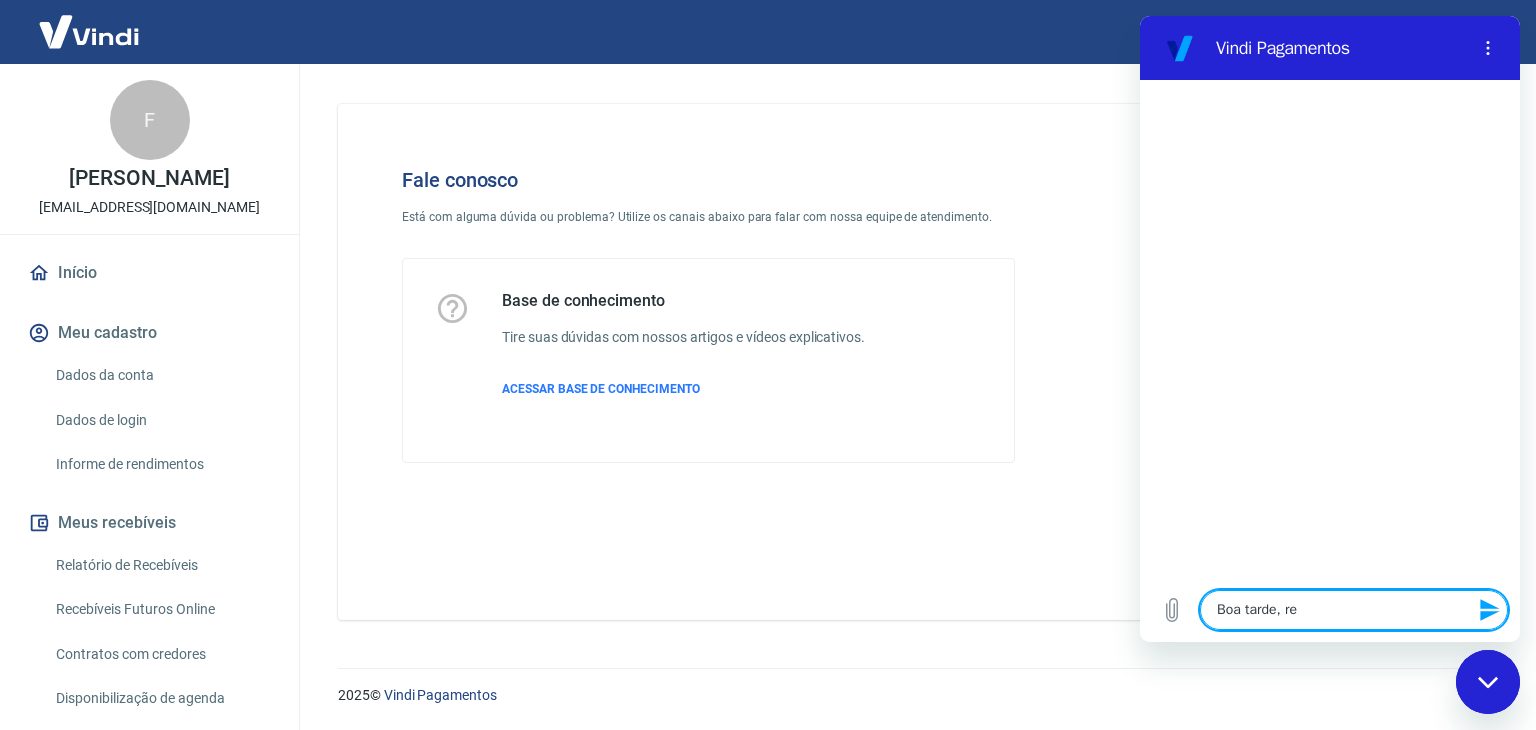 type on "Boa tarde, rec" 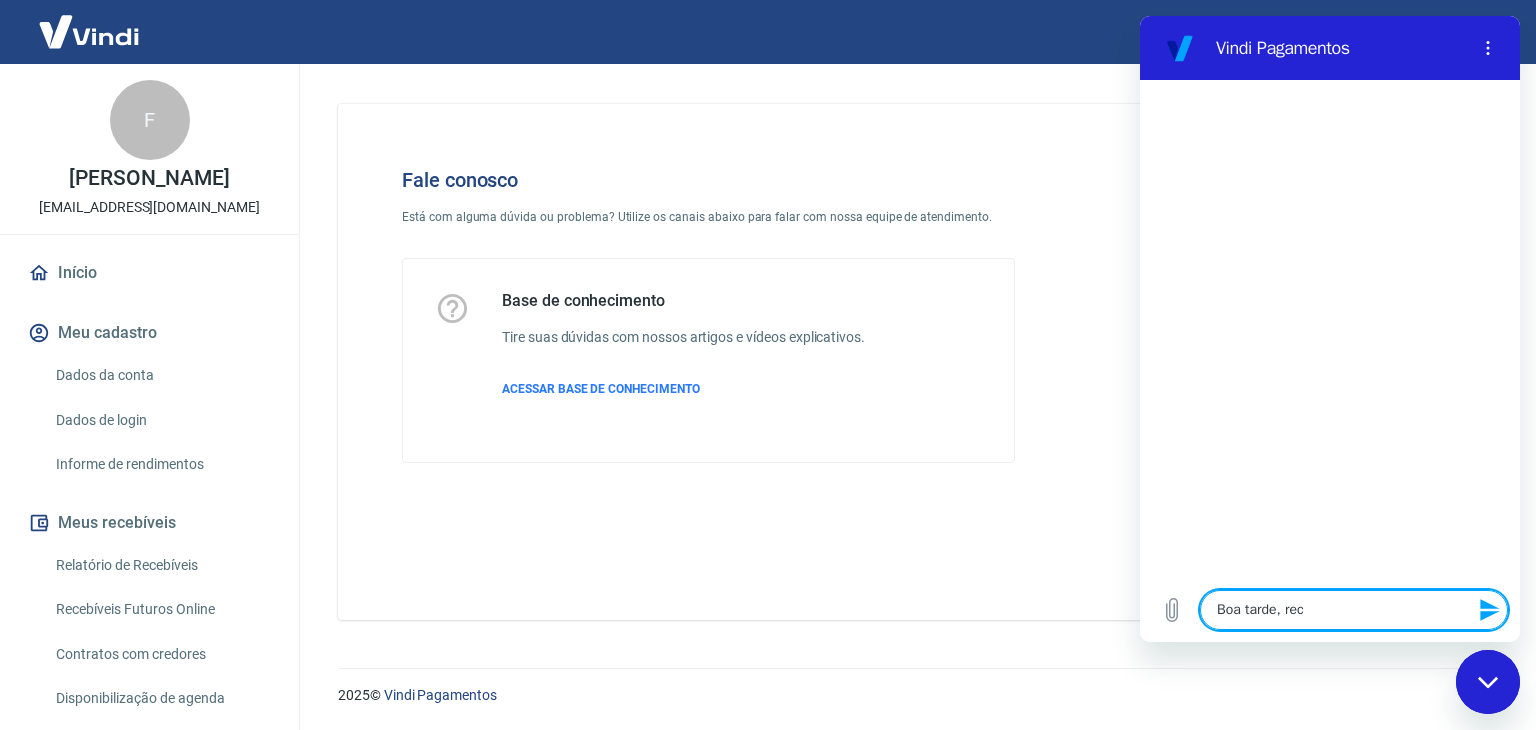 type on "Boa tarde, rece" 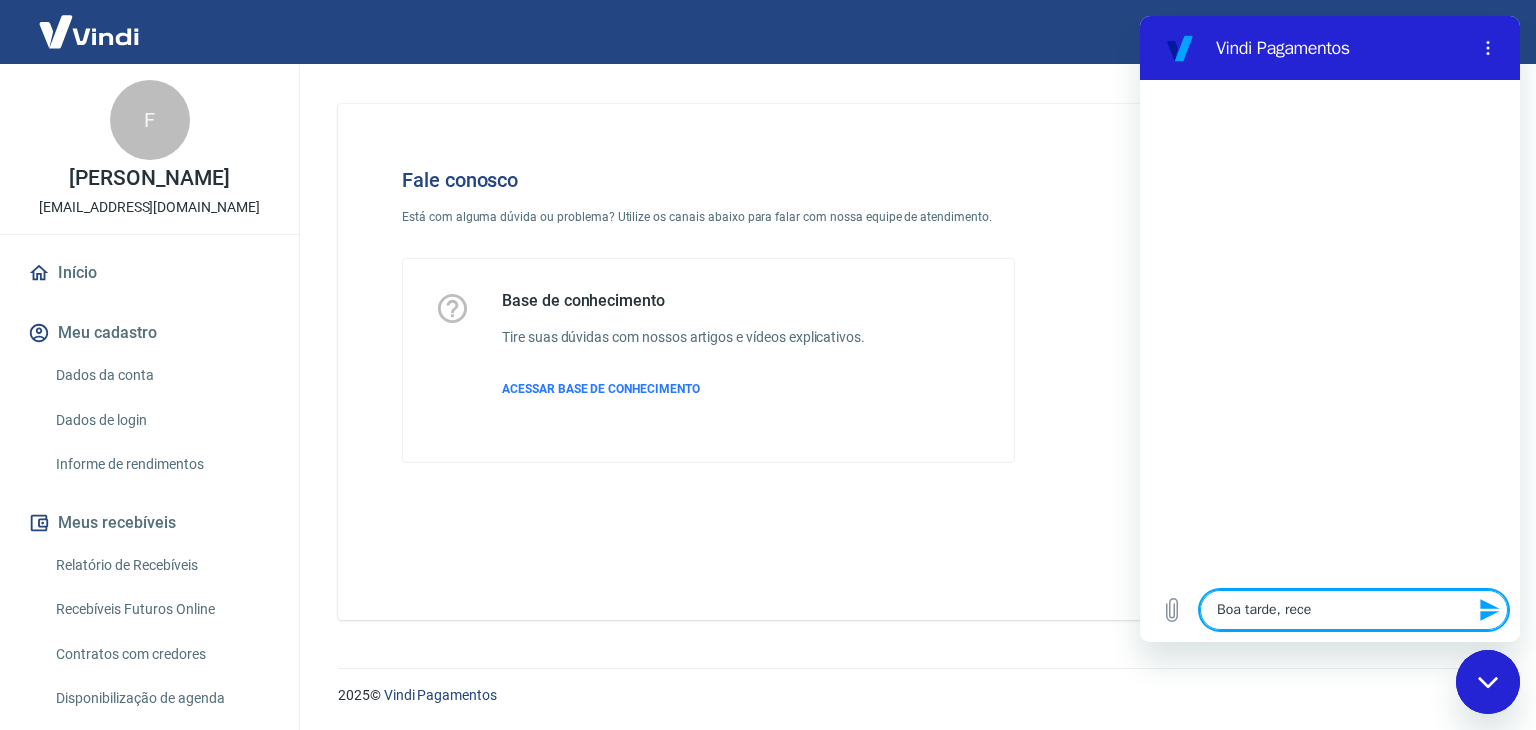 type on "Boa tarde, receb" 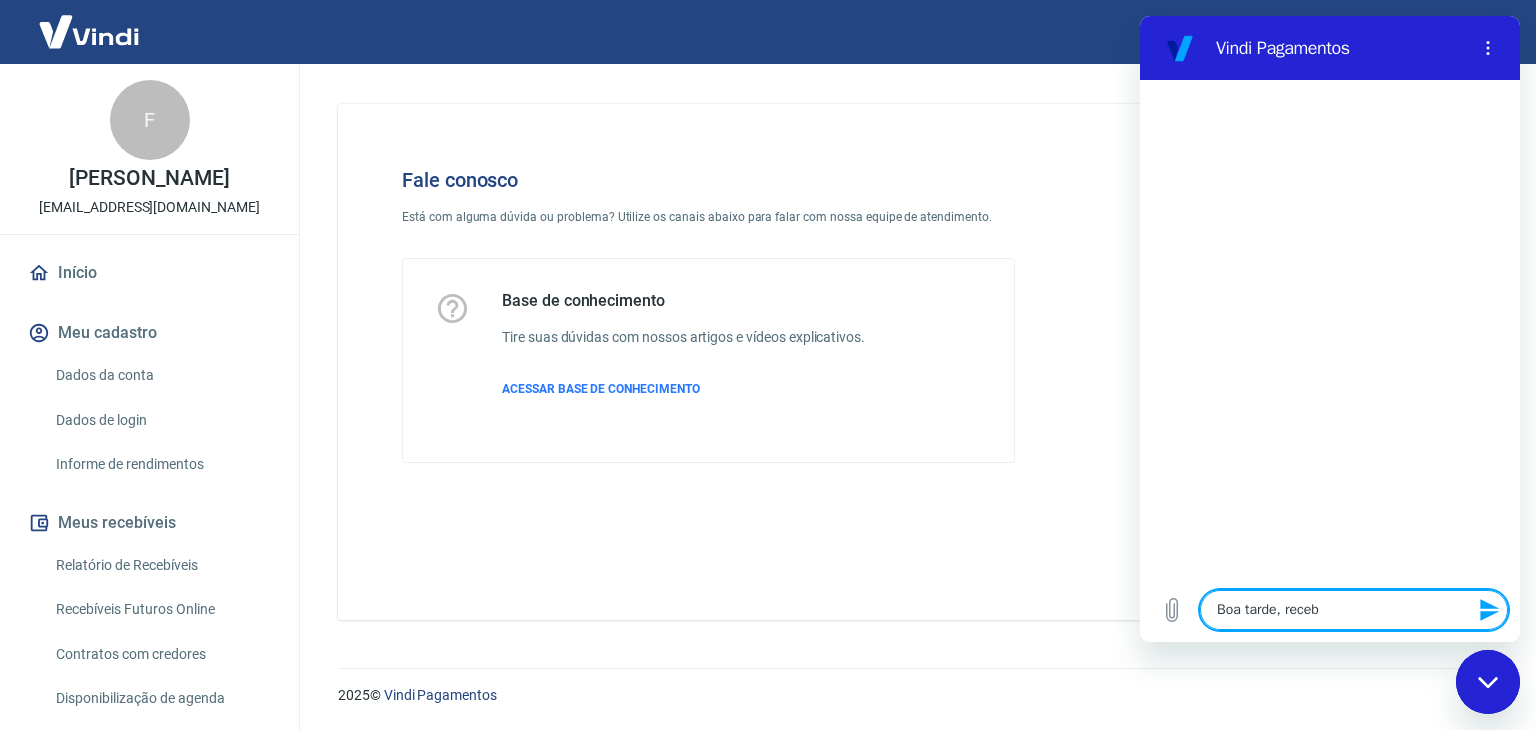 type on "Boa tarde, recebi" 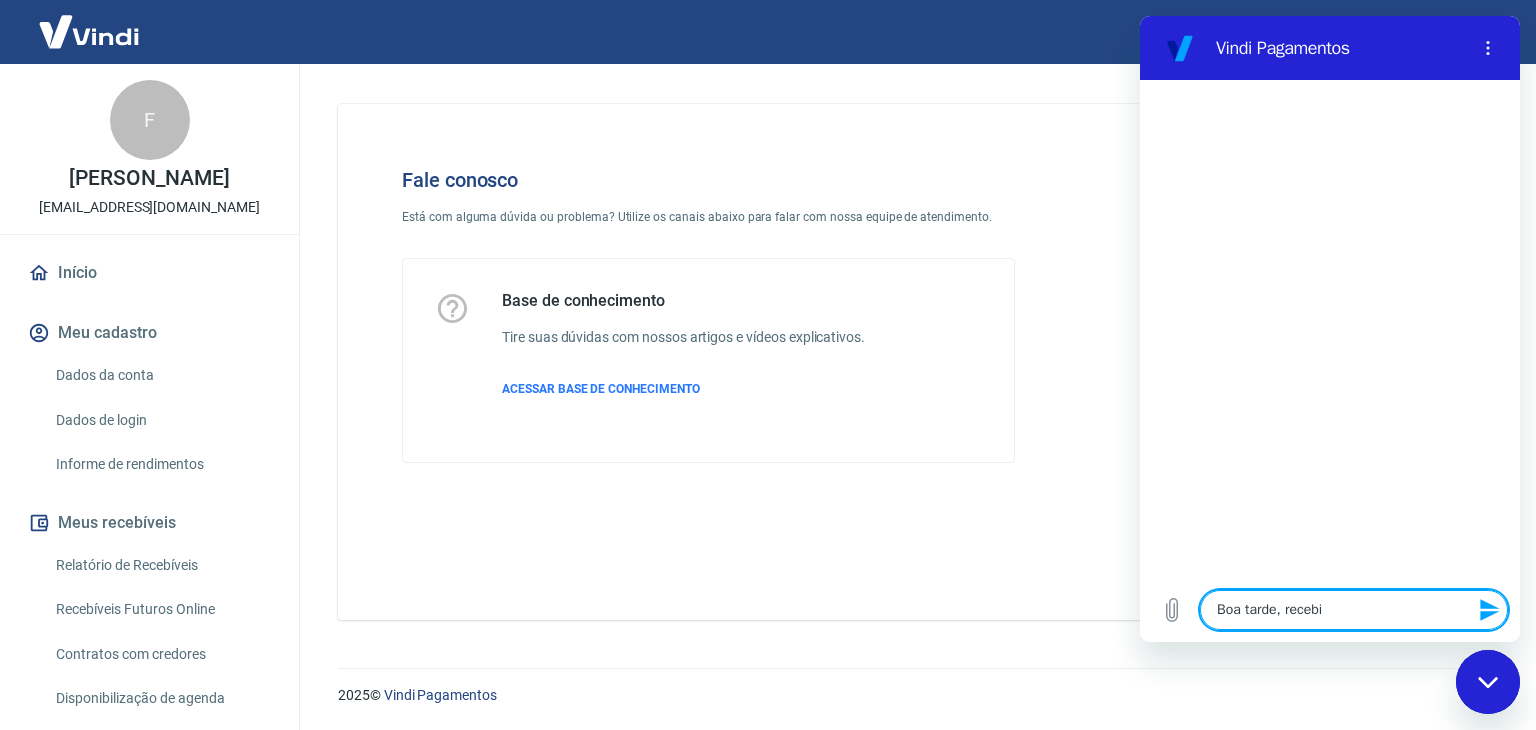 type on "Boa tarde, recebi" 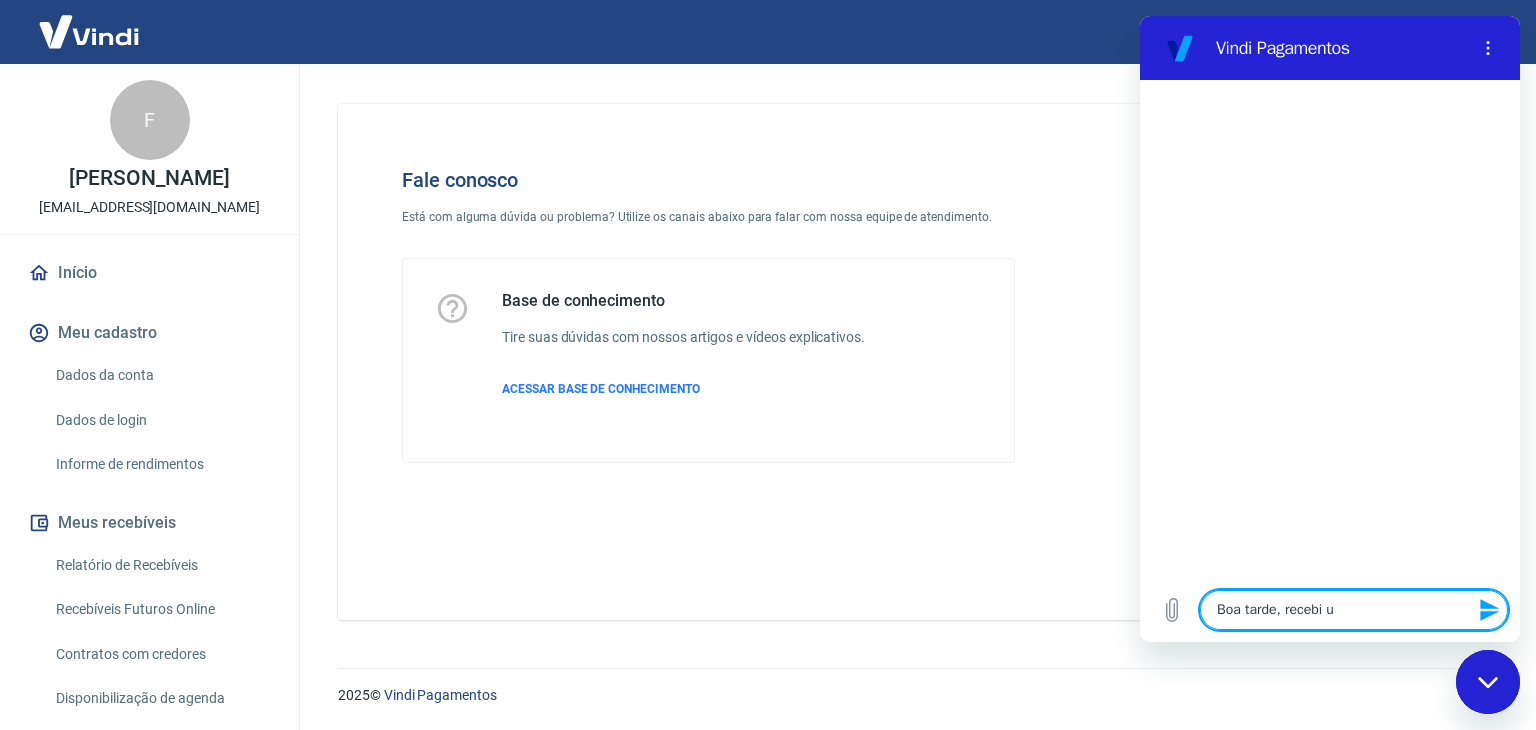type on "Boa tarde, recebi um" 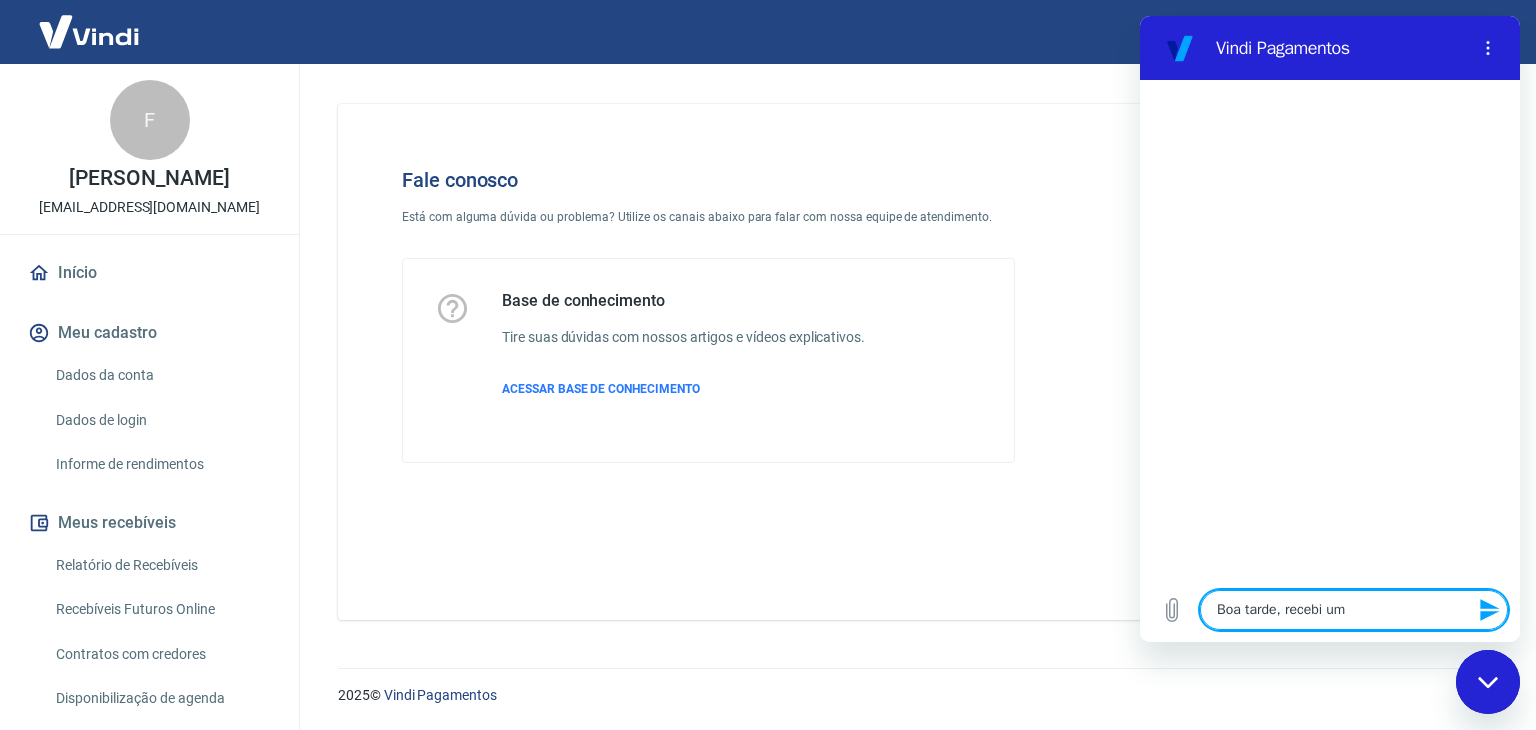 type on "Boa tarde, recebi um" 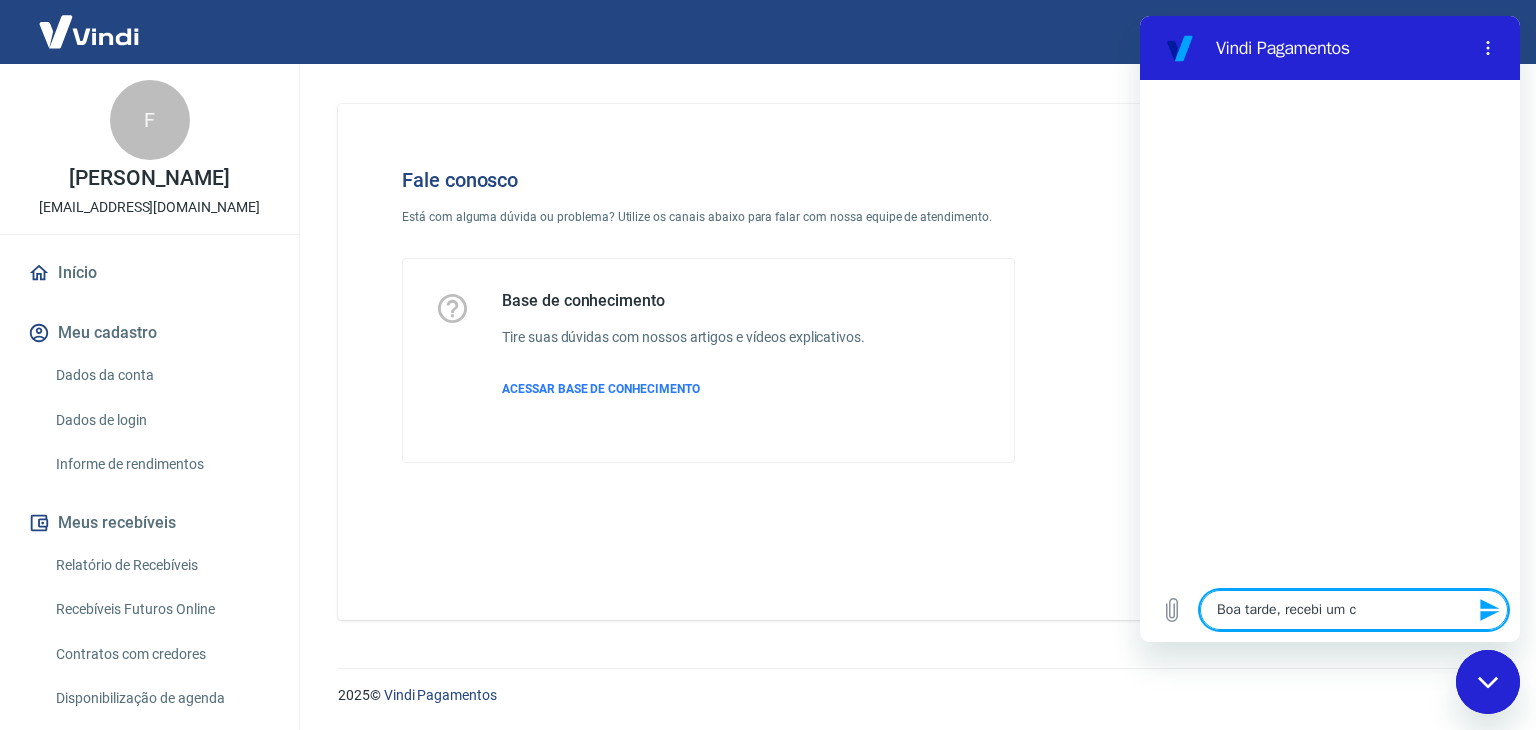 type on "Boa tarde, recebi um co" 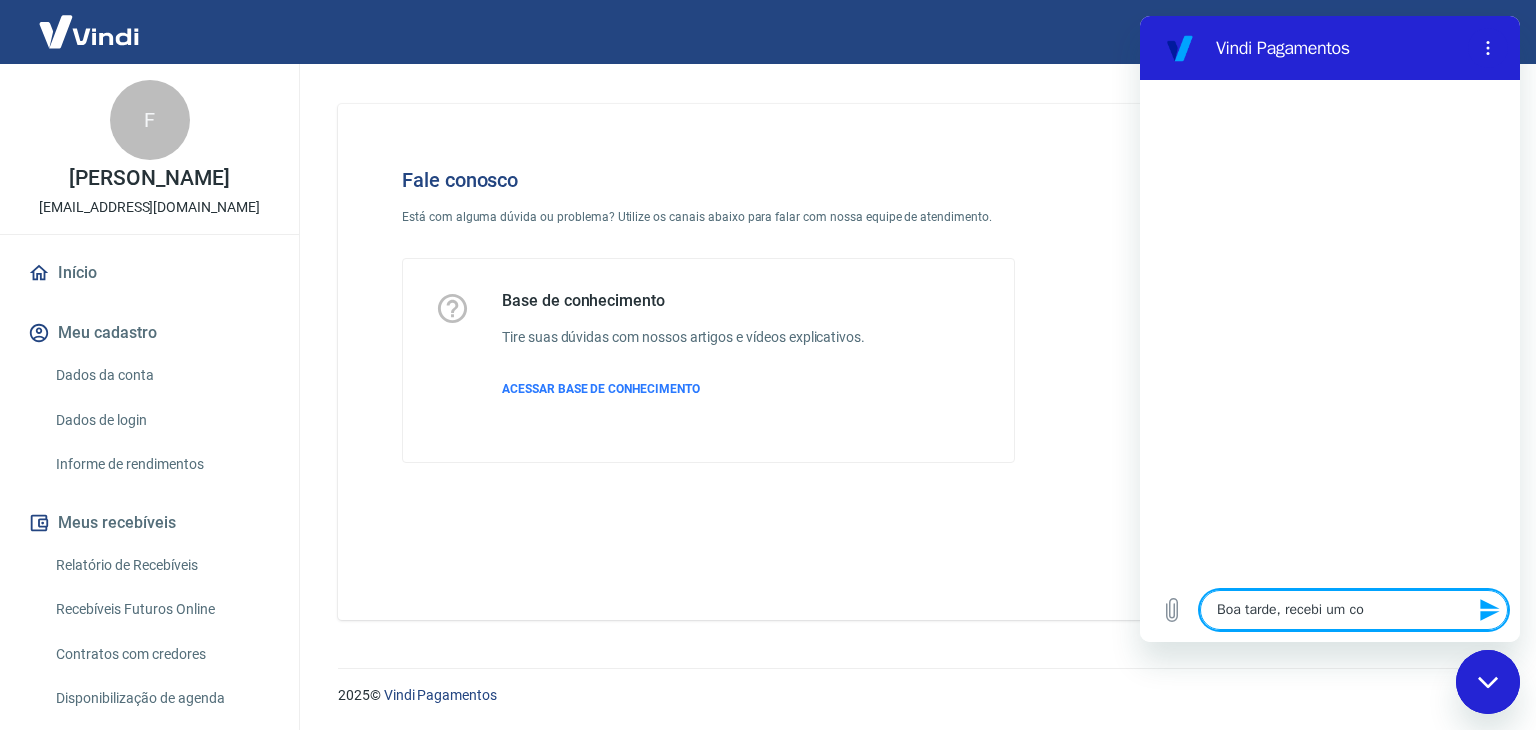 type on "Boa tarde, recebi um com" 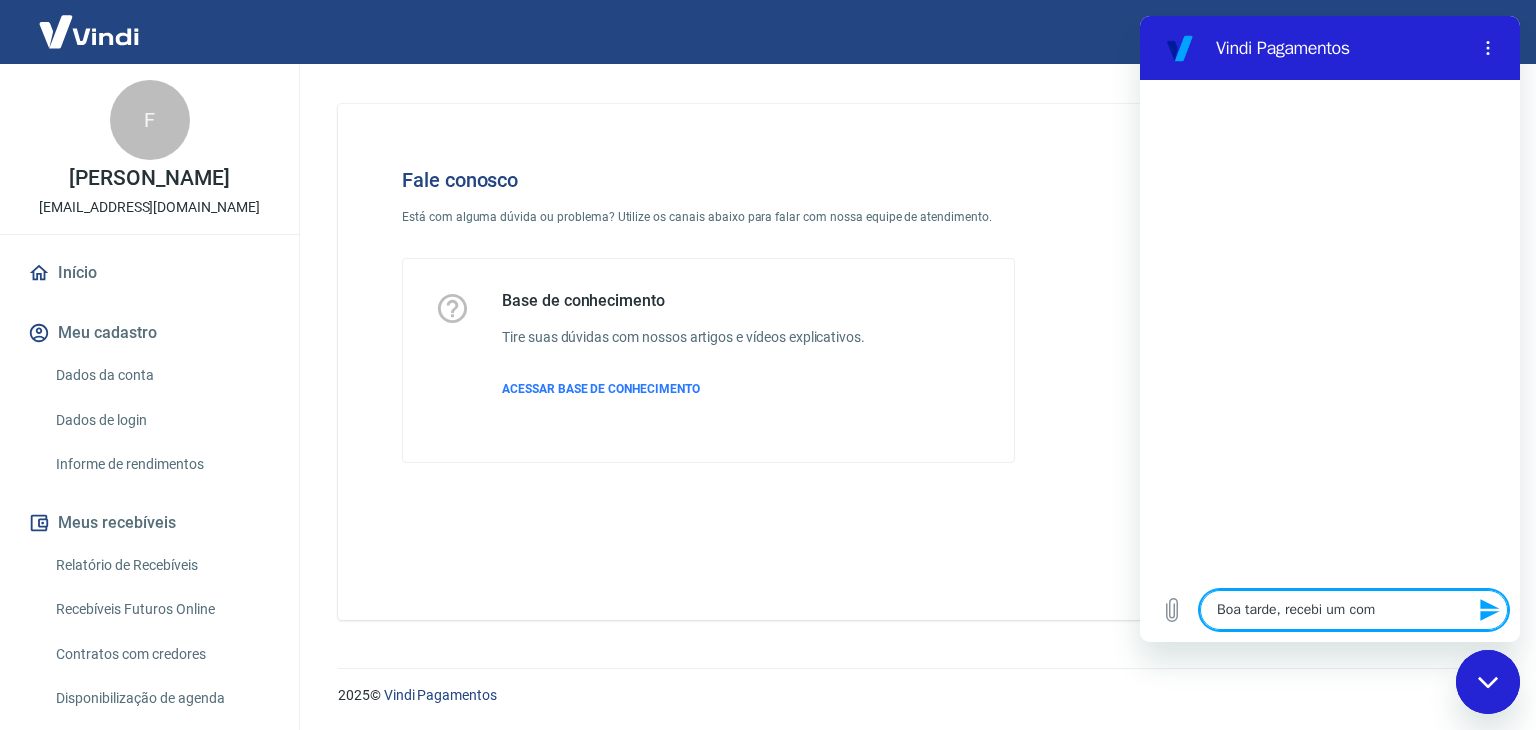 type on "Boa tarde, recebi um comp" 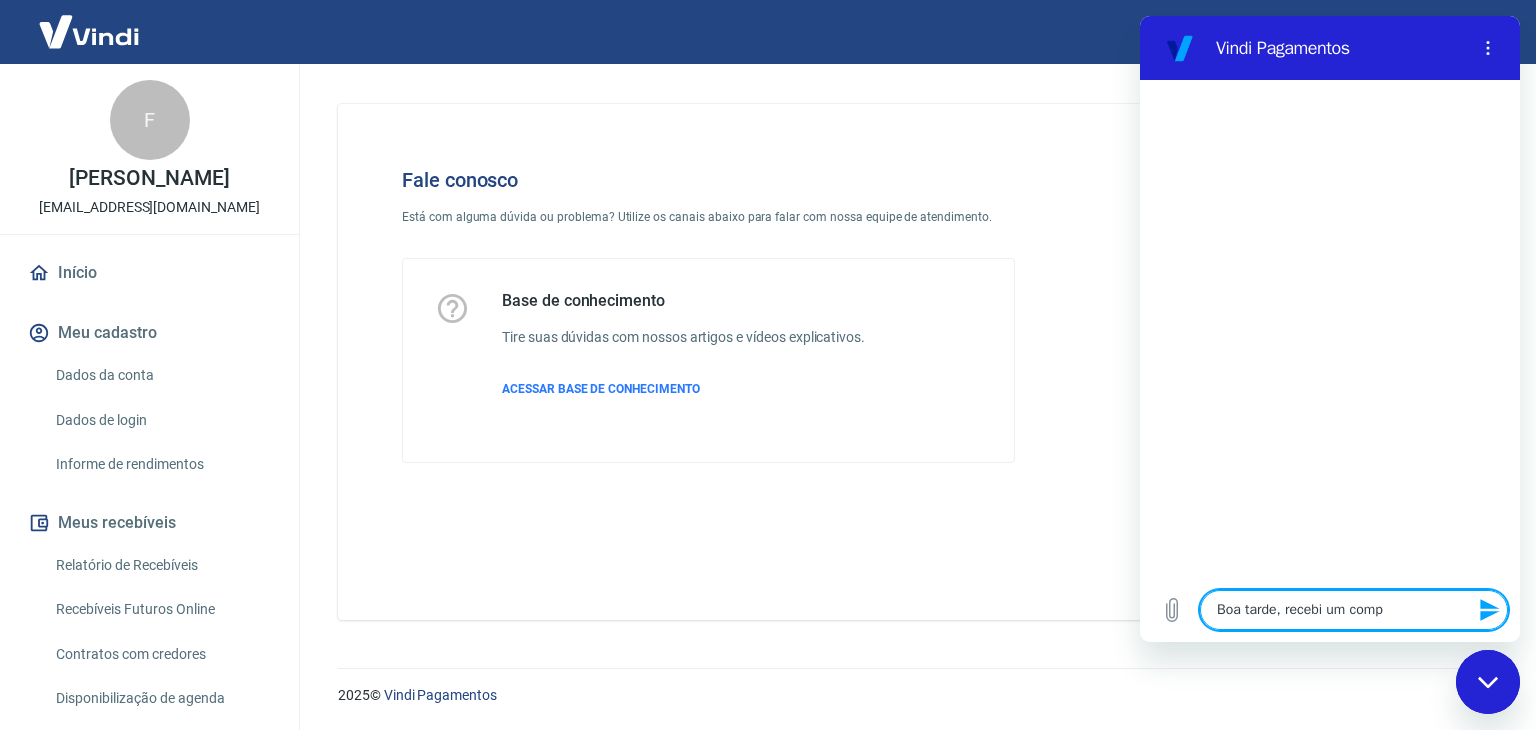 type on "Boa tarde, recebi um compr" 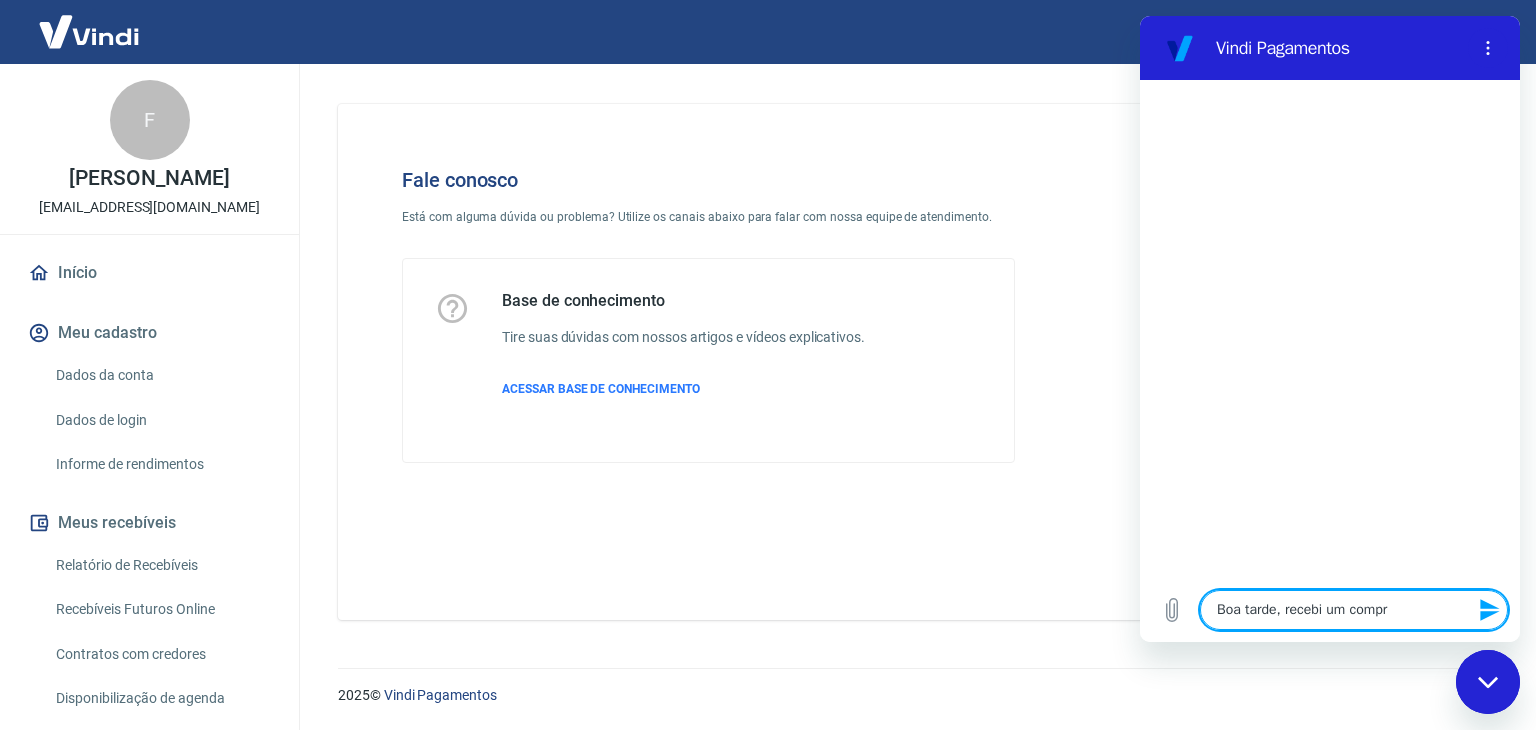 type on "Boa tarde, recebi um [MEDICAL_DATA]" 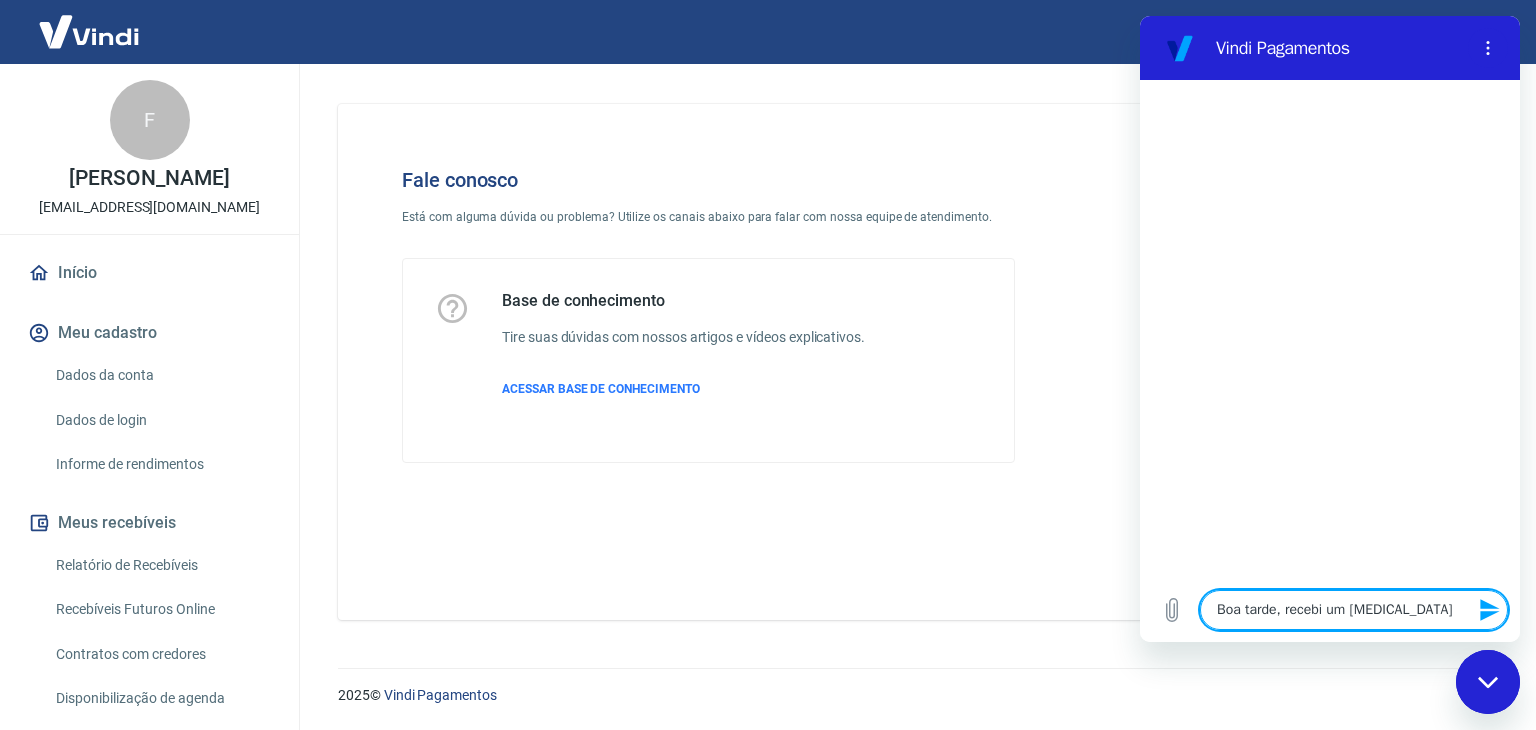 type on "Boa tarde, recebi um comprov" 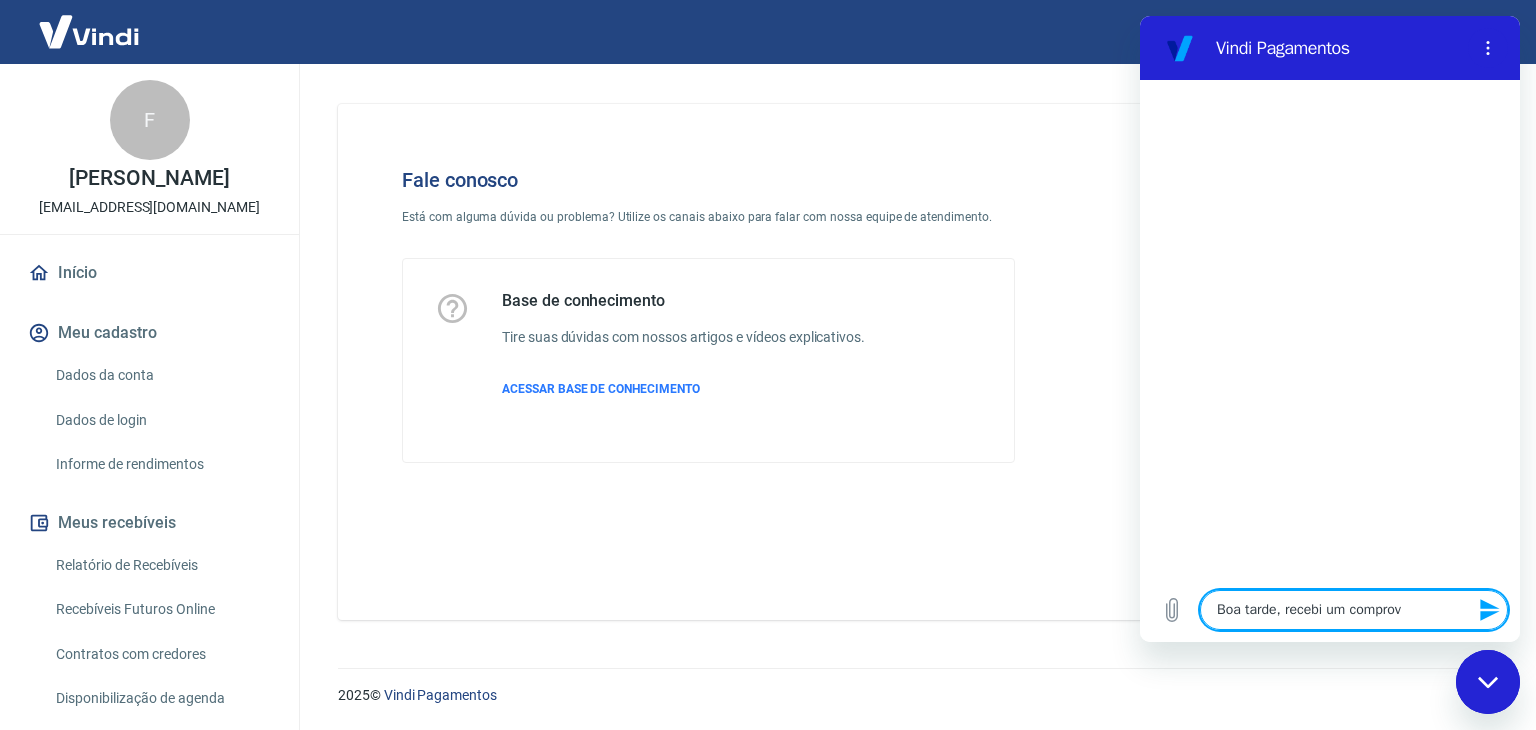 type on "Boa tarde, recebi um comprova" 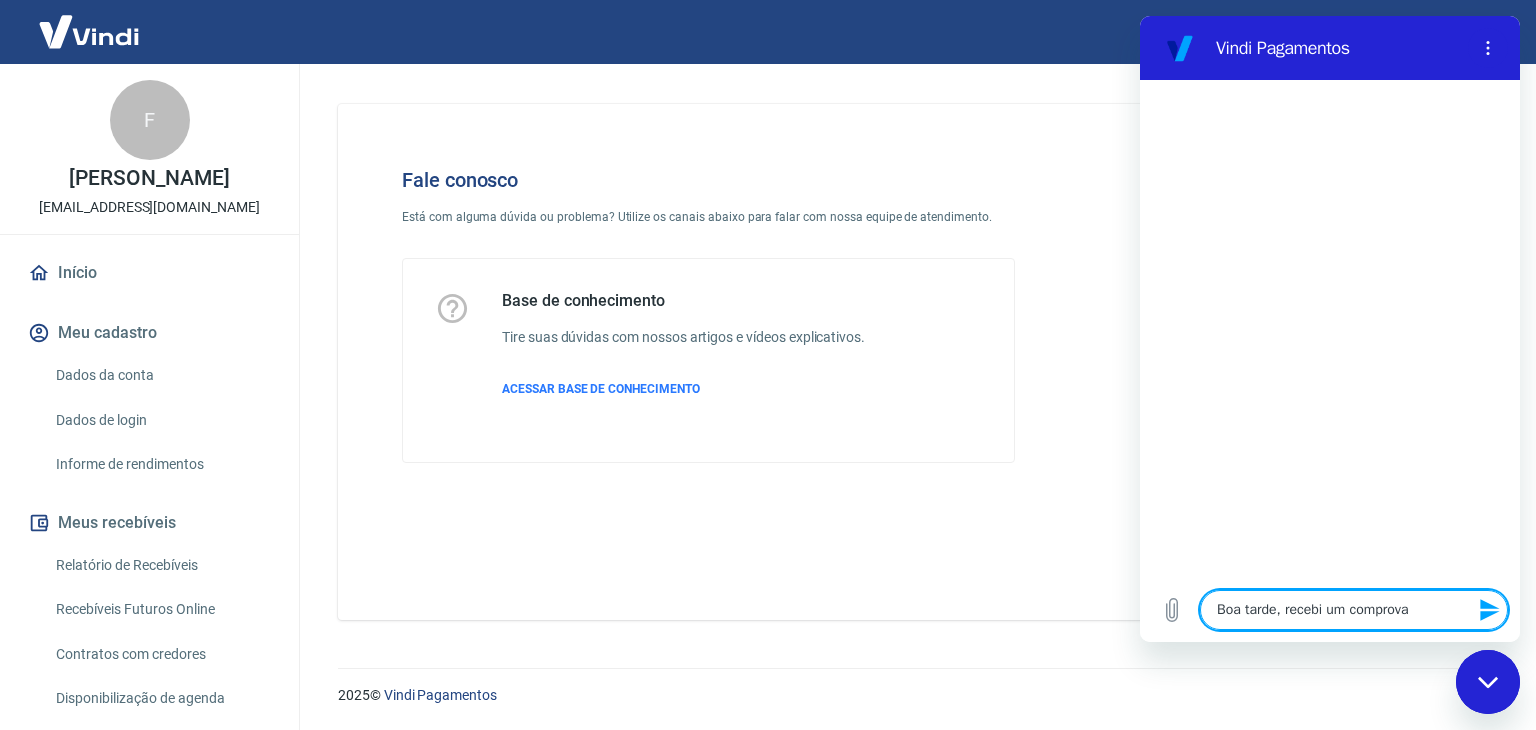 type on "Boa tarde, recebi um comprovan" 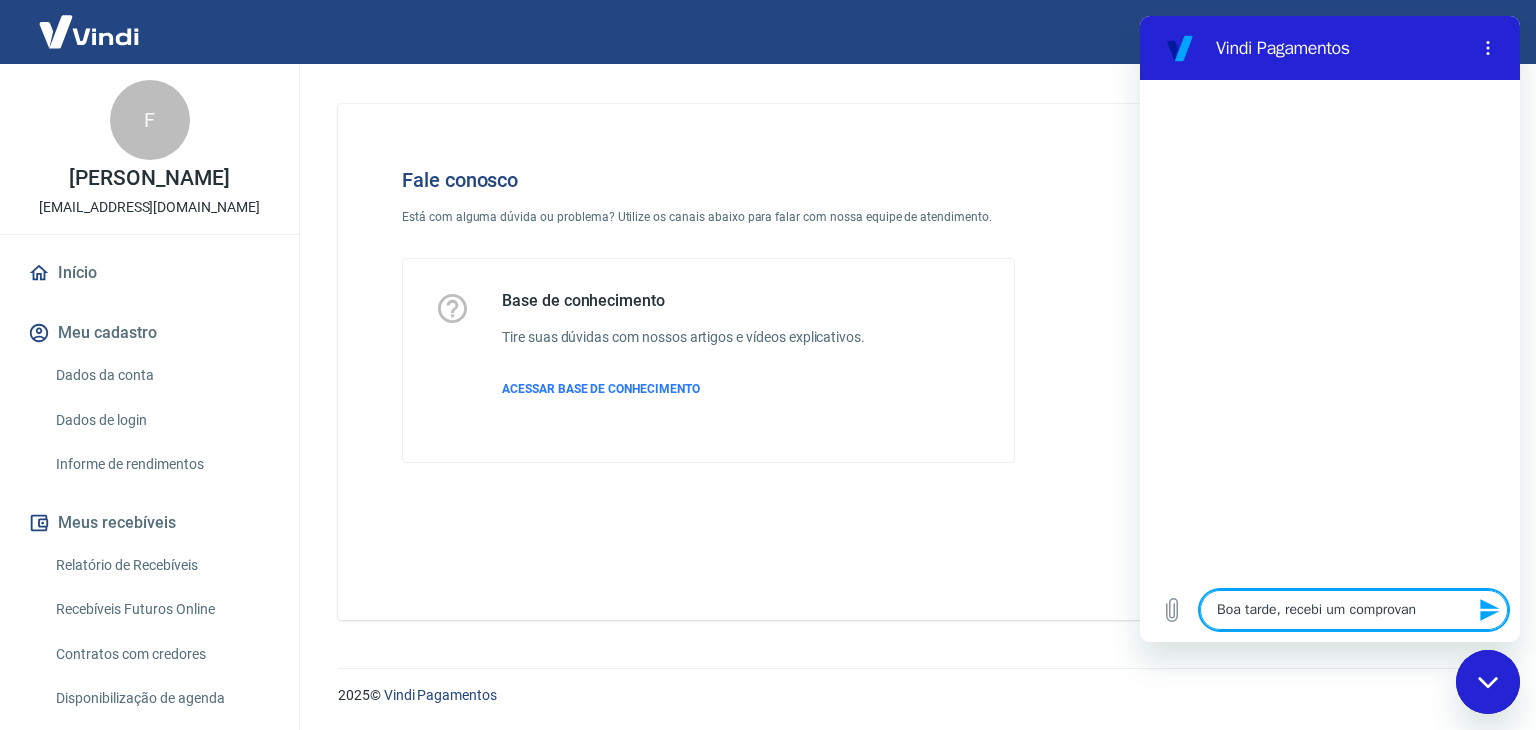 type on "Boa tarde, recebi um comprovant" 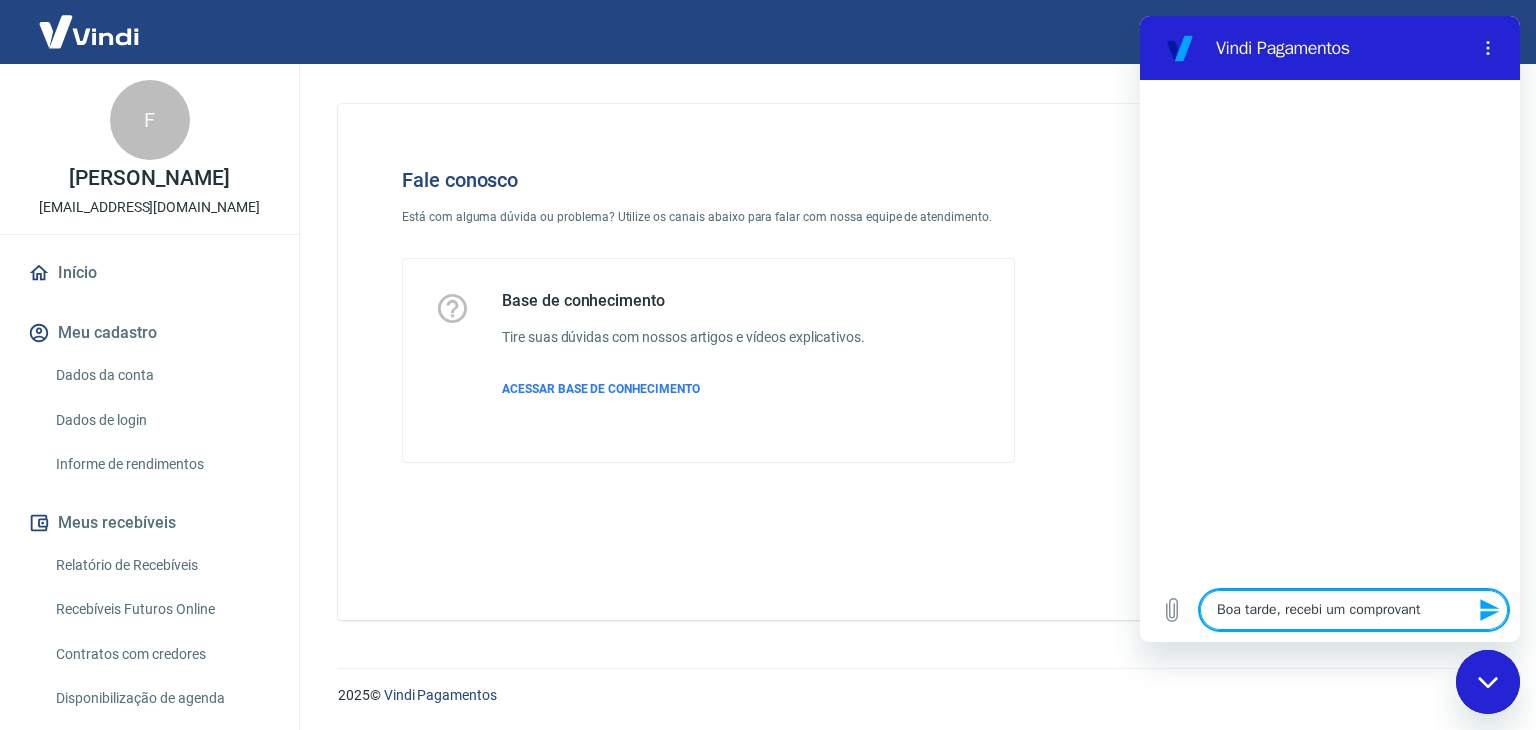 type on "Boa tarde, recebi um comprovante" 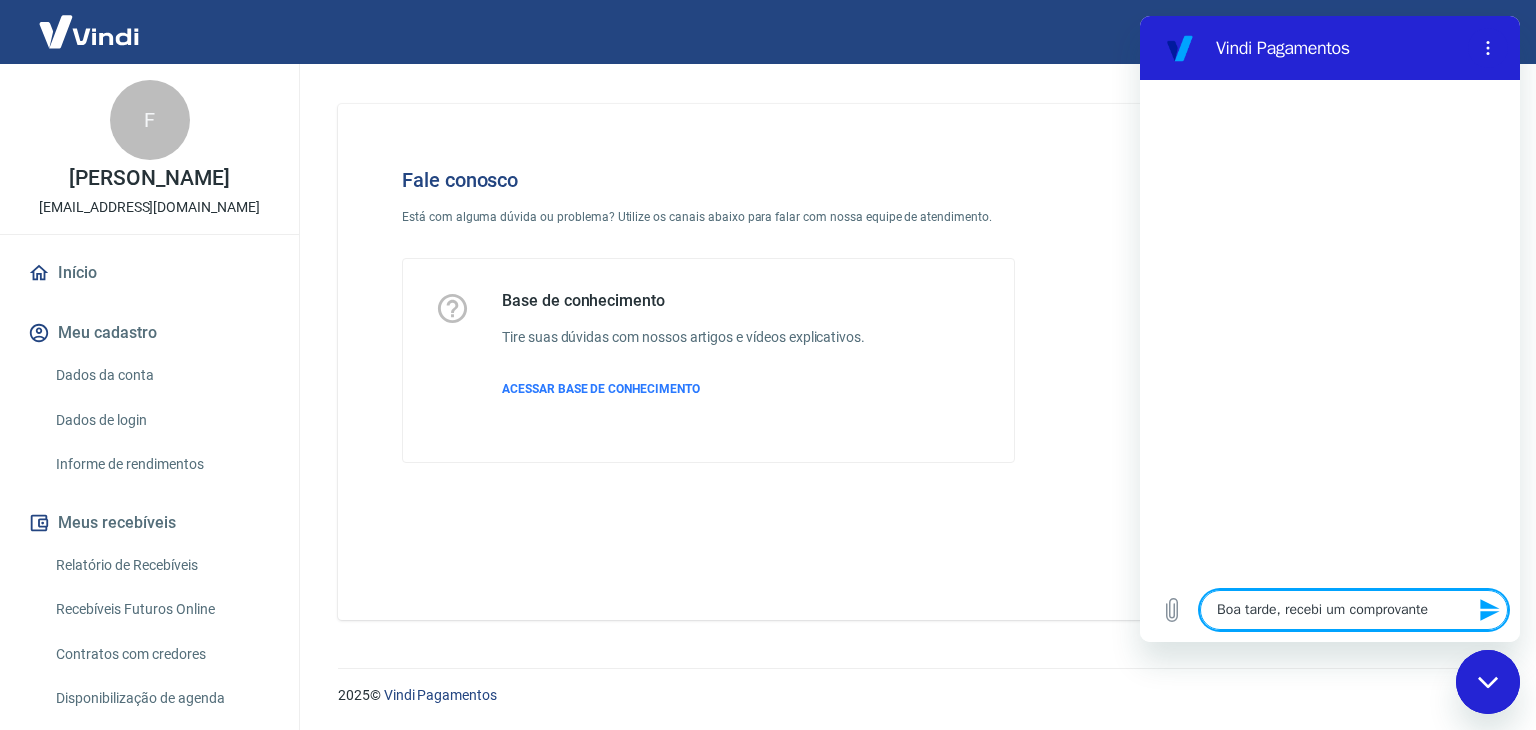 type on "Boa tarde, recebi um comprovante" 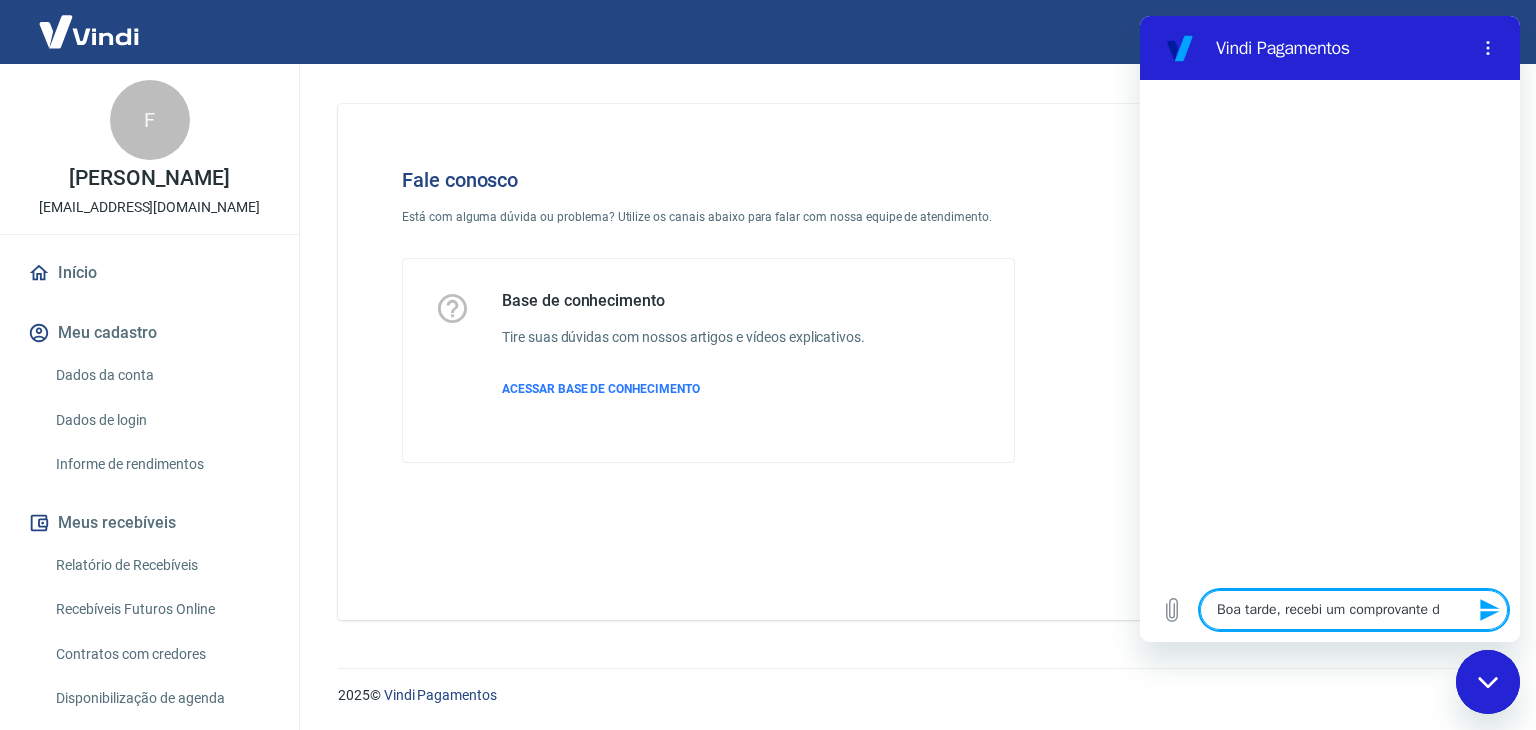type on "Boa tarde, recebi um comprovante de" 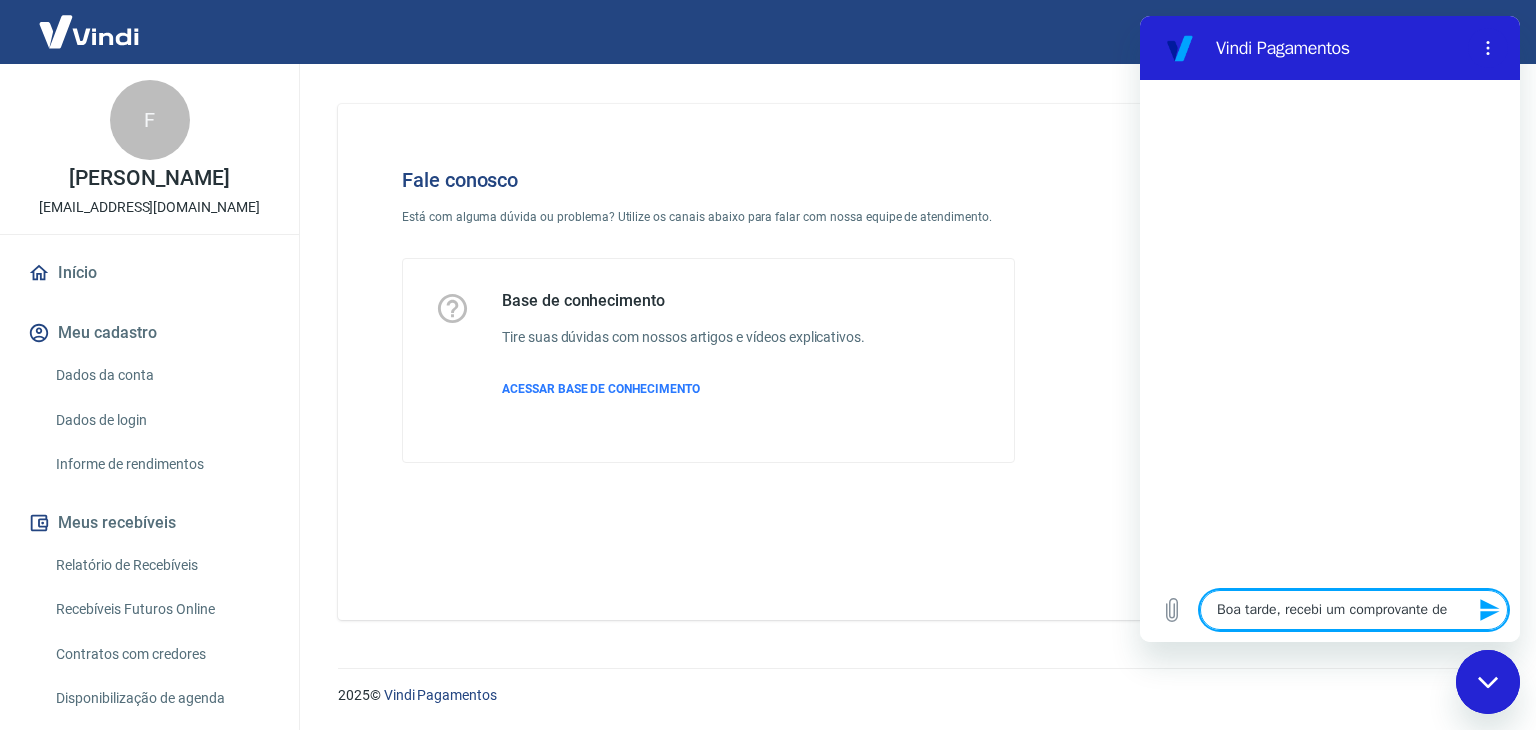 type on "Boa tarde, recebi um comprovante de" 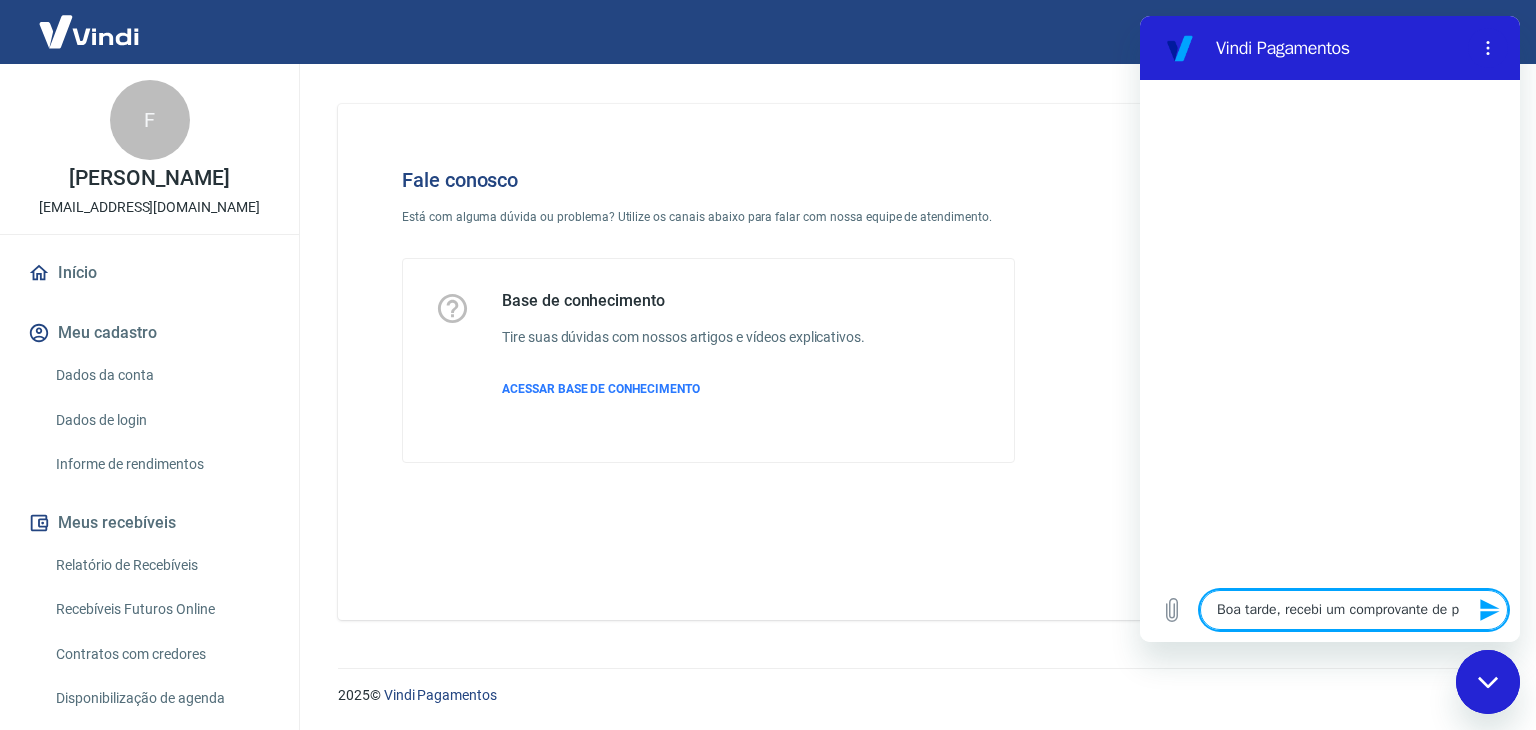 type on "Boa tarde, recebi um comprovante de pa" 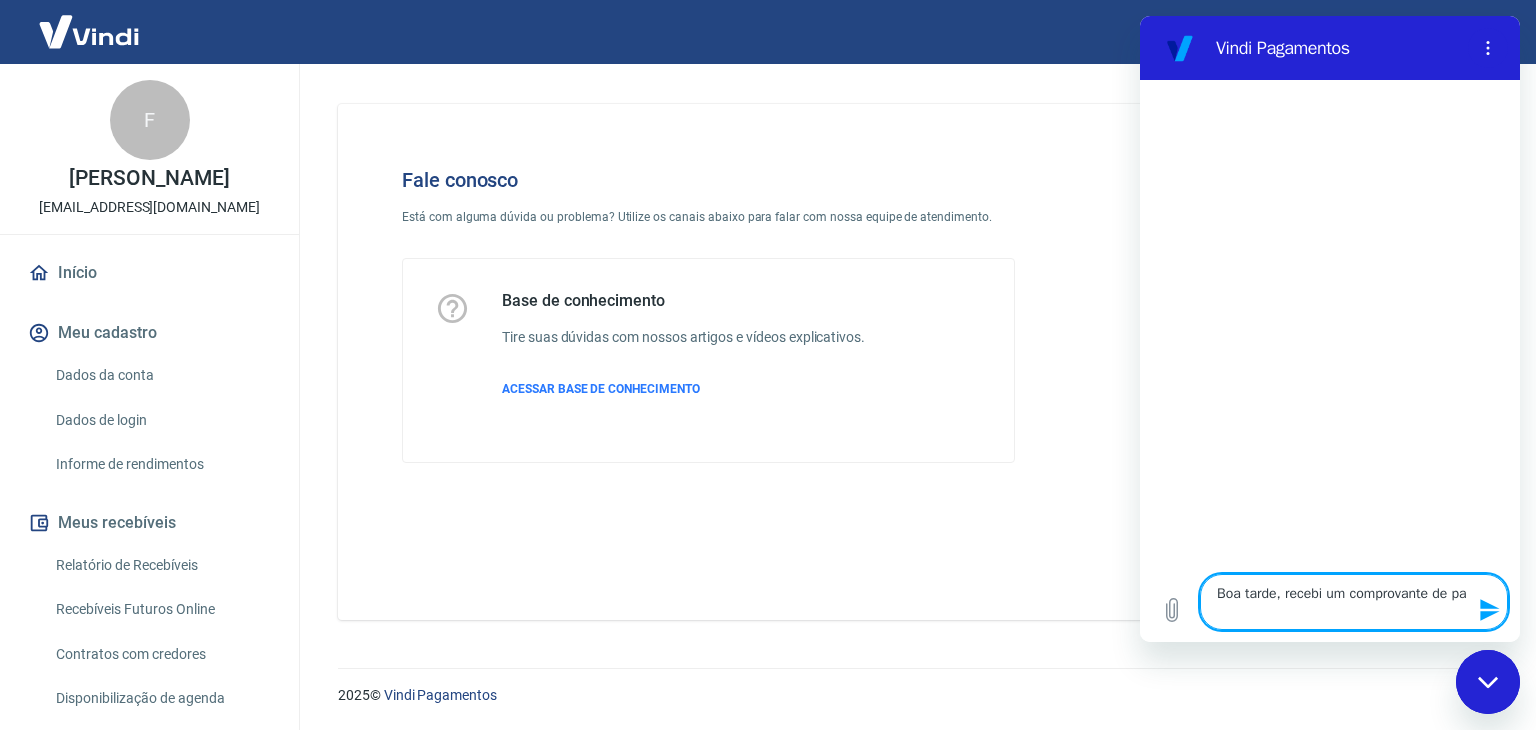 type on "Boa tarde, recebi um comprovante de pag" 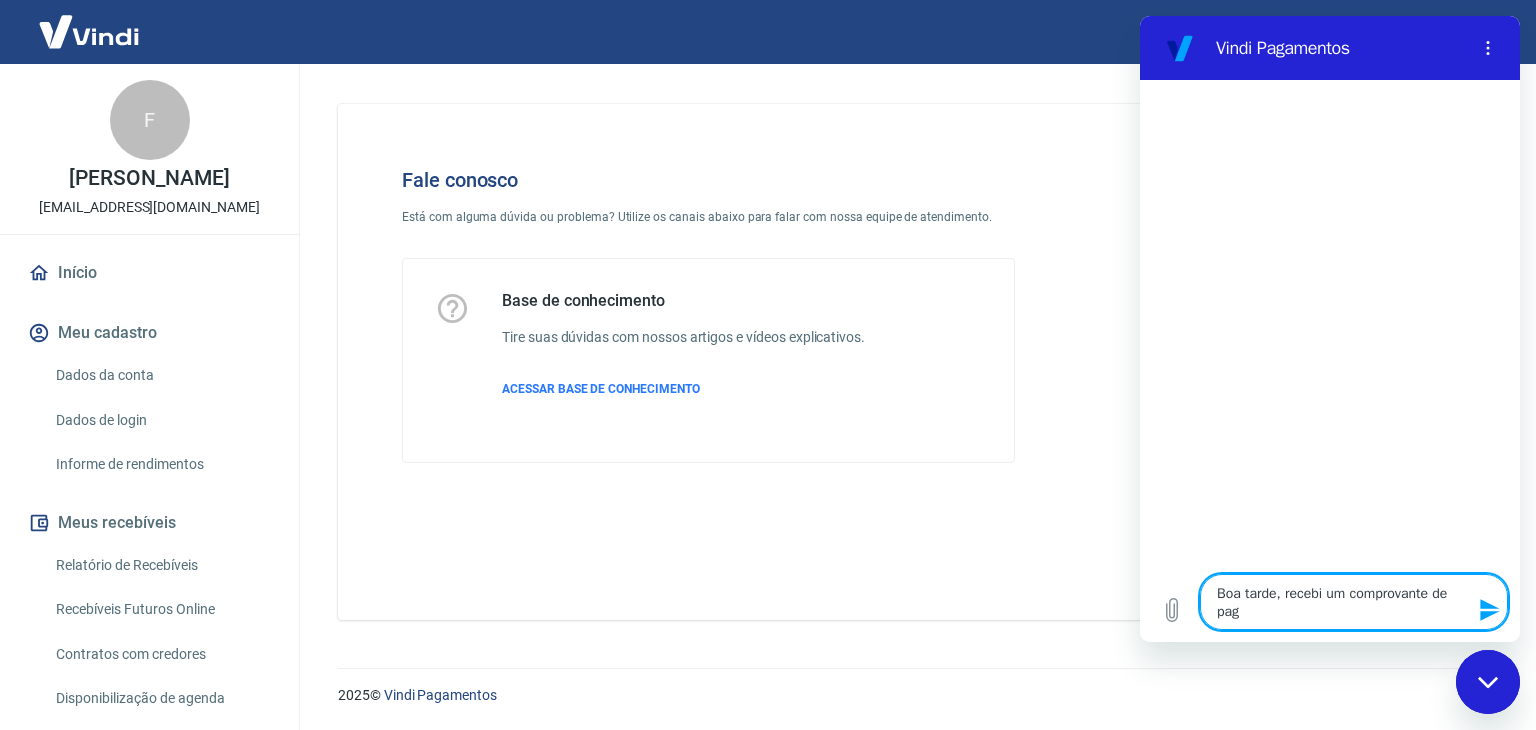 type on "Boa tarde, recebi um comprovante de paga" 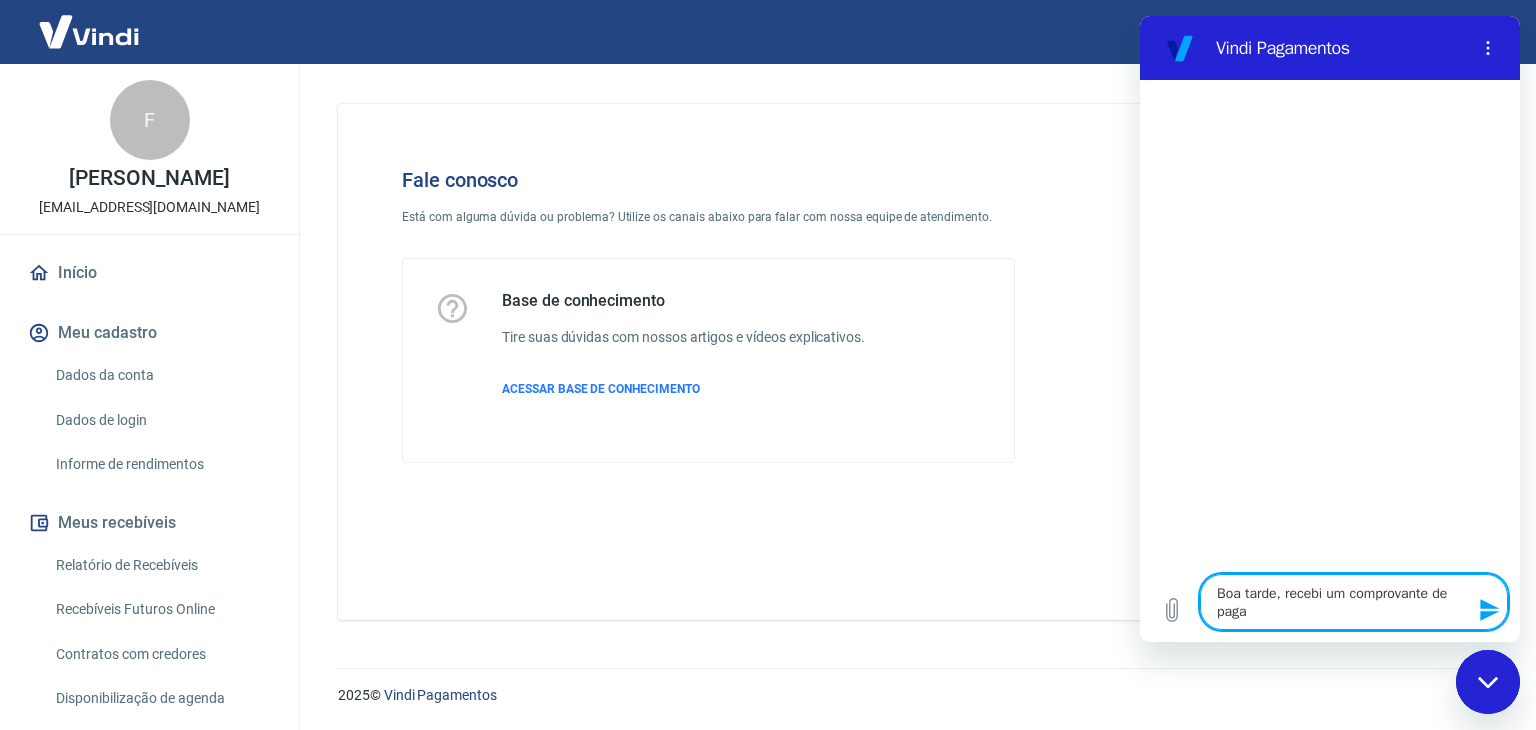 type on "Boa tarde, recebi um comprovante de pagam" 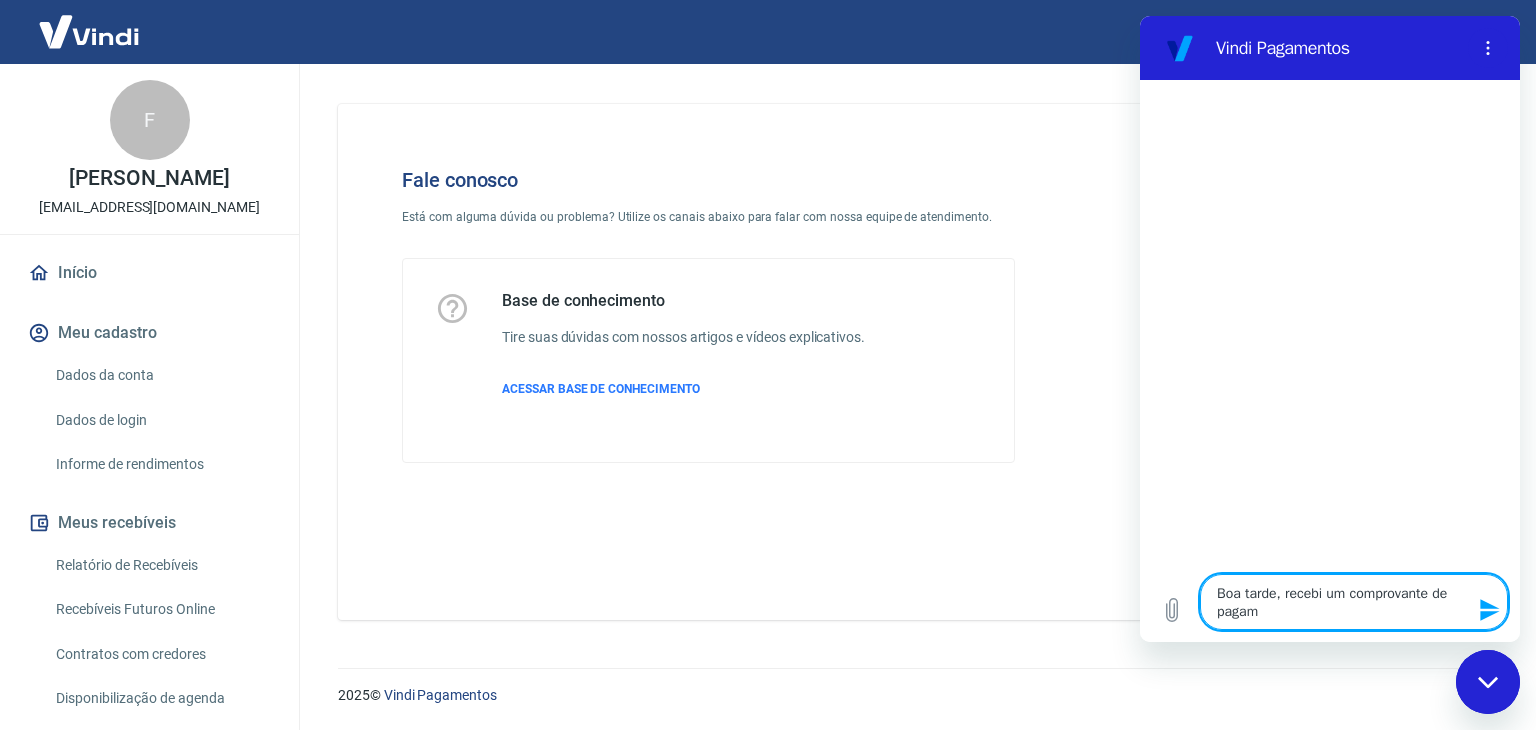 type on "Boa tarde, recebi um comprovante de pagame" 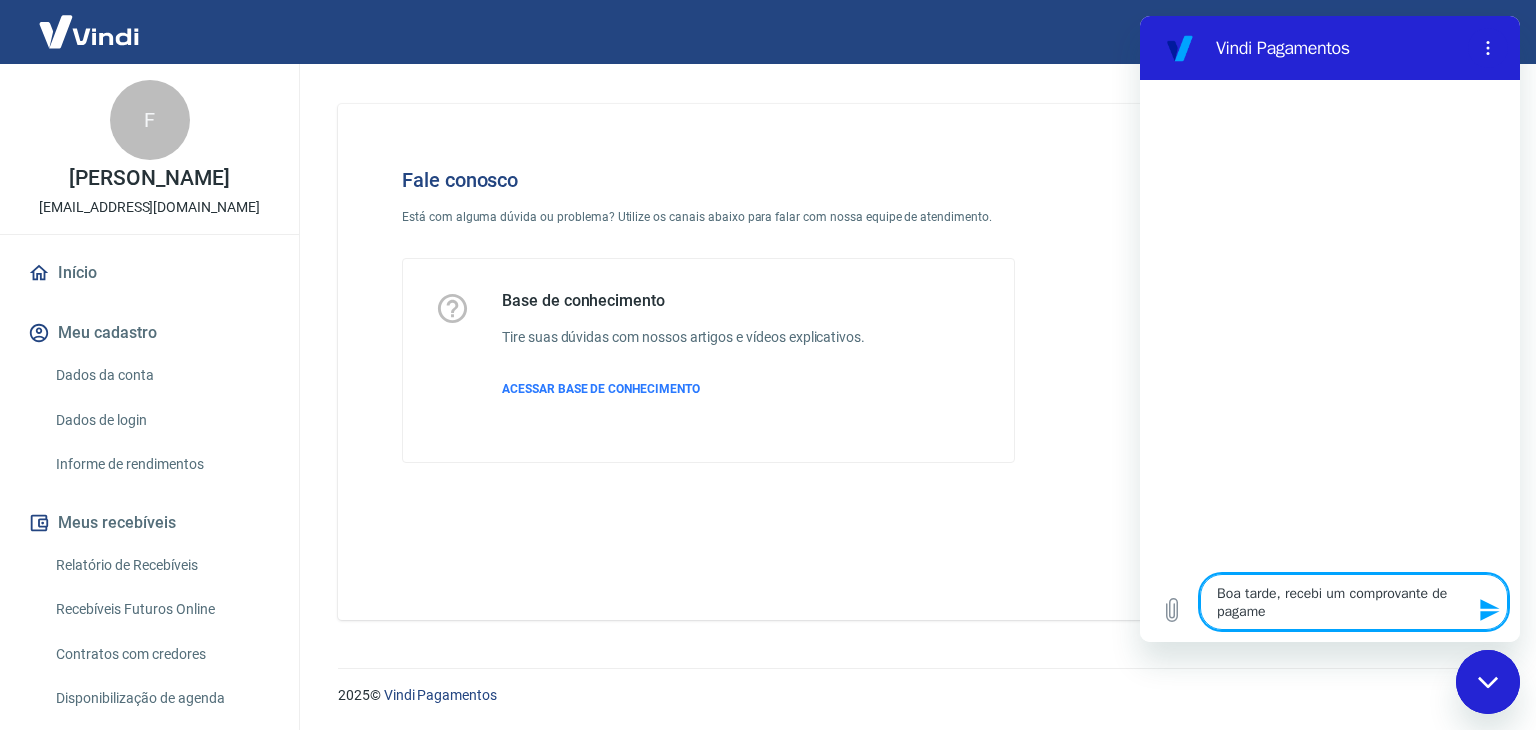 type on "Boa tarde, recebi um comprovante de pagamen" 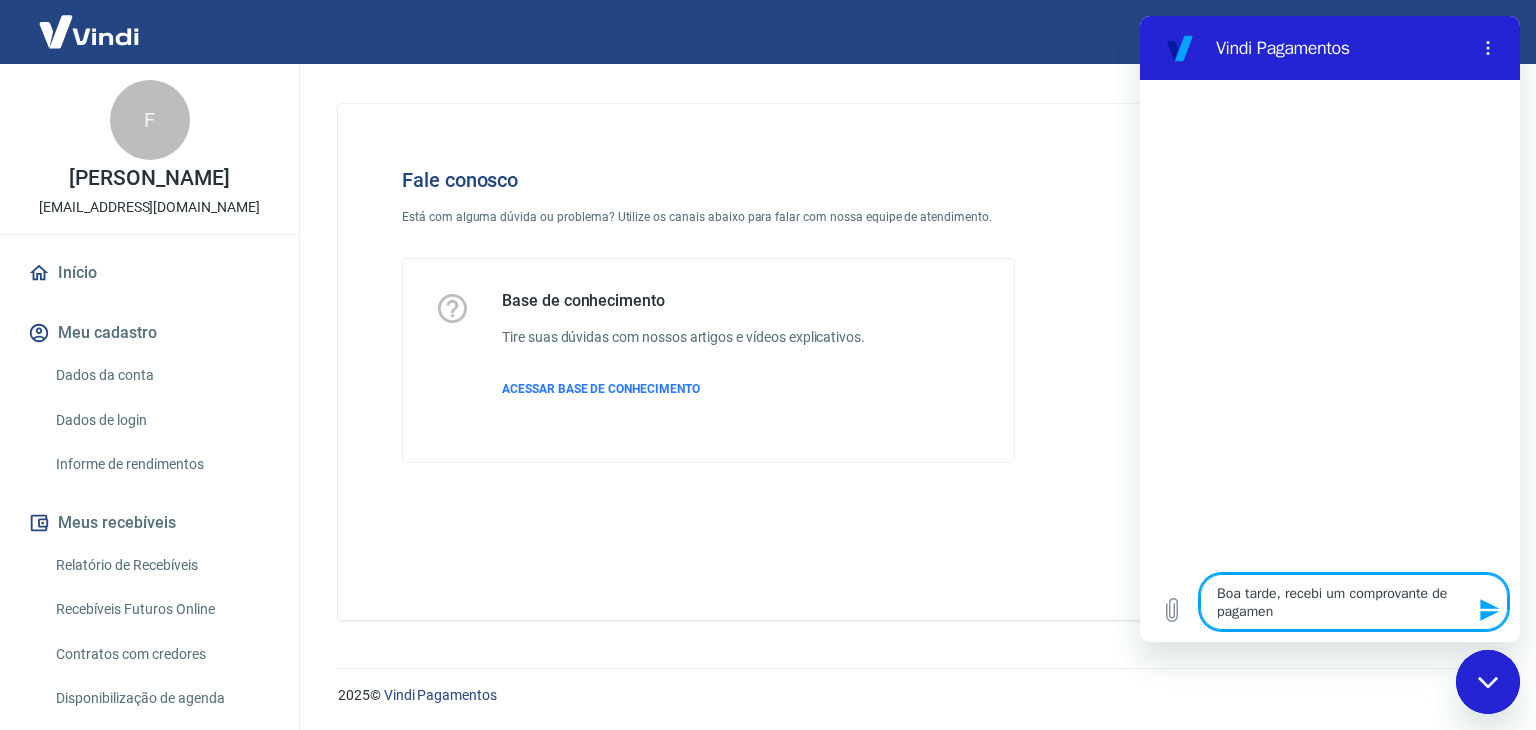 type on "x" 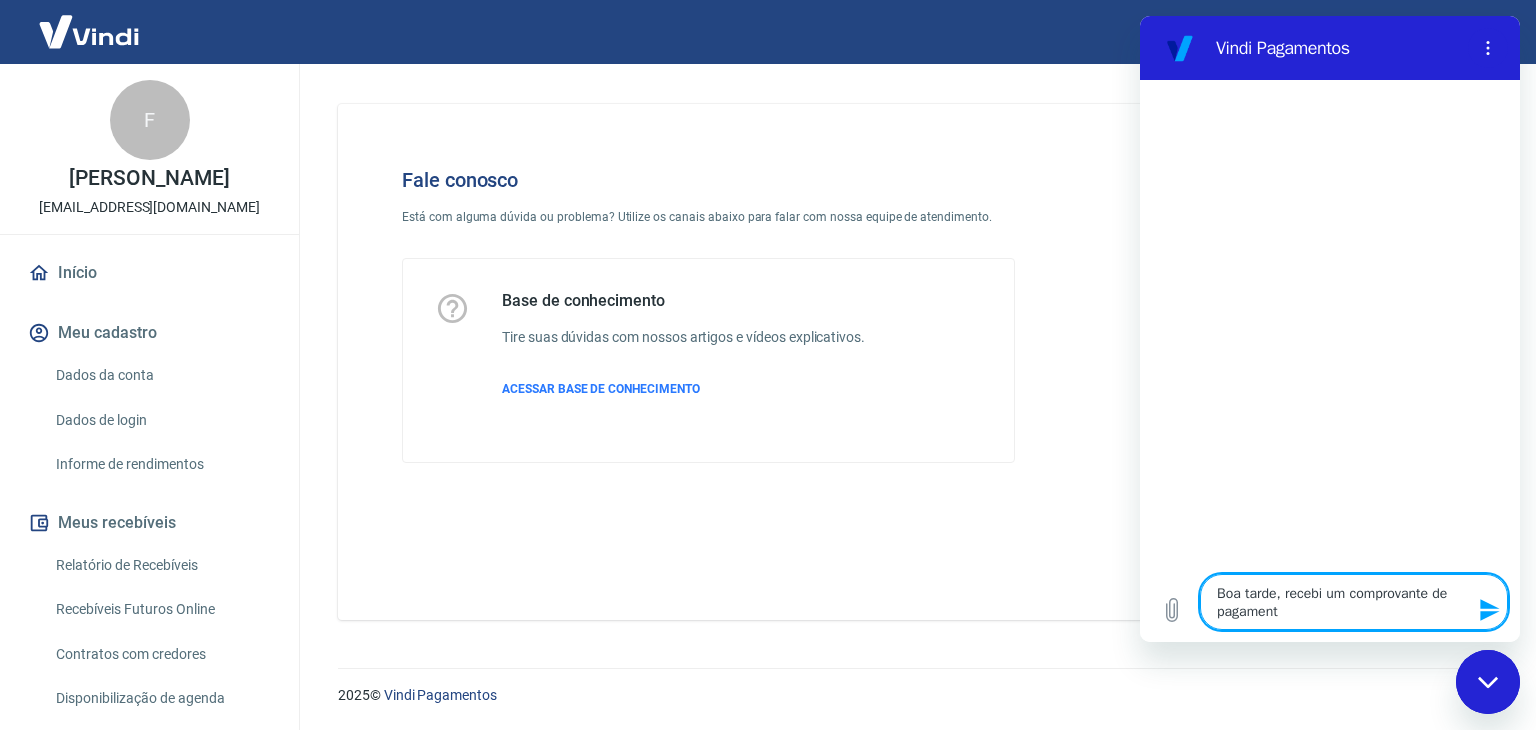 type on "Boa tarde, recebi um comprovante de pagamento" 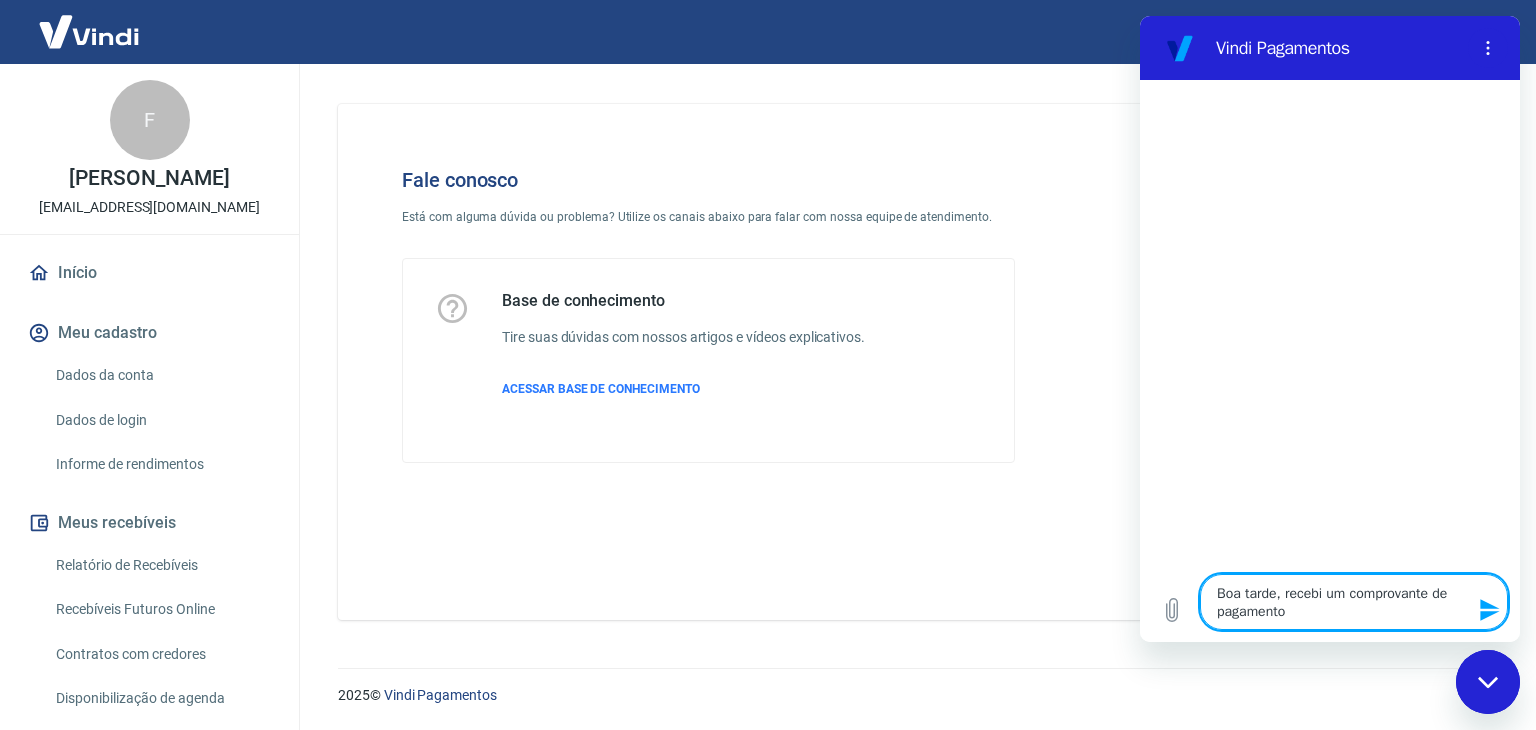 type on "Boa tarde, recebi um comprovante de pagamento" 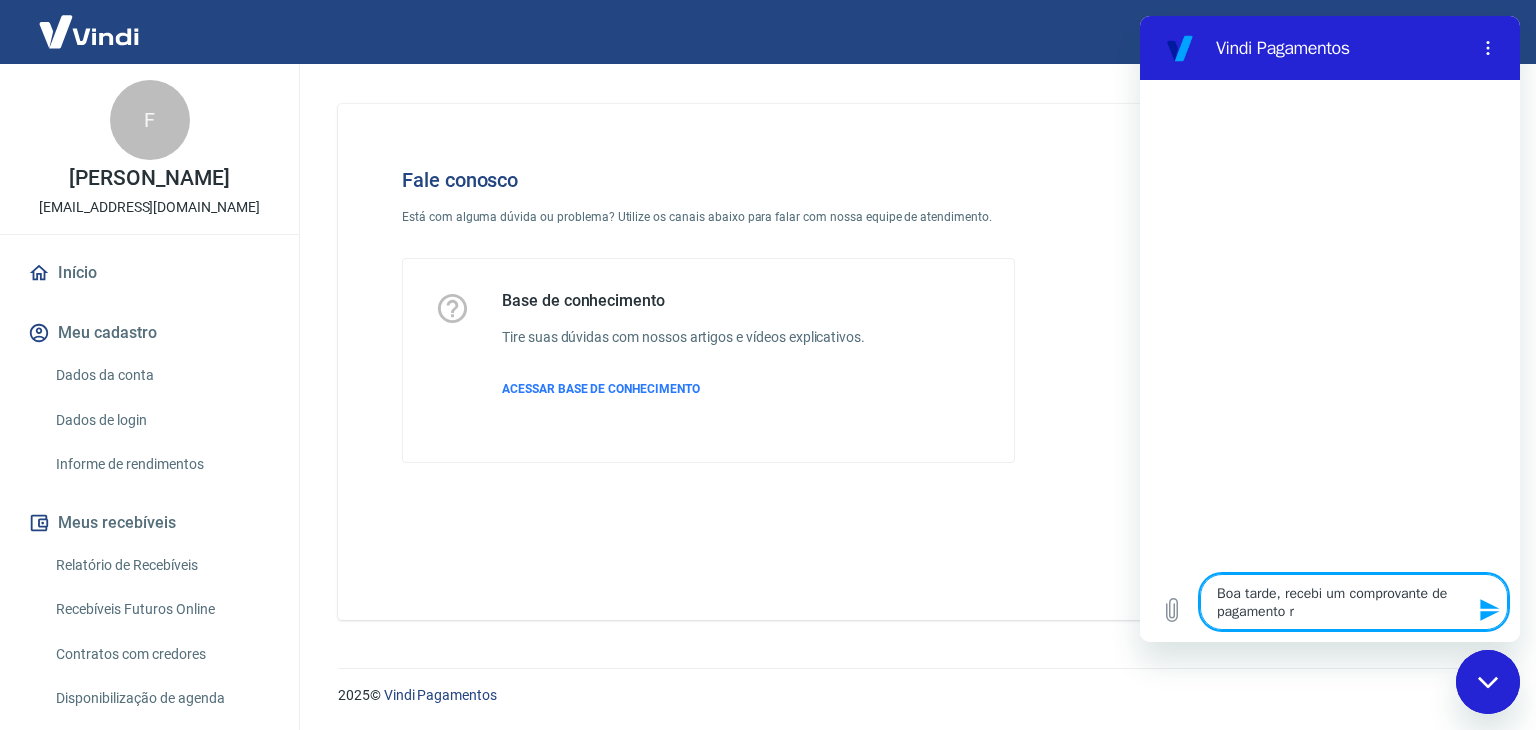 type on "Boa tarde, recebi um comprovante de pagamento re" 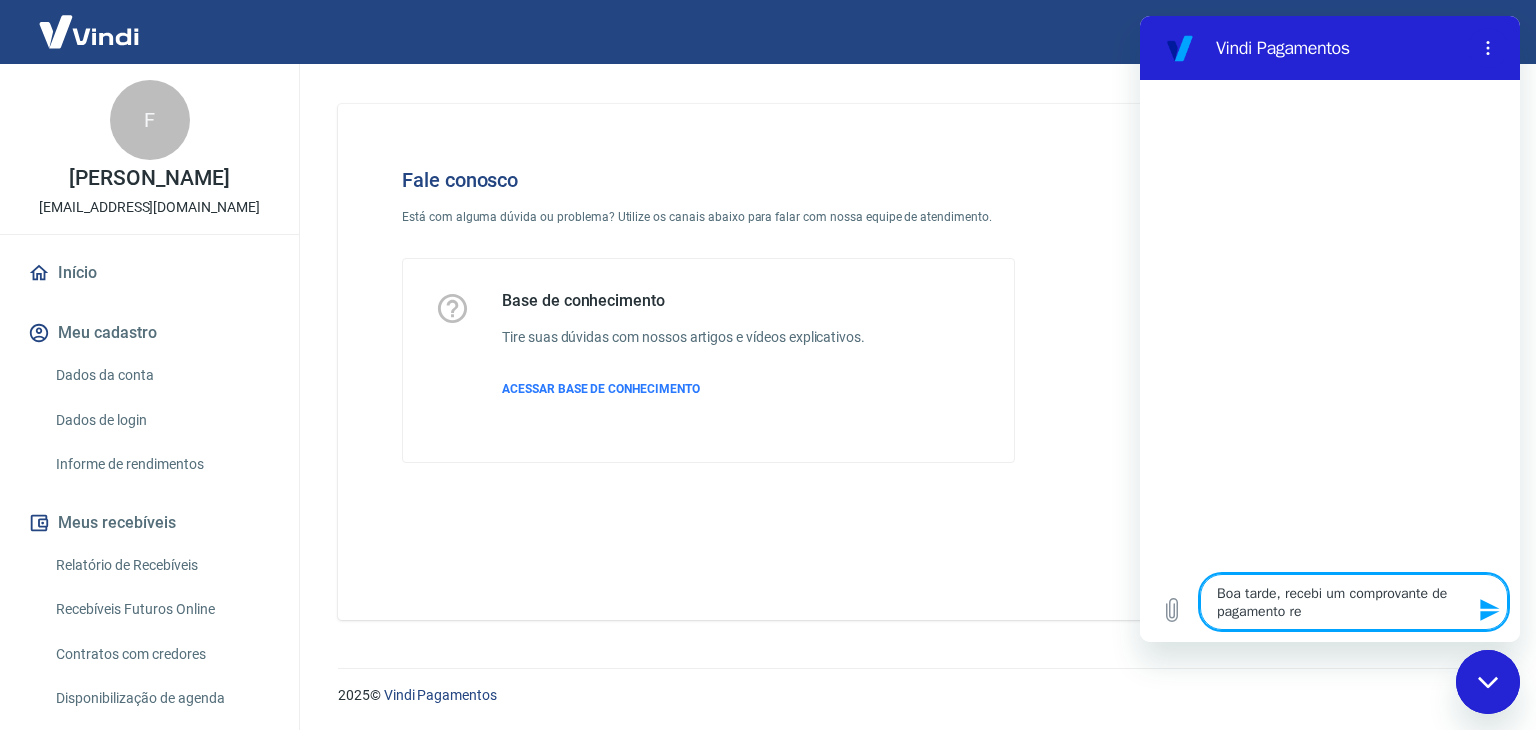 type on "Boa tarde, recebi um comprovante de pagamento ref" 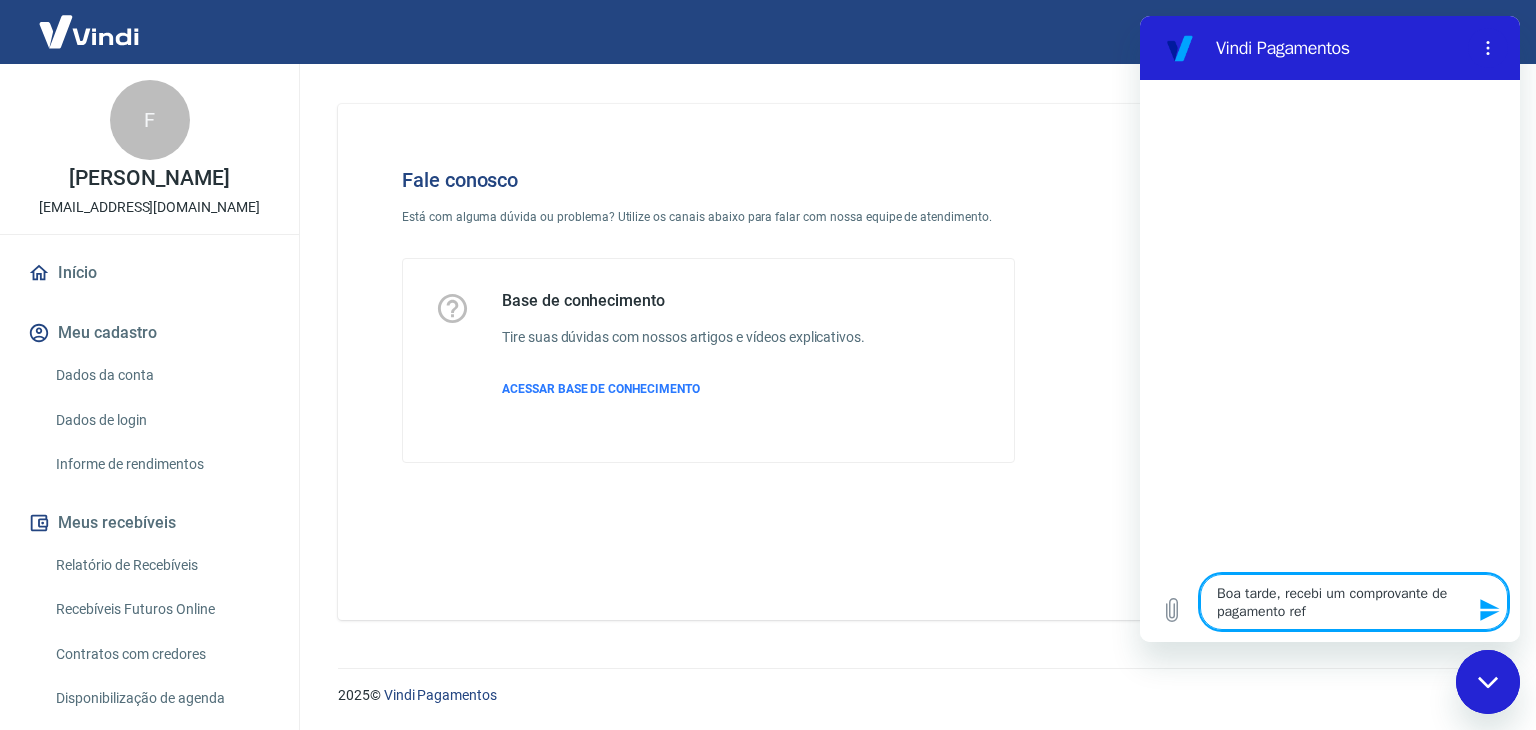 type on "Boa tarde, recebi um comprovante de pagamento refe" 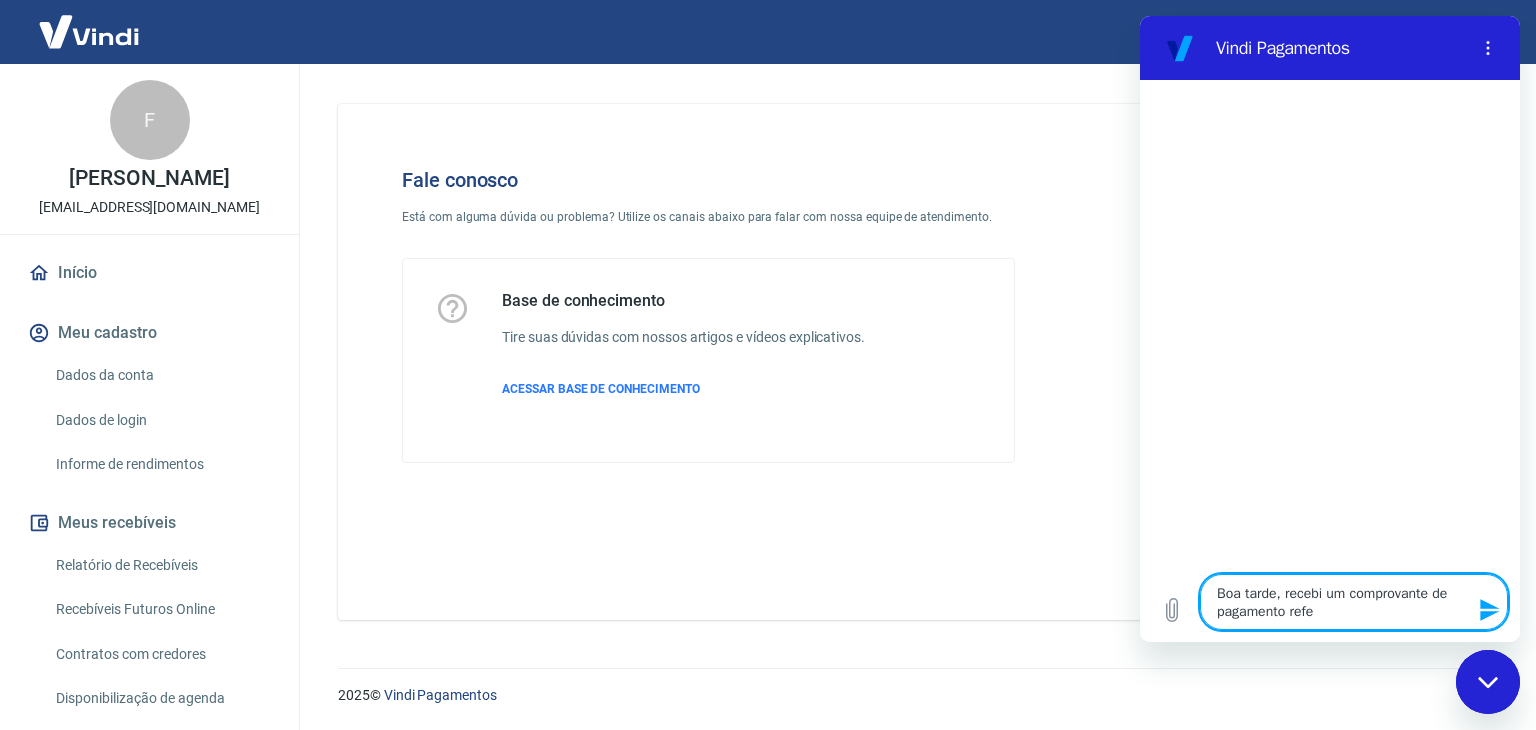 type on "Boa tarde, recebi um comprovante de pagamento refer" 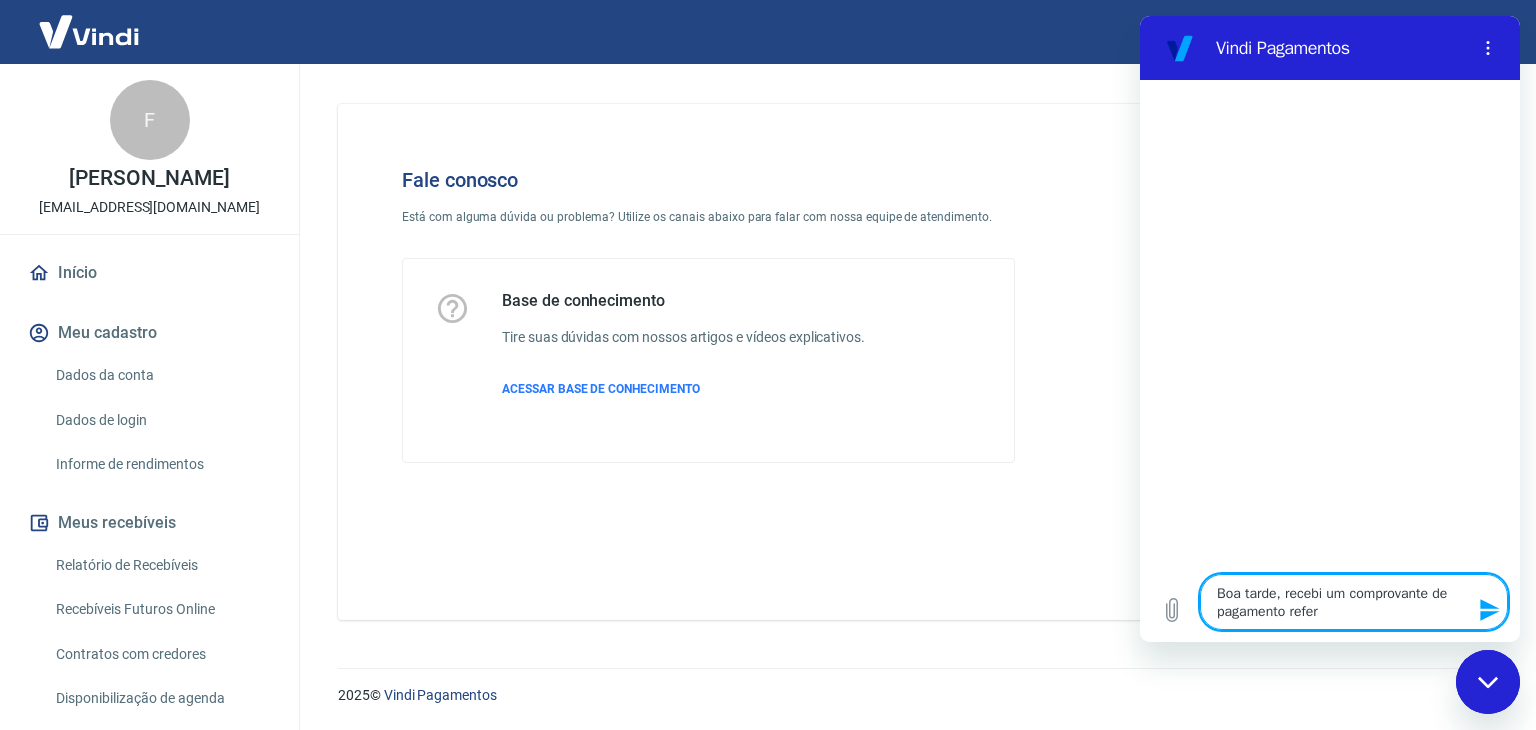 type on "Boa tarde, recebi um comprovante de pagamento refere" 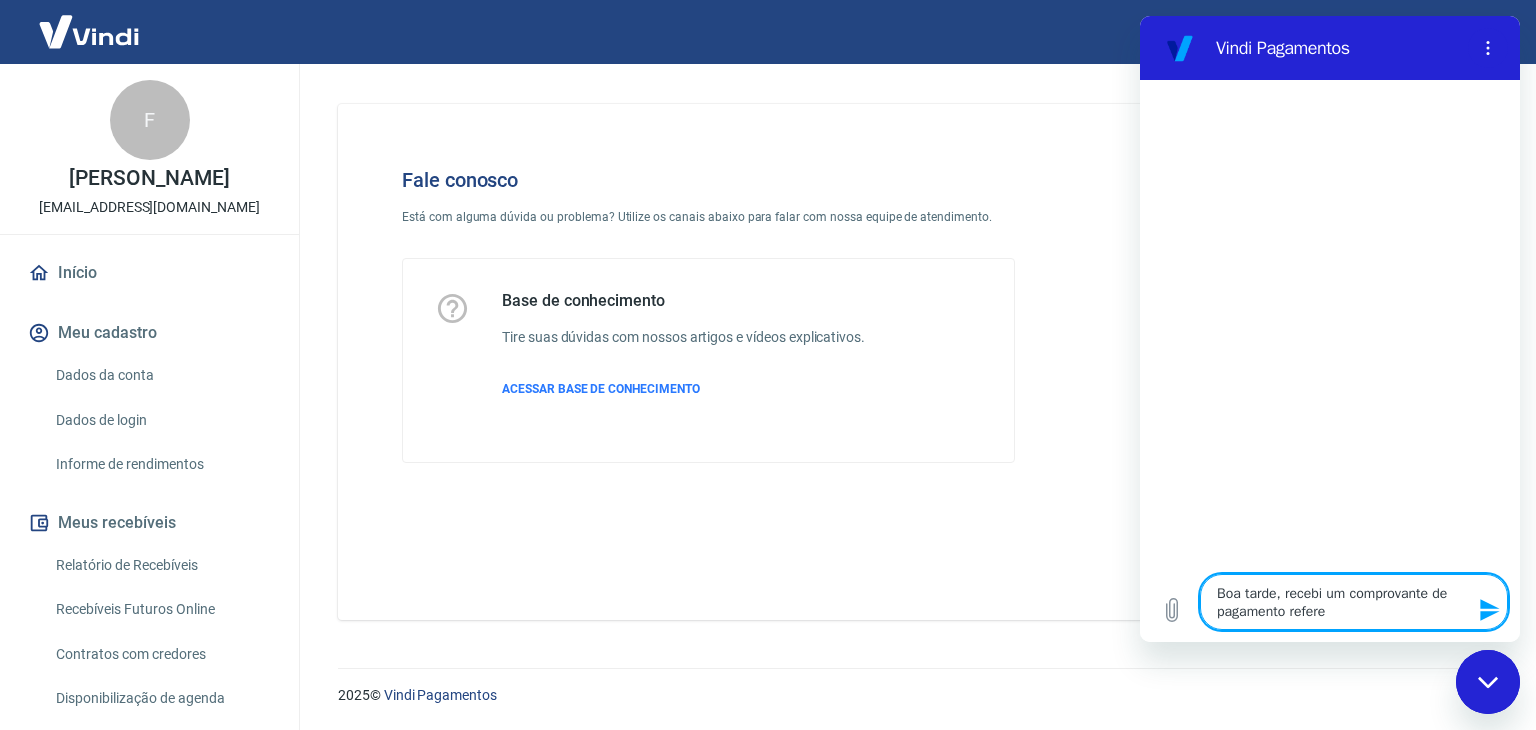 type on "Boa tarde, recebi um comprovante de pagamento referen" 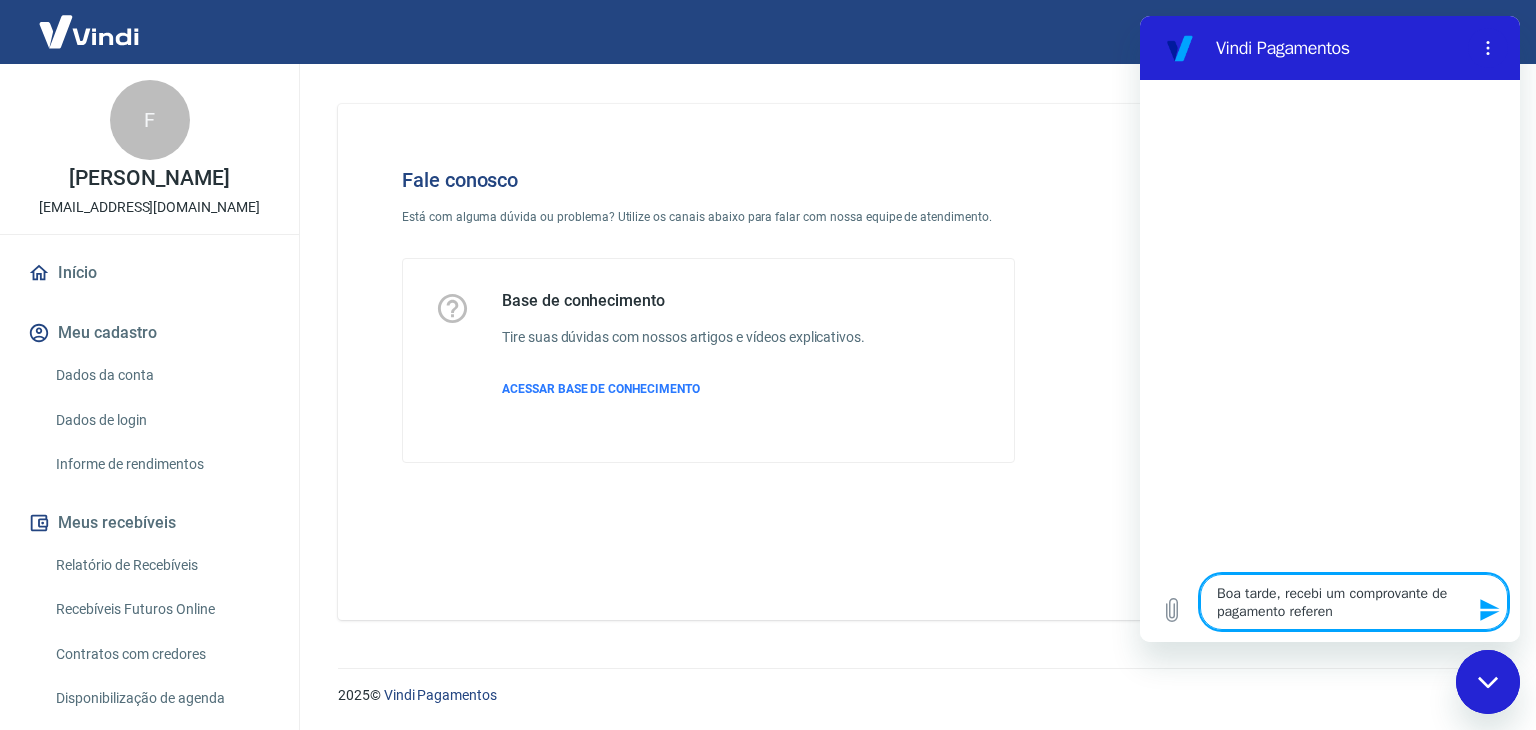type on "Boa tarde, recebi um comprovante de pagamento referent" 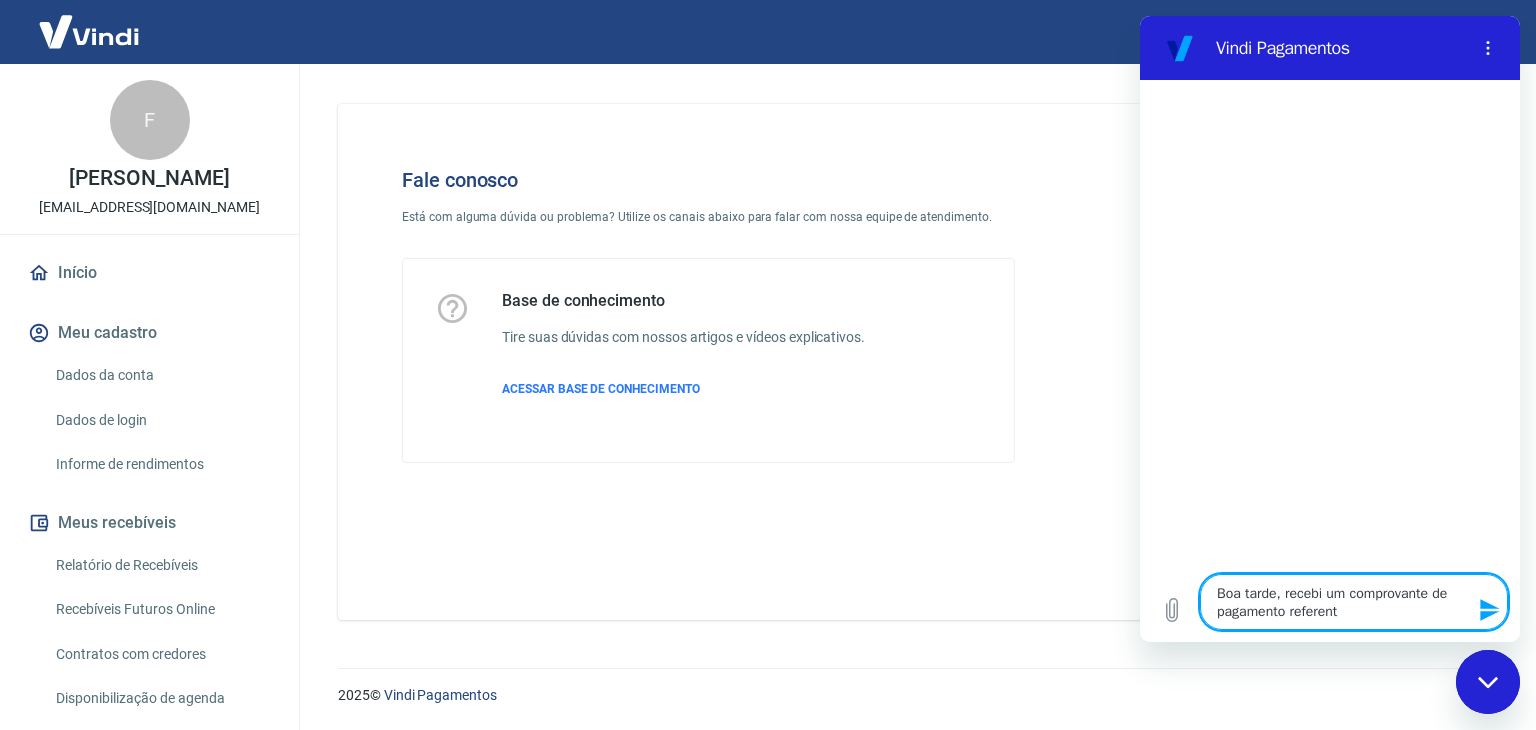 type on "Boa tarde, recebi um comprovante de pagamento referente" 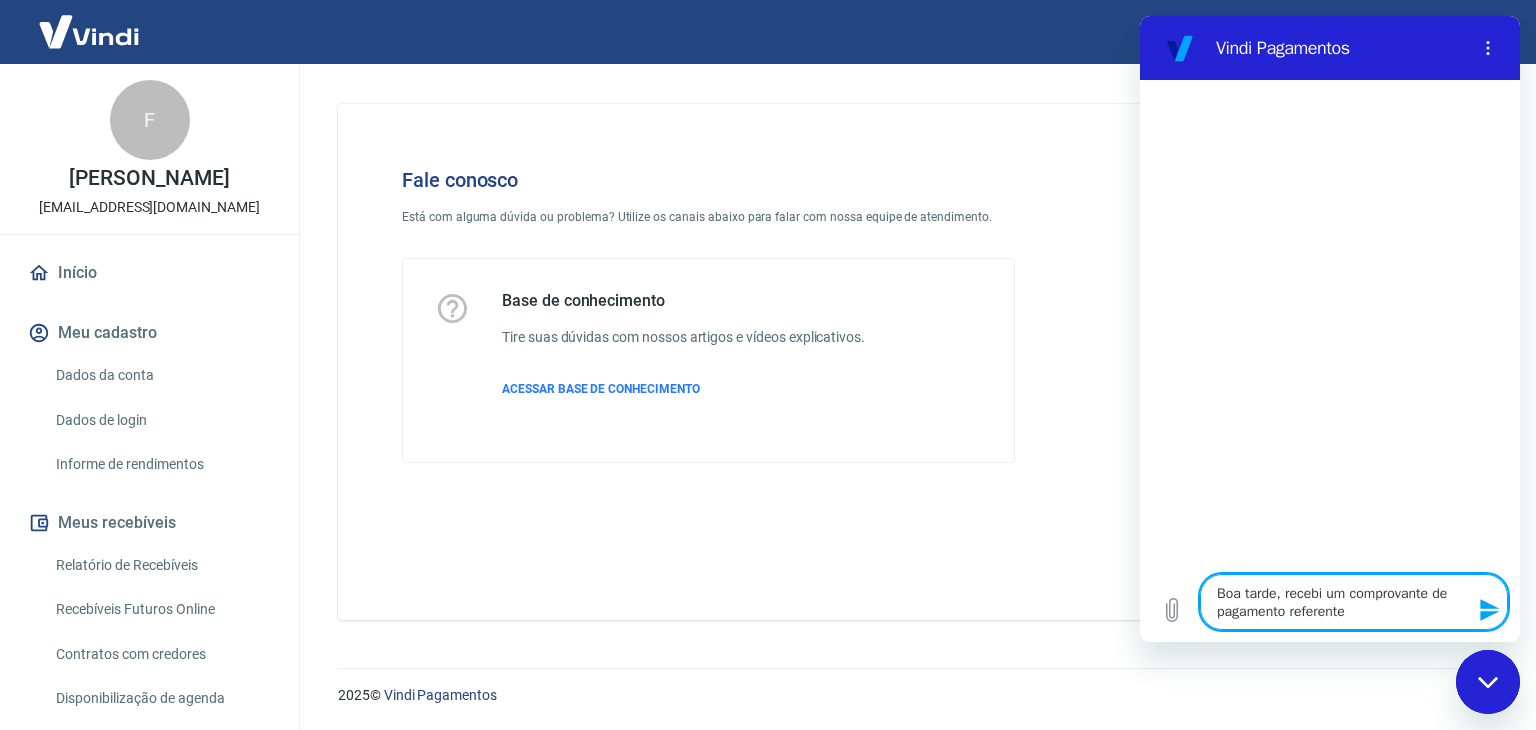 type on "Boa tarde, recebi um comprovante de pagamento referente" 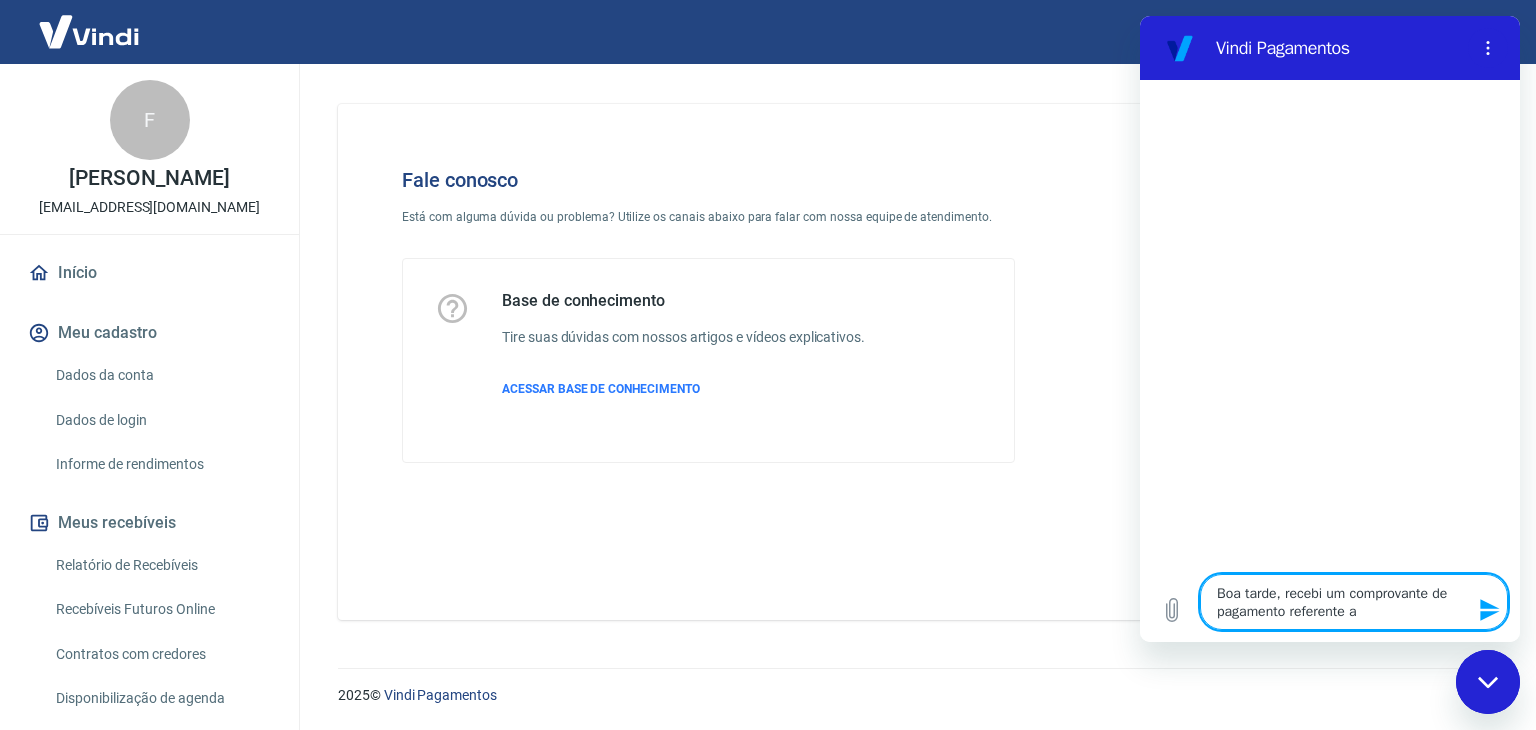 type on "Boa tarde, recebi um comprovante de pagamento referente ao" 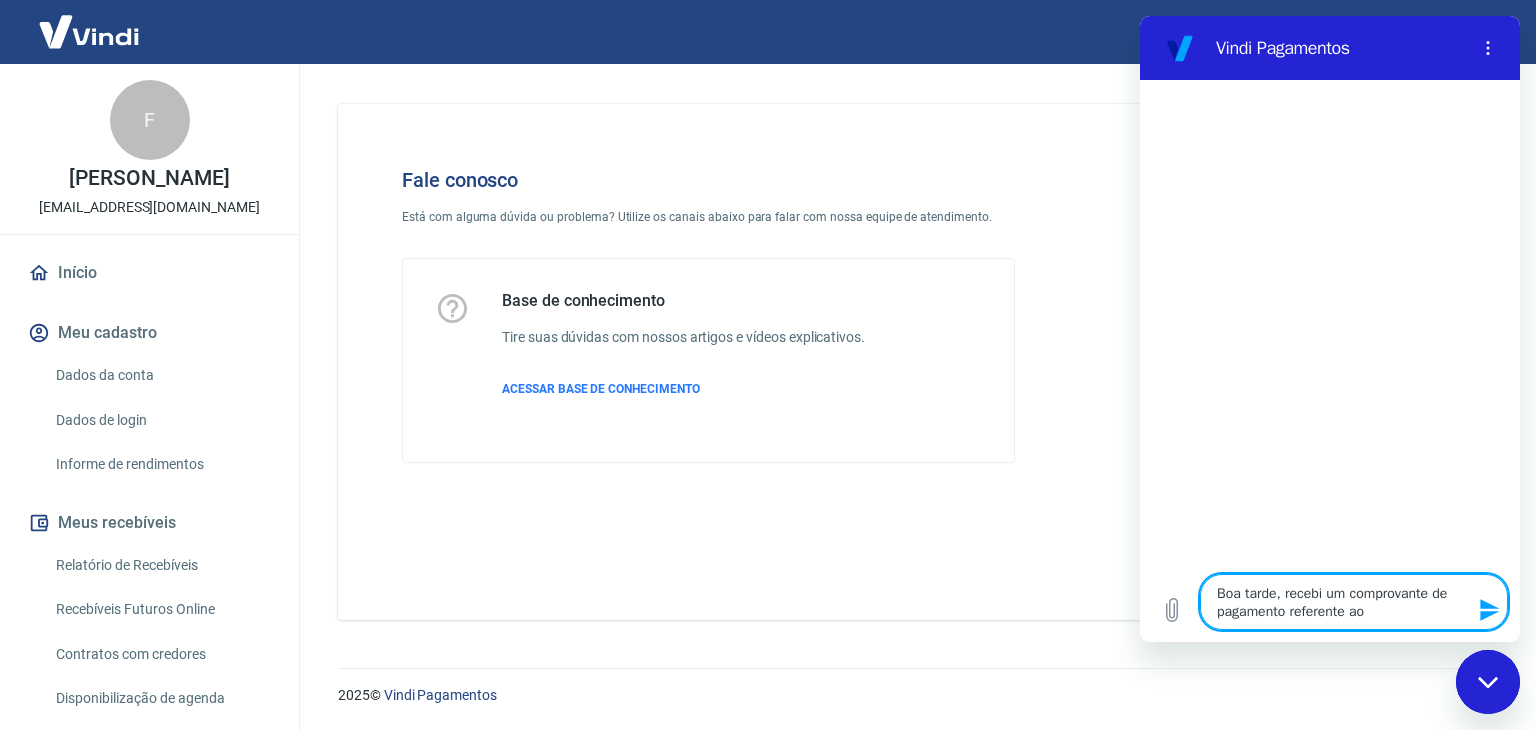 type on "x" 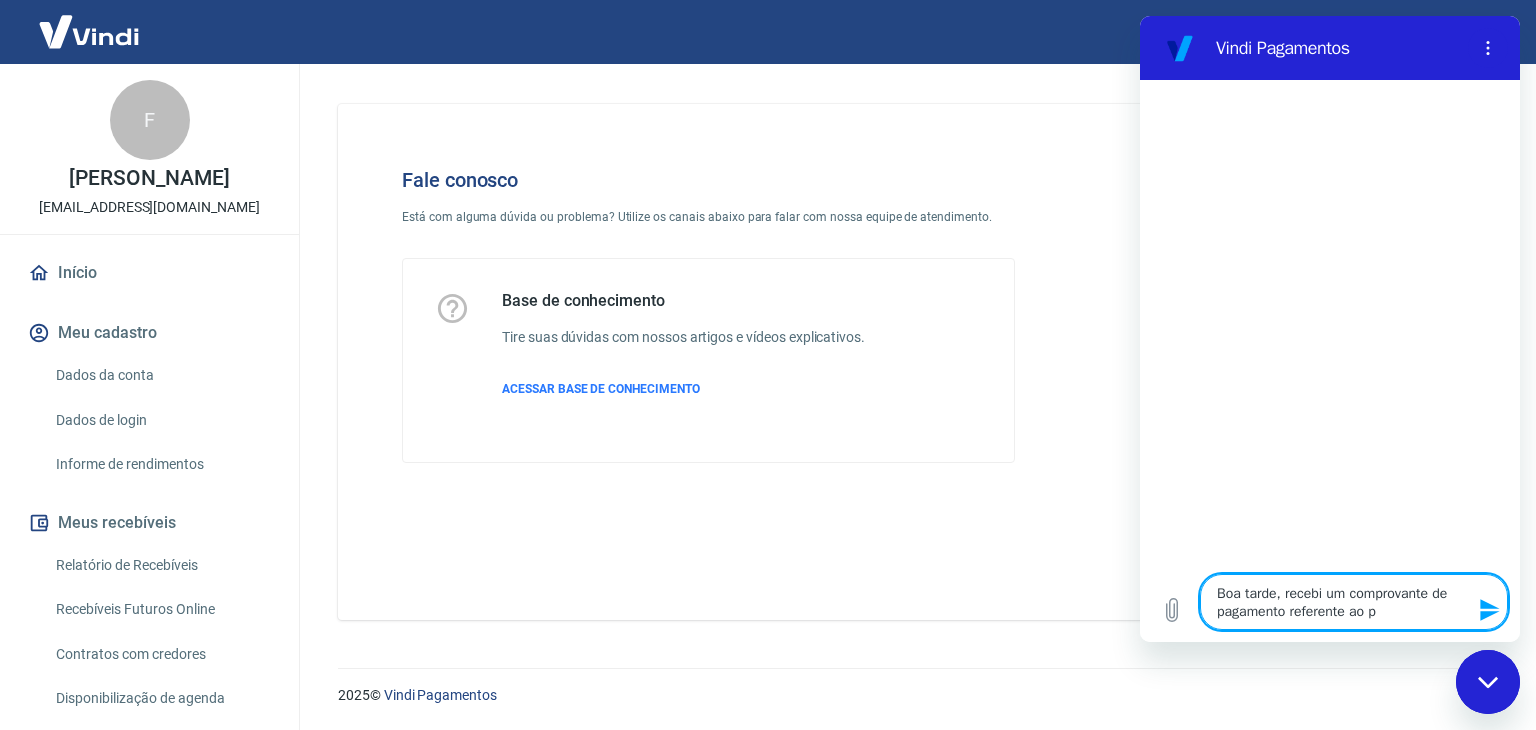 type on "Boa tarde, recebi um comprovante de pagamento referente ao pe" 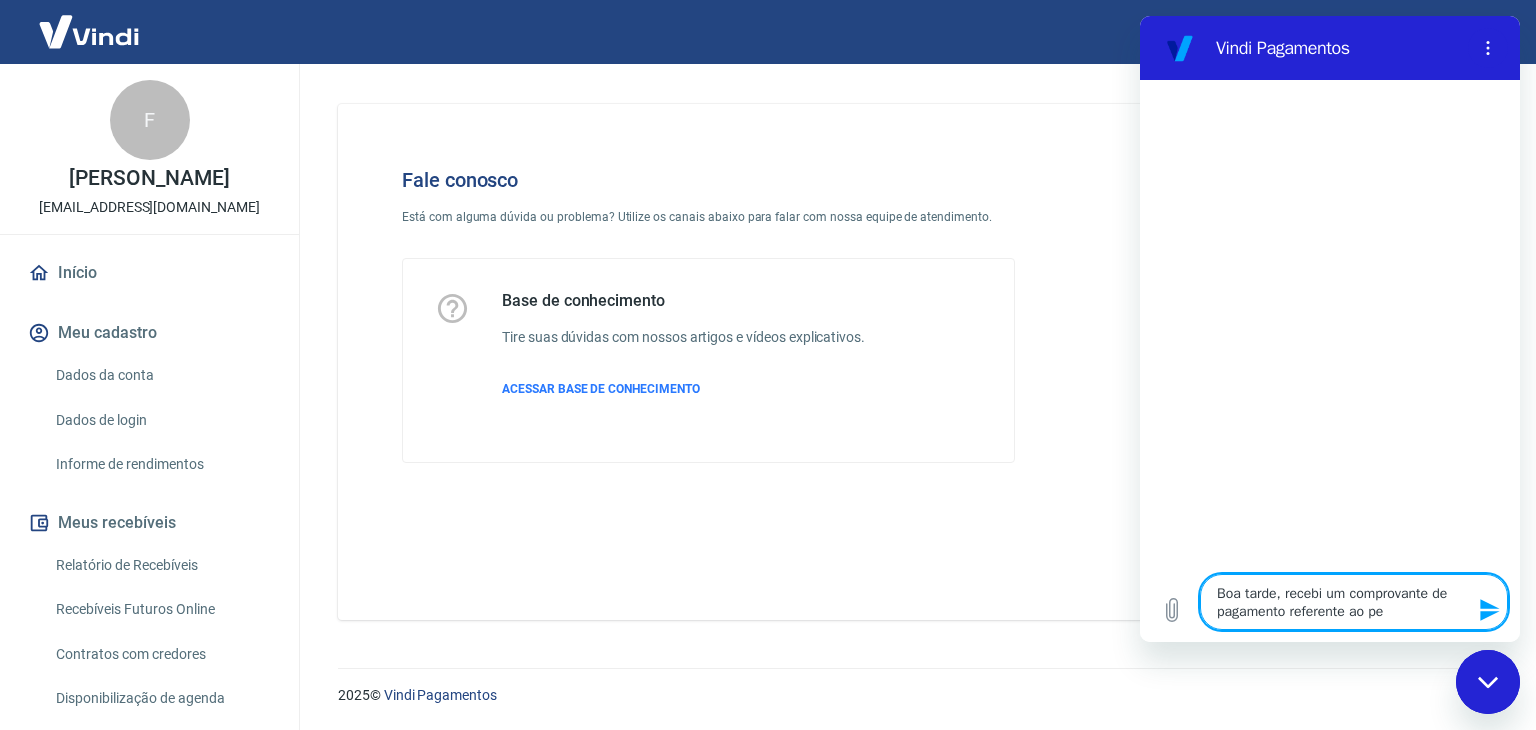 type on "Boa tarde, recebi um comprovante de pagamento referente ao ped" 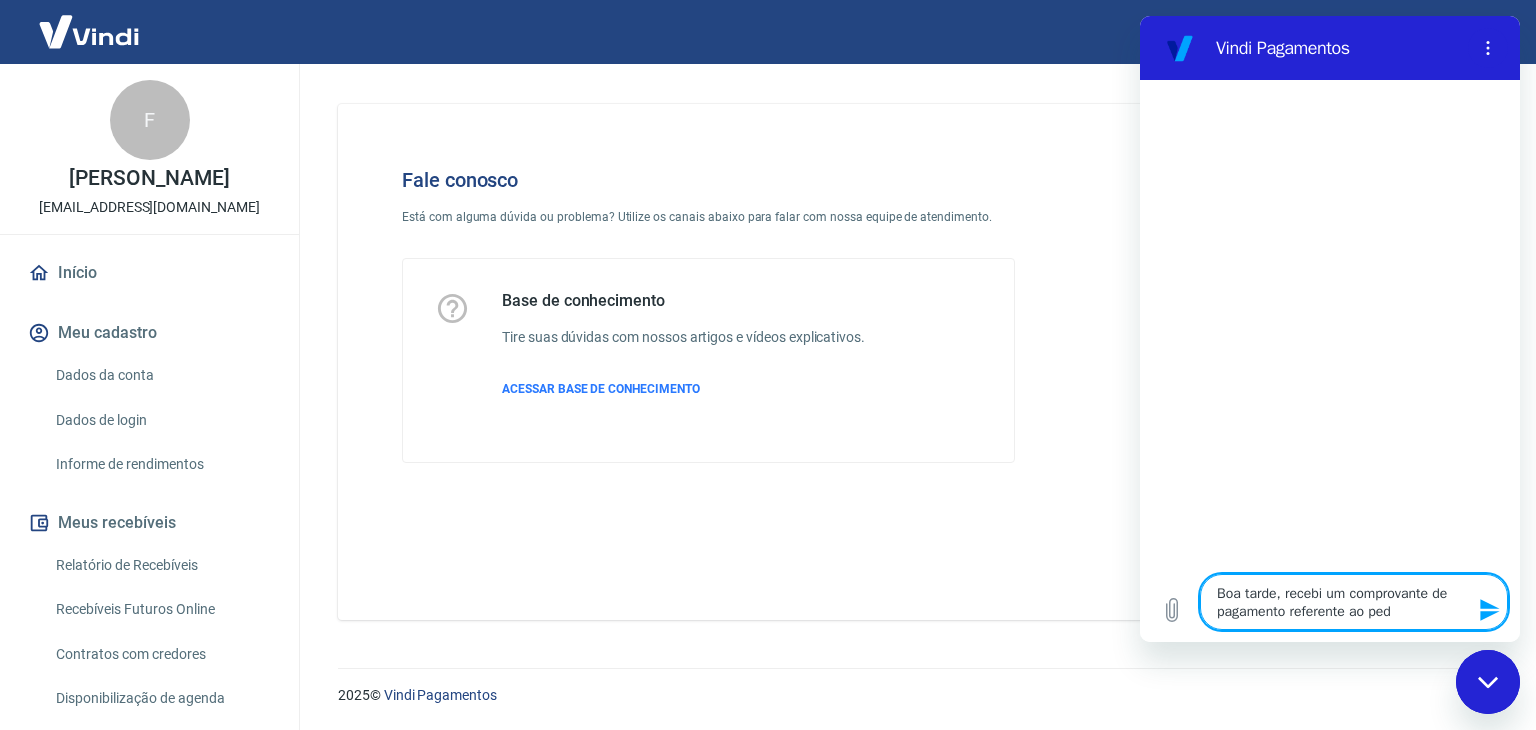 type on "Boa tarde, recebi um comprovante de pagamento referente ao pedi" 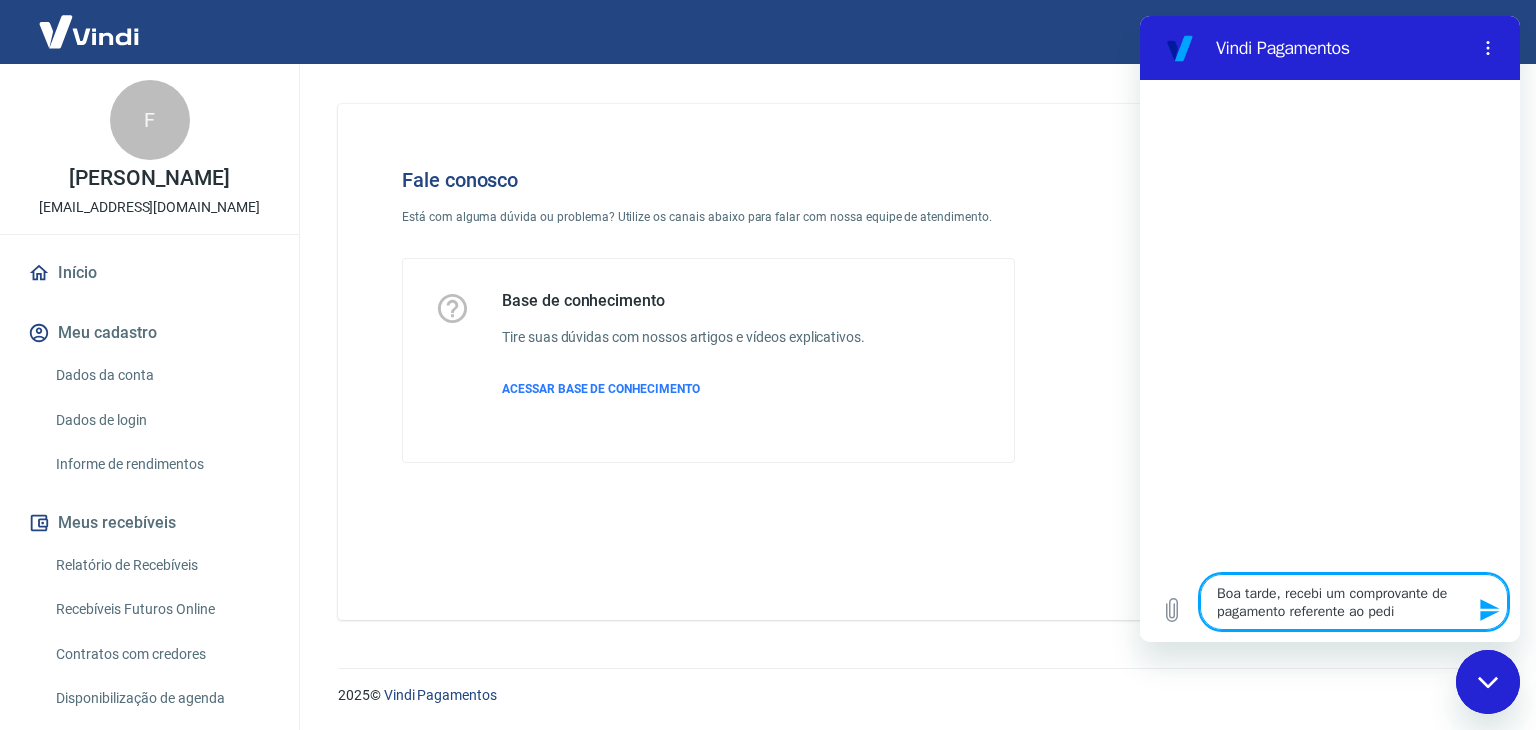 type on "Boa tarde, recebi um comprovante de pagamento referente ao pedid" 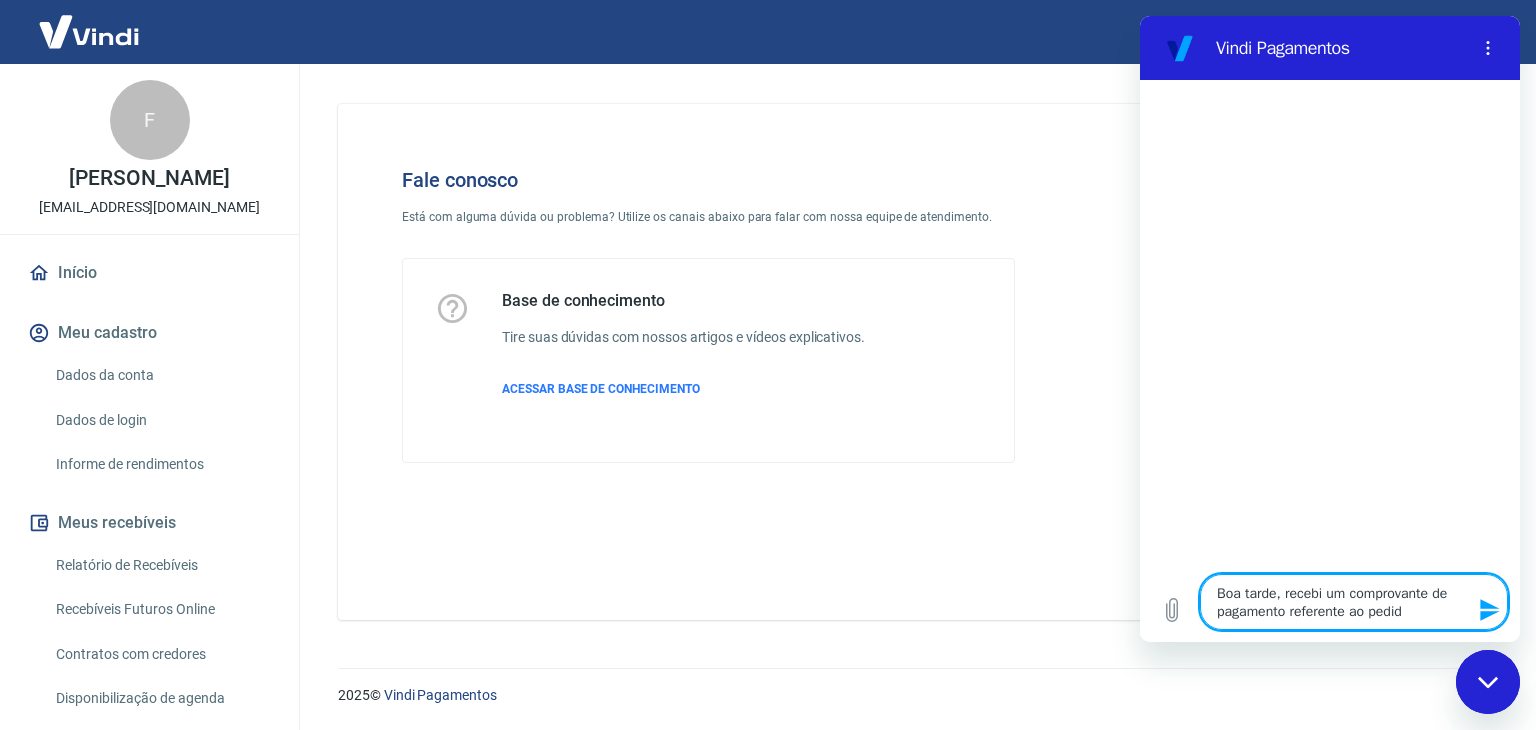 type on "Boa tarde, recebi um comprovante de pagamento referente ao pedido" 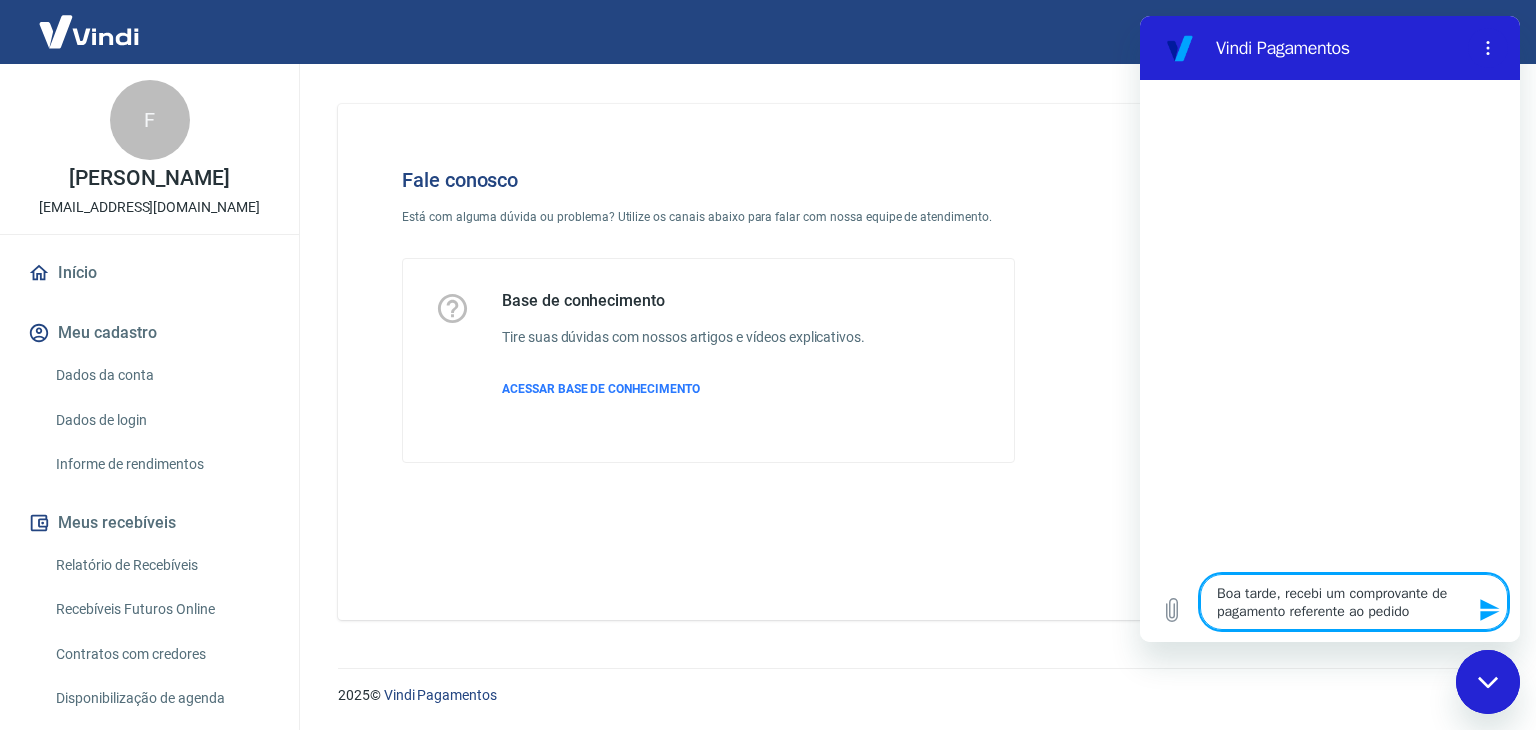type on "Boa tarde, recebi um comprovante de pagamento referente ao pedido" 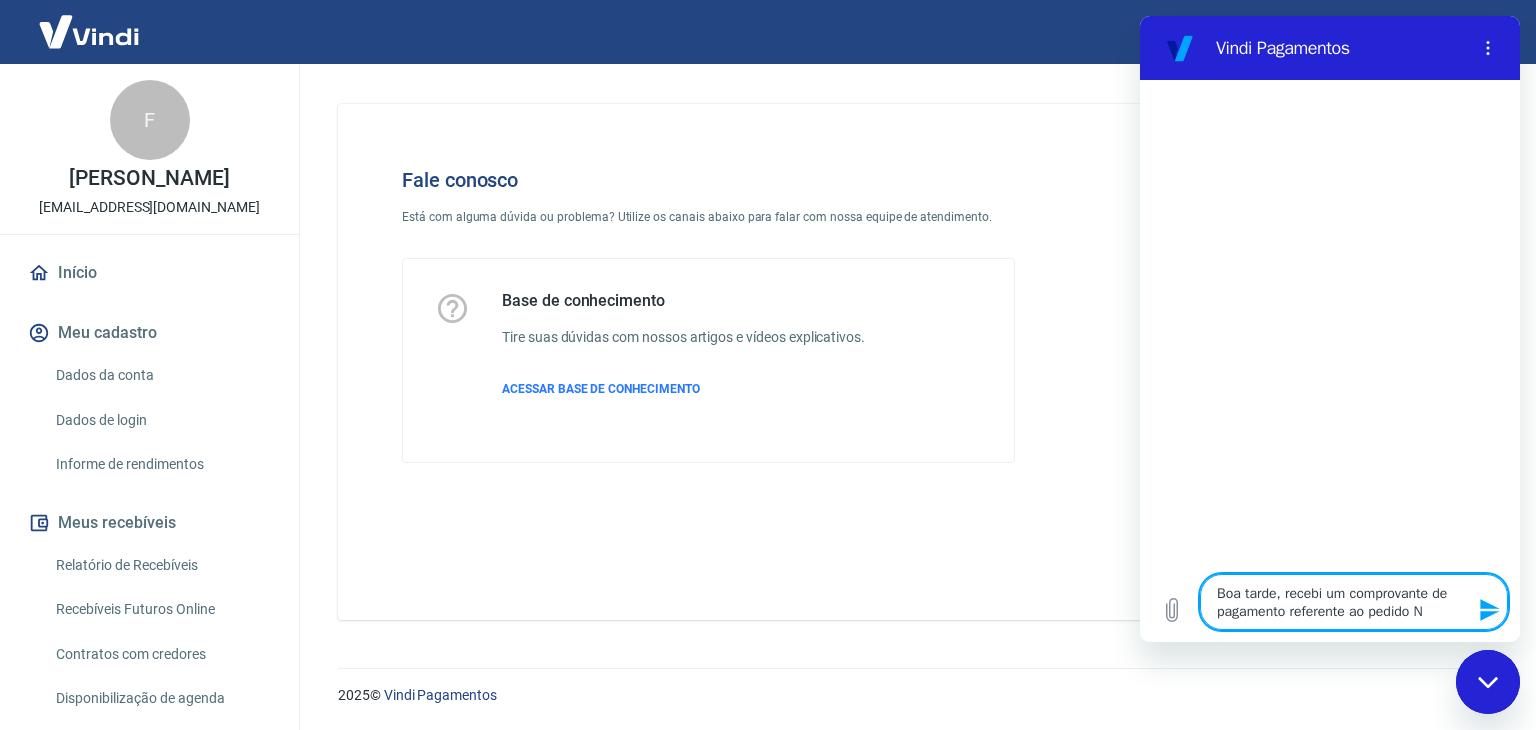 type on "Boa tarde, recebi um comprovante de pagamento referente ao pedido Nº" 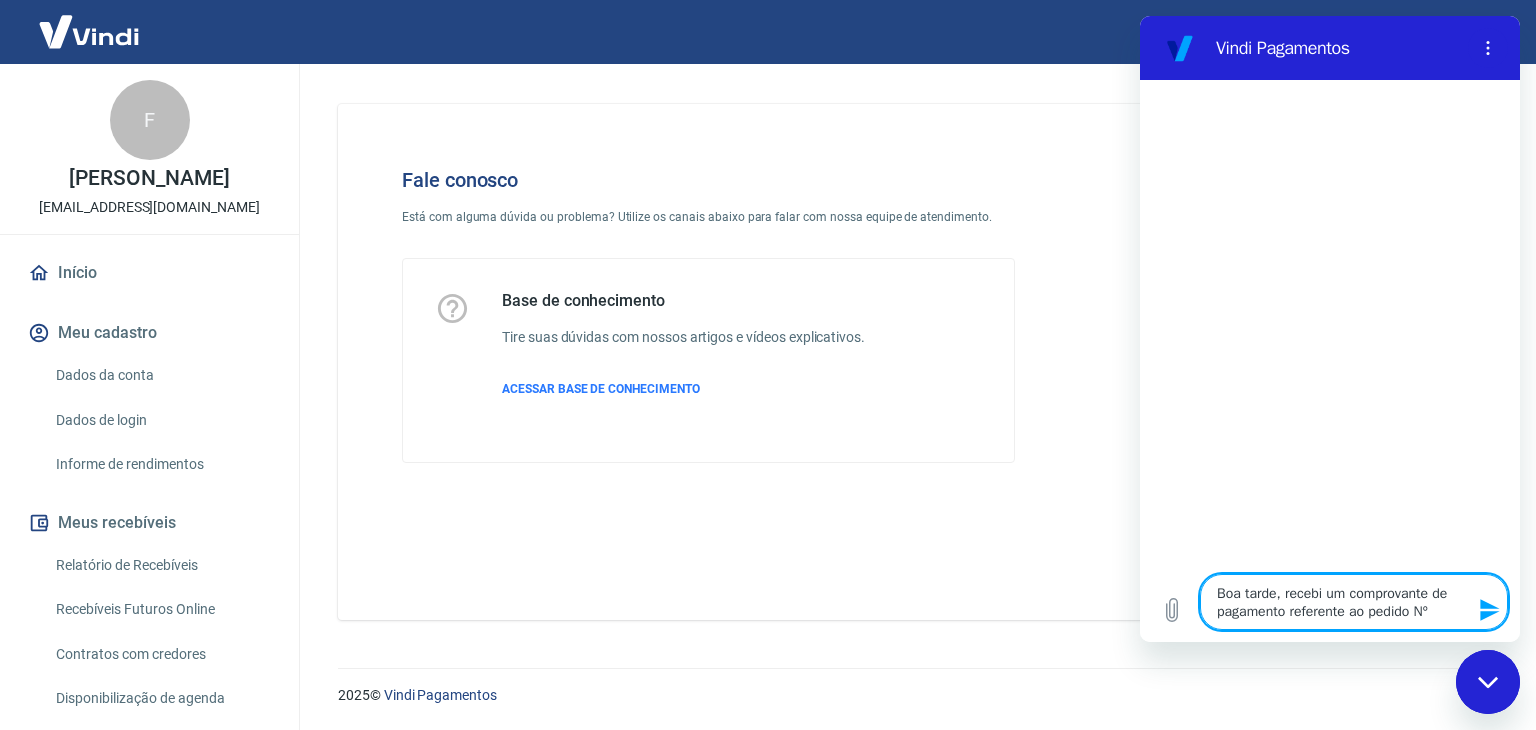 type on "Boa tarde, recebi um comprovante de pagamento referente ao pedido Nº" 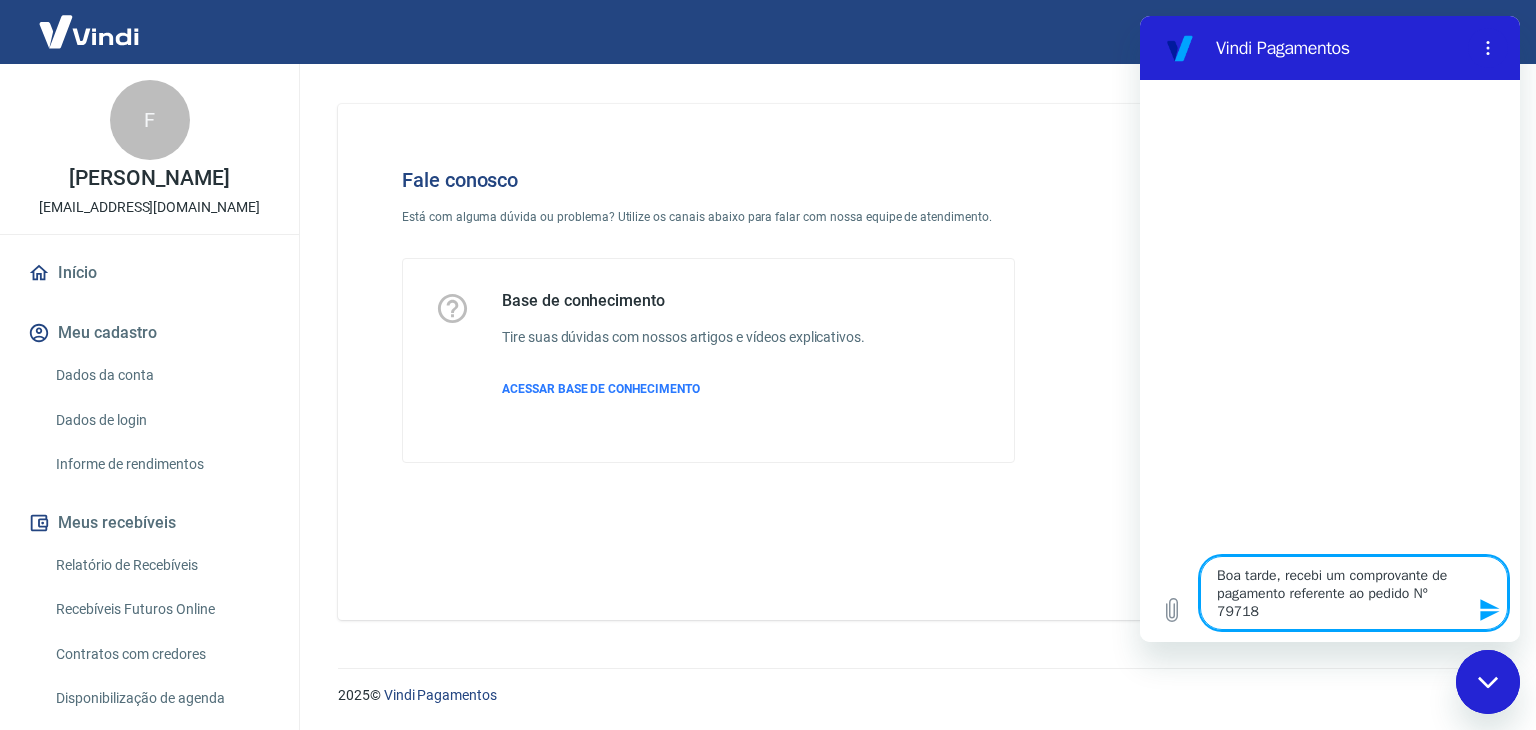 type on "Boa tarde, recebi um comprovante de pagamento referente ao pedido Nº 79718," 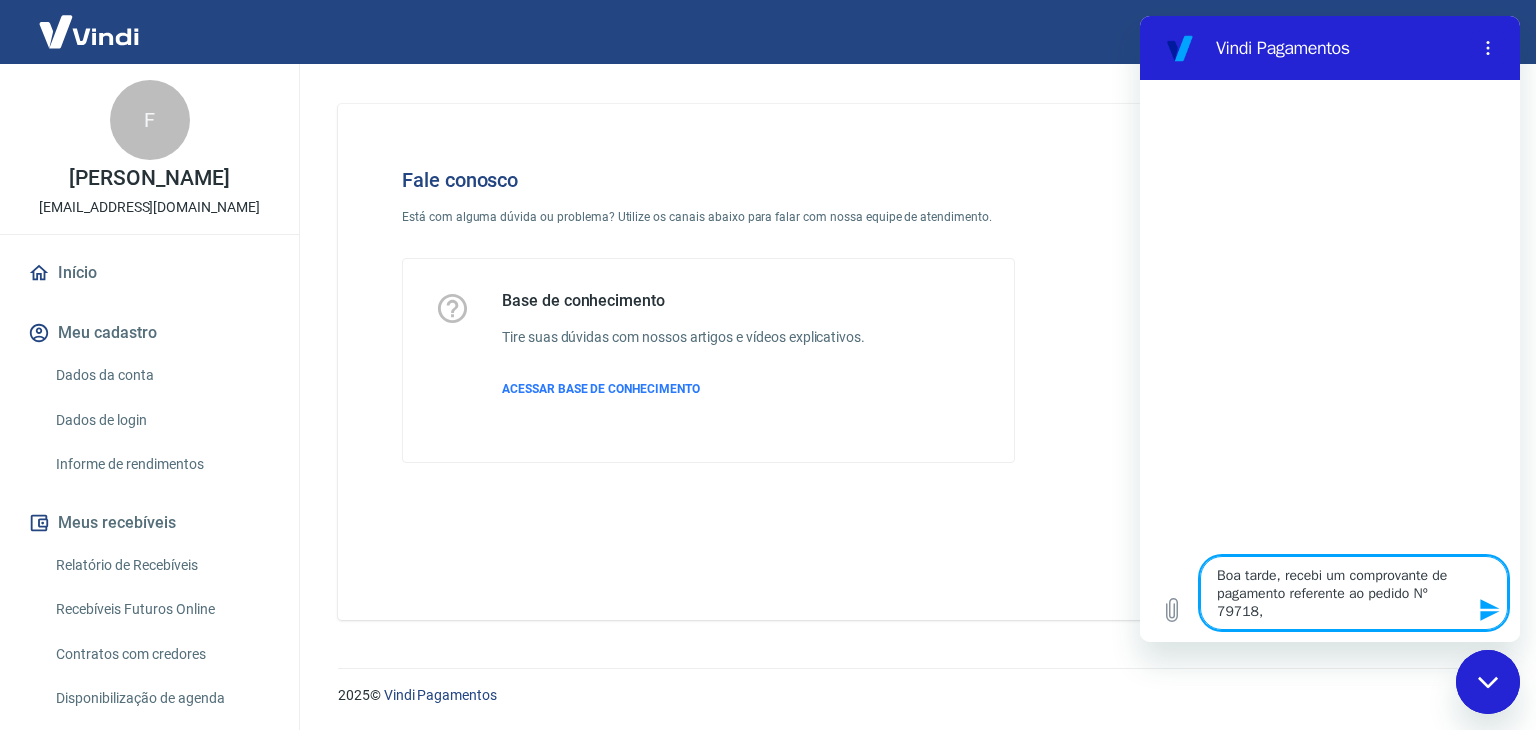 type on "Boa tarde, recebi um comprovante de pagamento referente ao pedido Nº 79718," 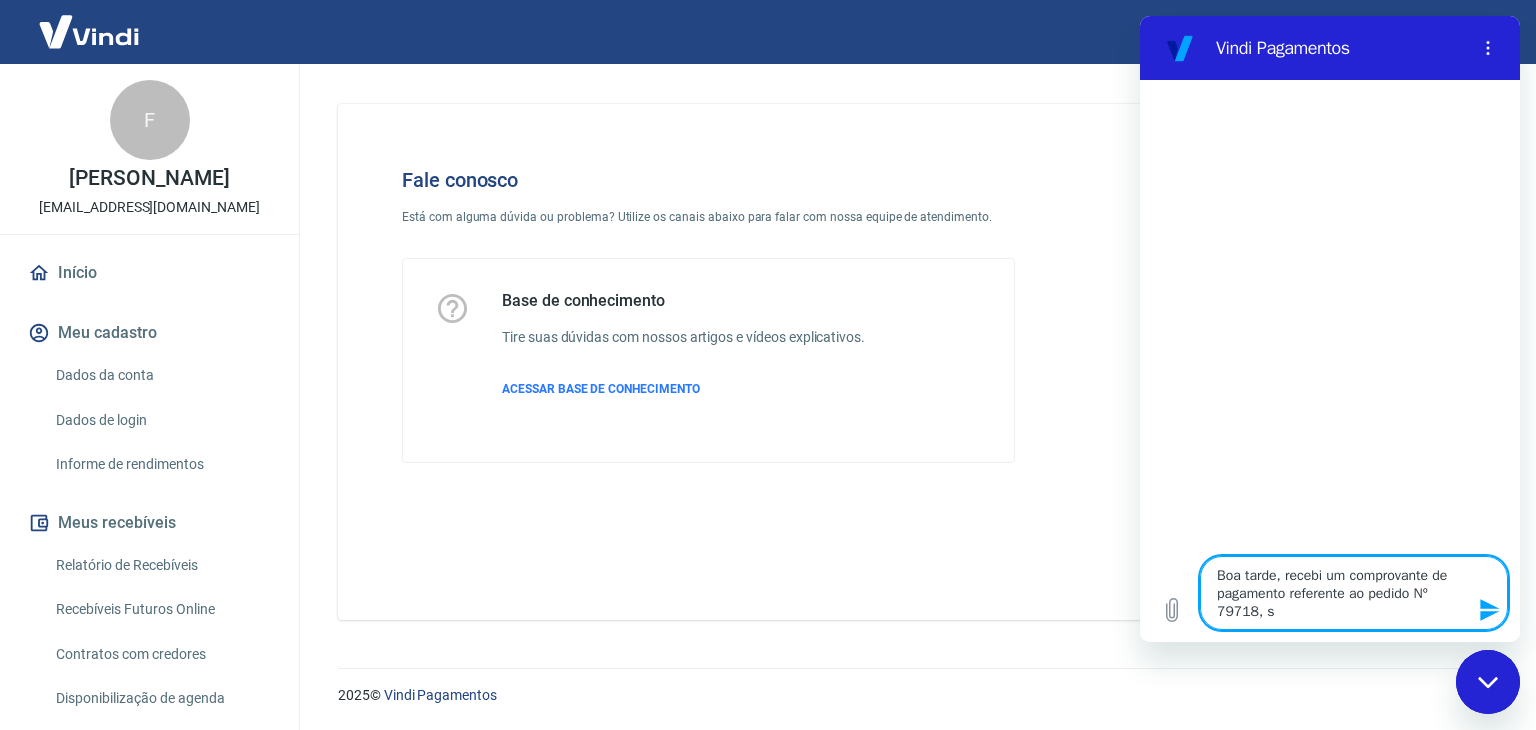 type on "Boa tarde, recebi um comprovante de pagamento referente ao pedido Nº 79718, st" 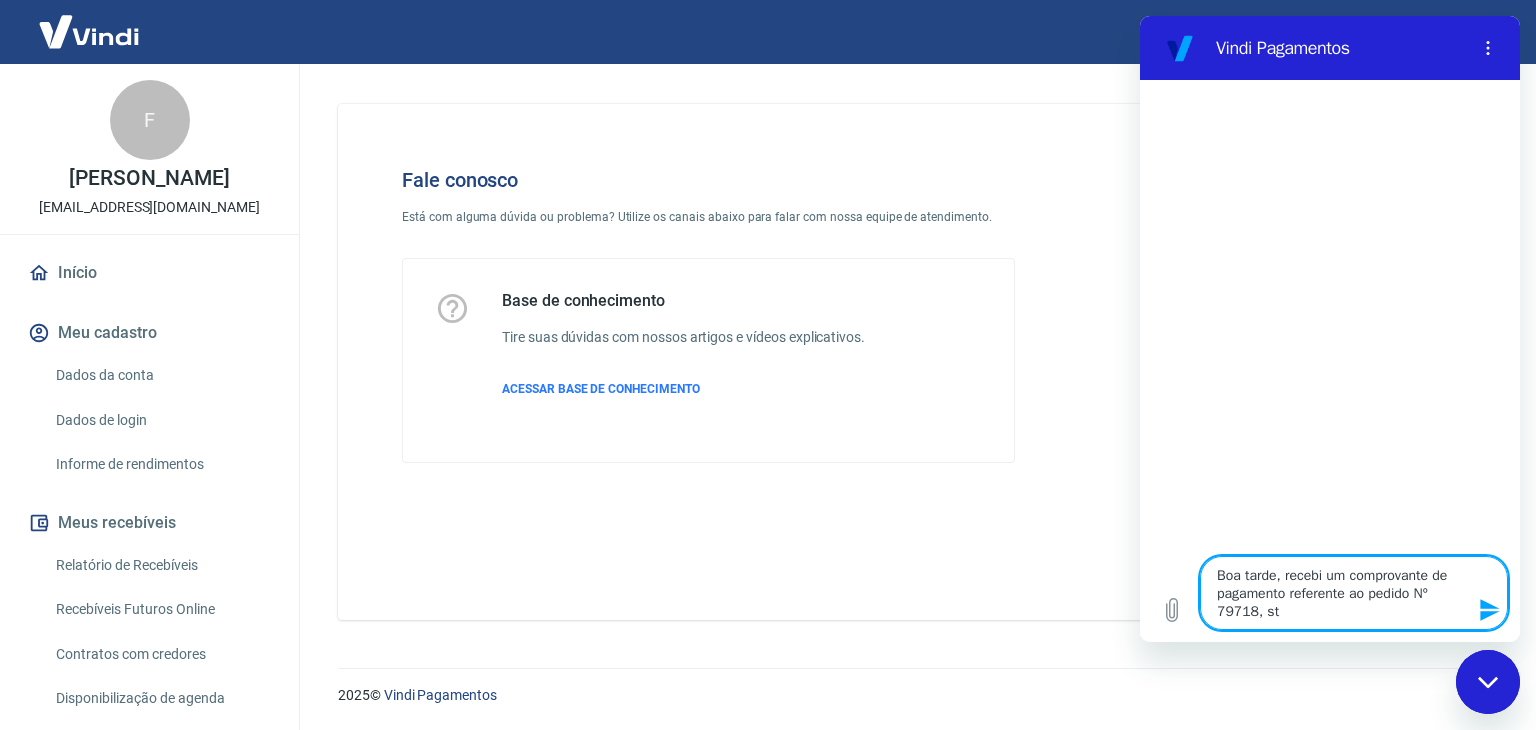 type on "Boa tarde, recebi um comprovante de pagamento referente ao pedido Nº 79718, sta" 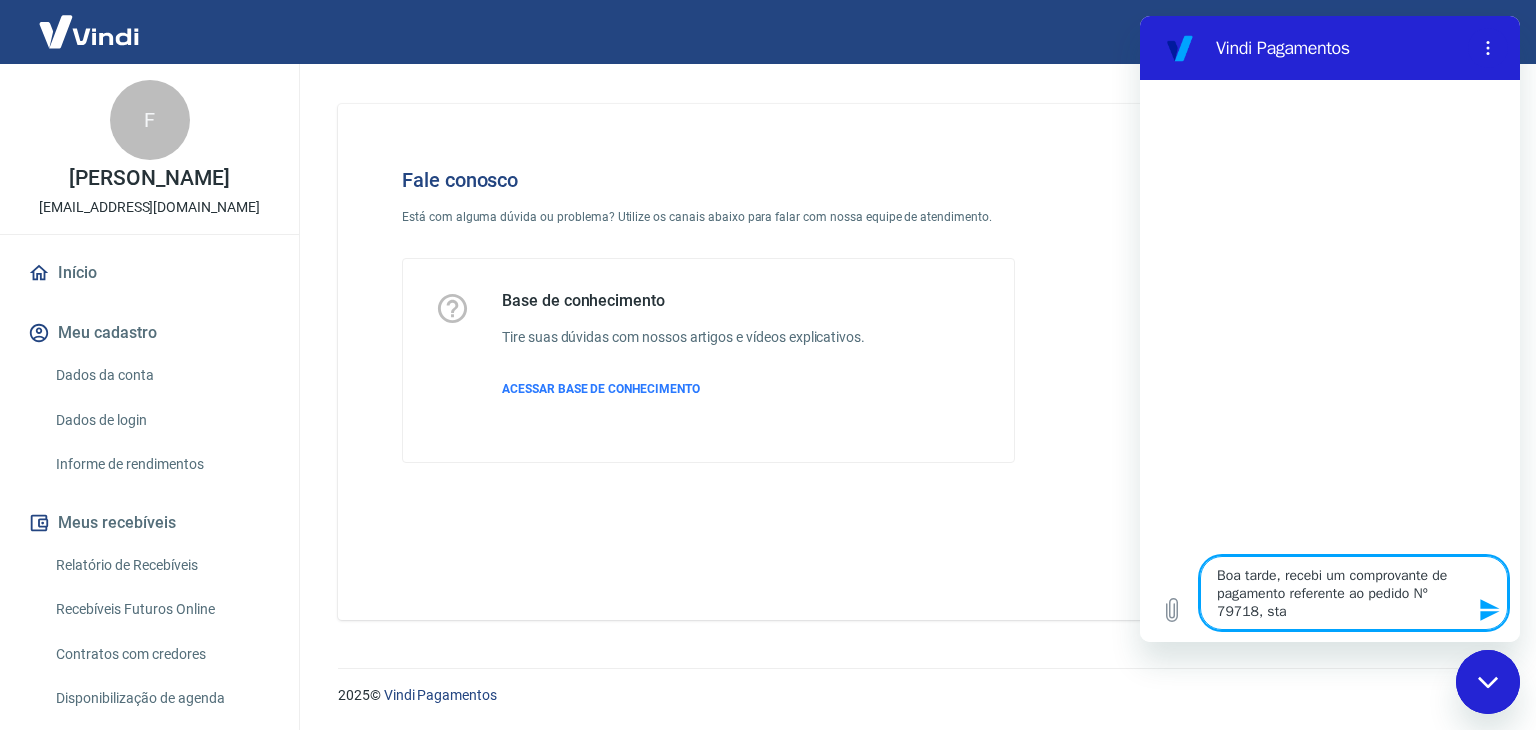 type on "Boa tarde, recebi um comprovante de pagamento referente ao pedido Nº 79718, stat" 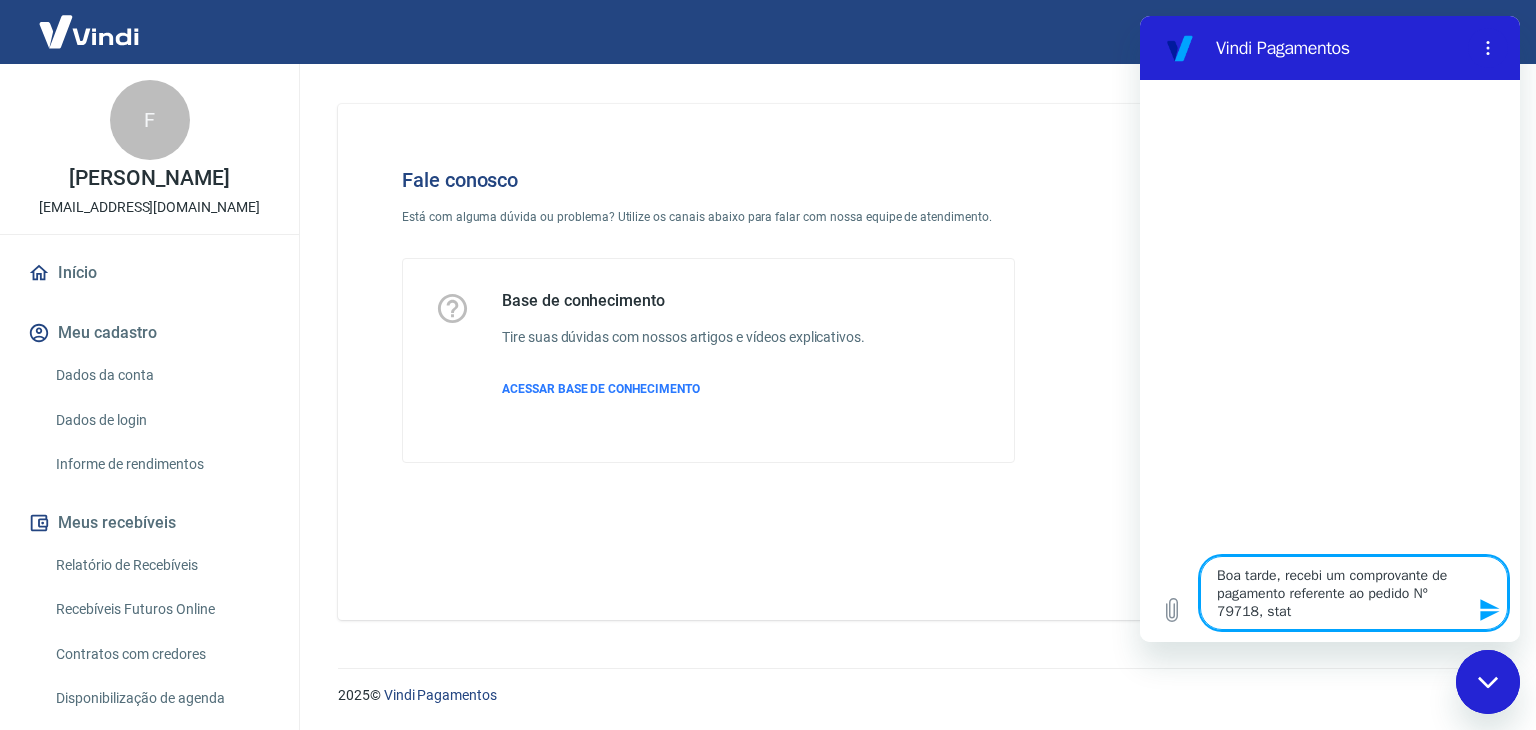 type on "Boa tarde, recebi um comprovante de pagamento referente ao pedido Nº 79718, statu" 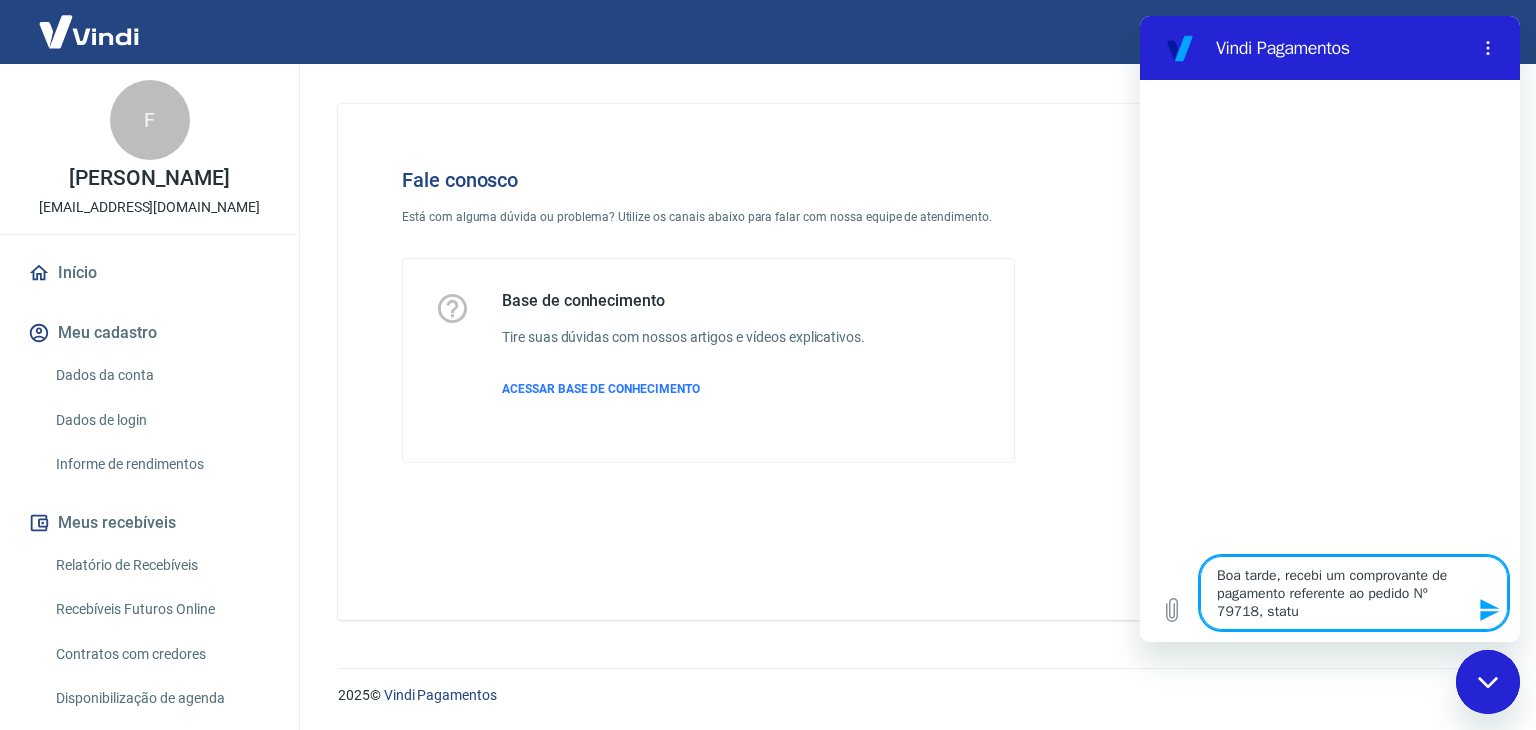 type on "Boa tarde, recebi um comprovante de pagamento referente ao pedido Nº 79718, status" 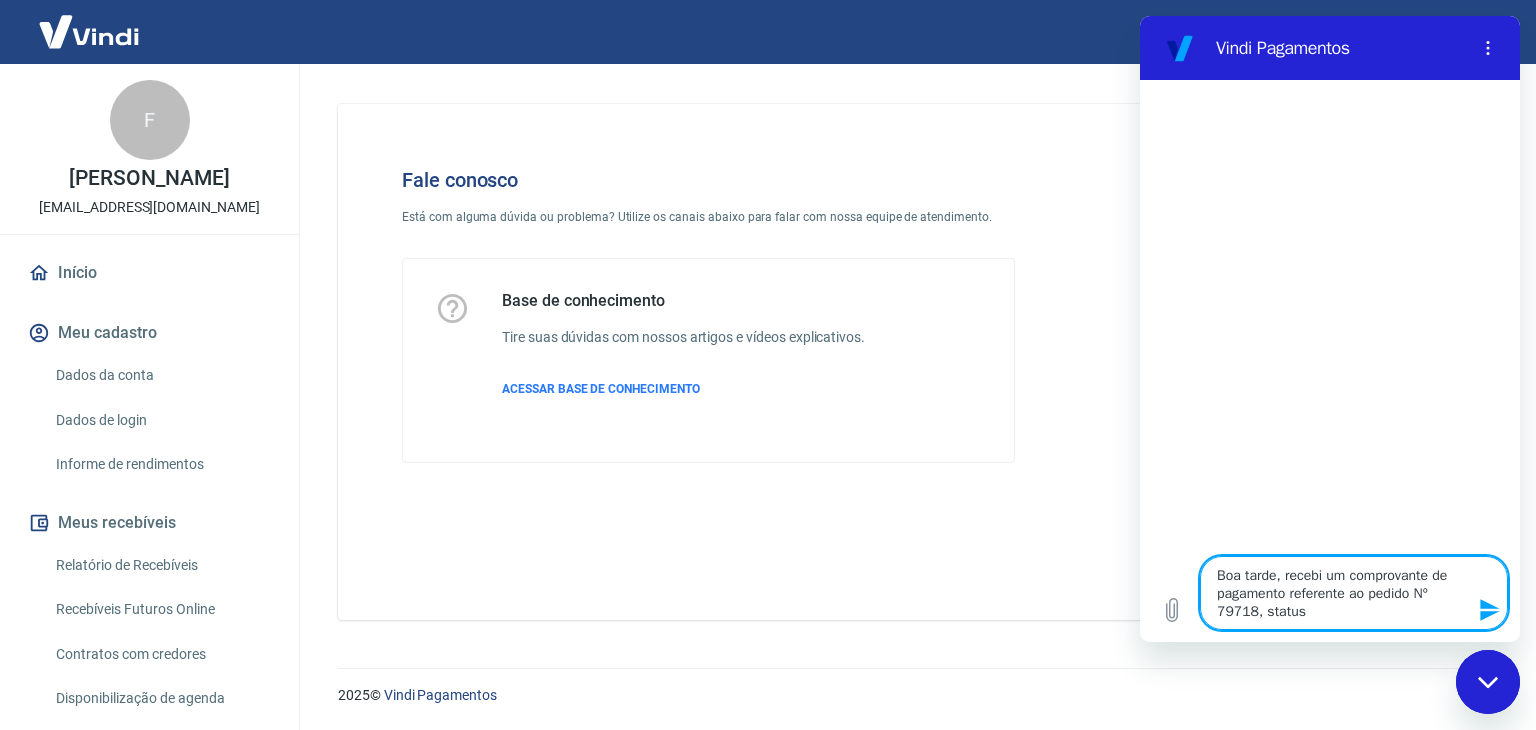 type on "Boa tarde, recebi um comprovante de pagamento referente ao pedido Nº 79718, status" 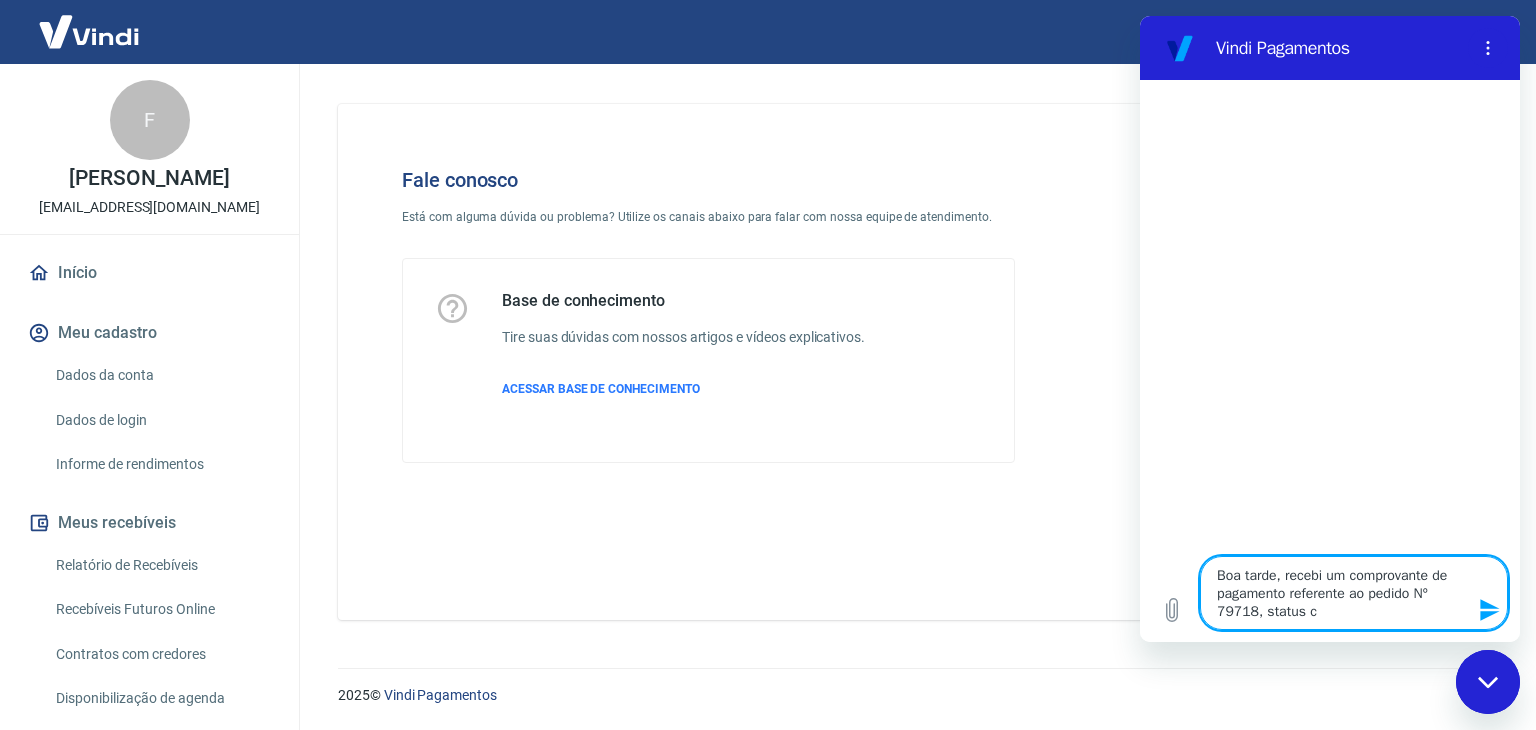 type on "Boa tarde, recebi um comprovante de pagamento referente ao pedido Nº 79718, status ca" 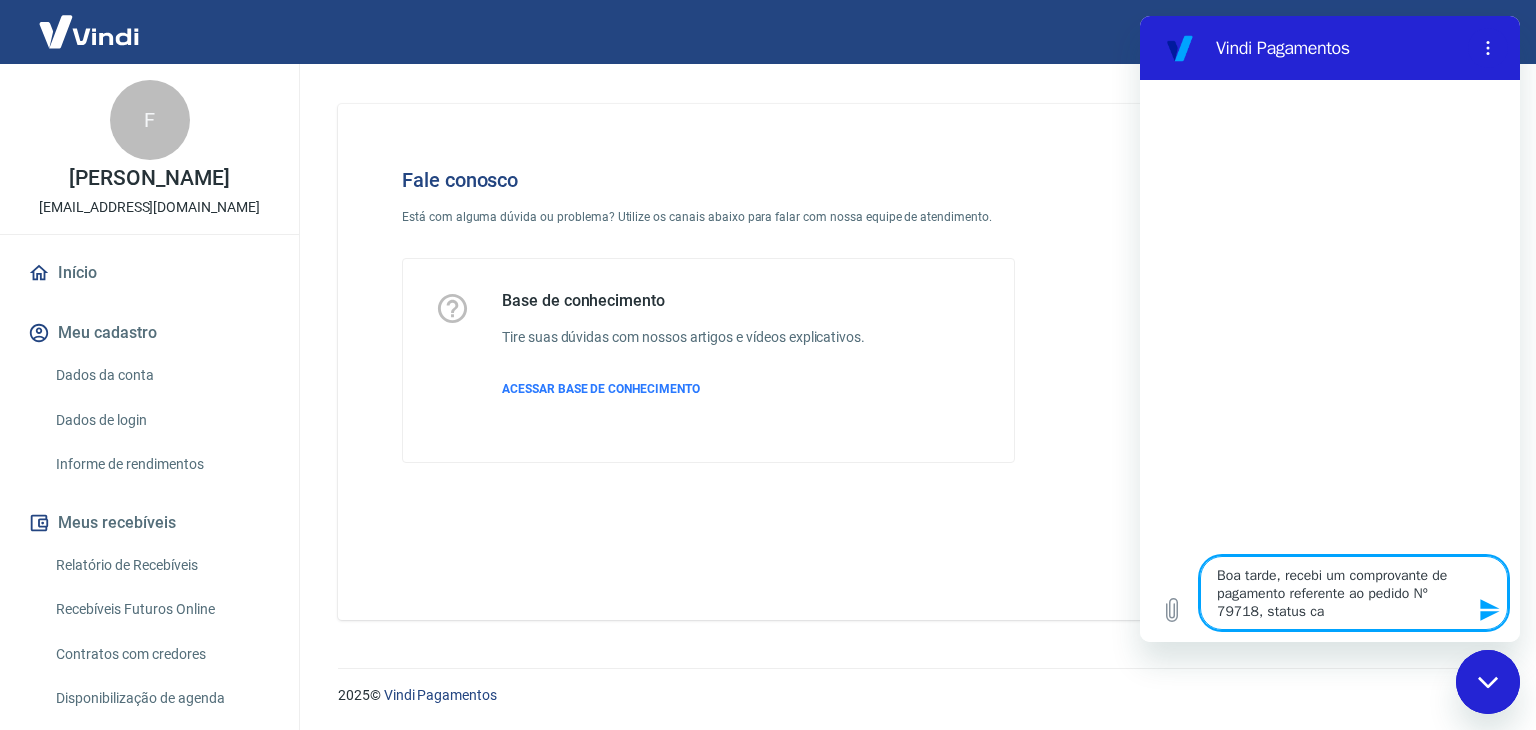 type on "Boa tarde, recebi um comprovante de pagamento referente ao pedido Nº 79718, status can" 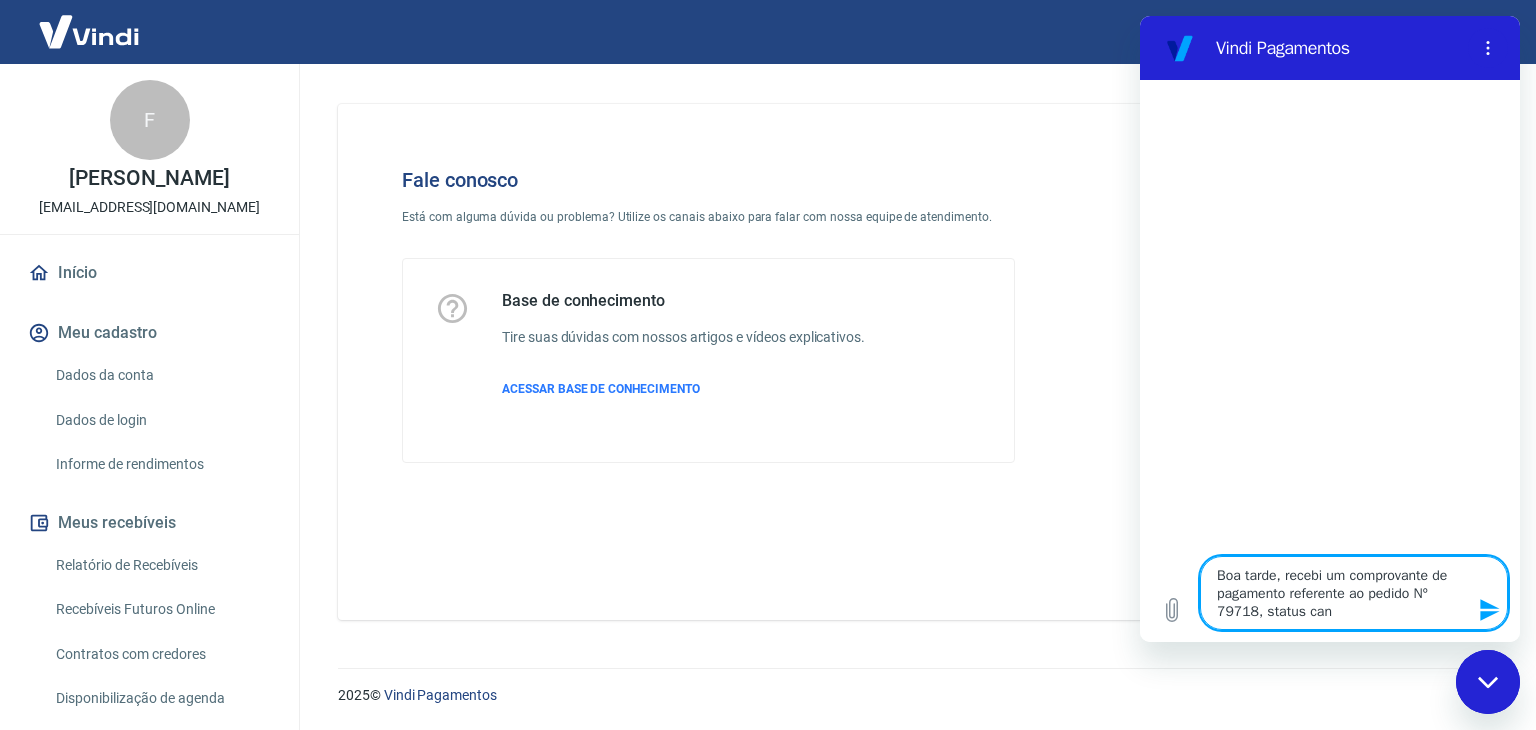type on "x" 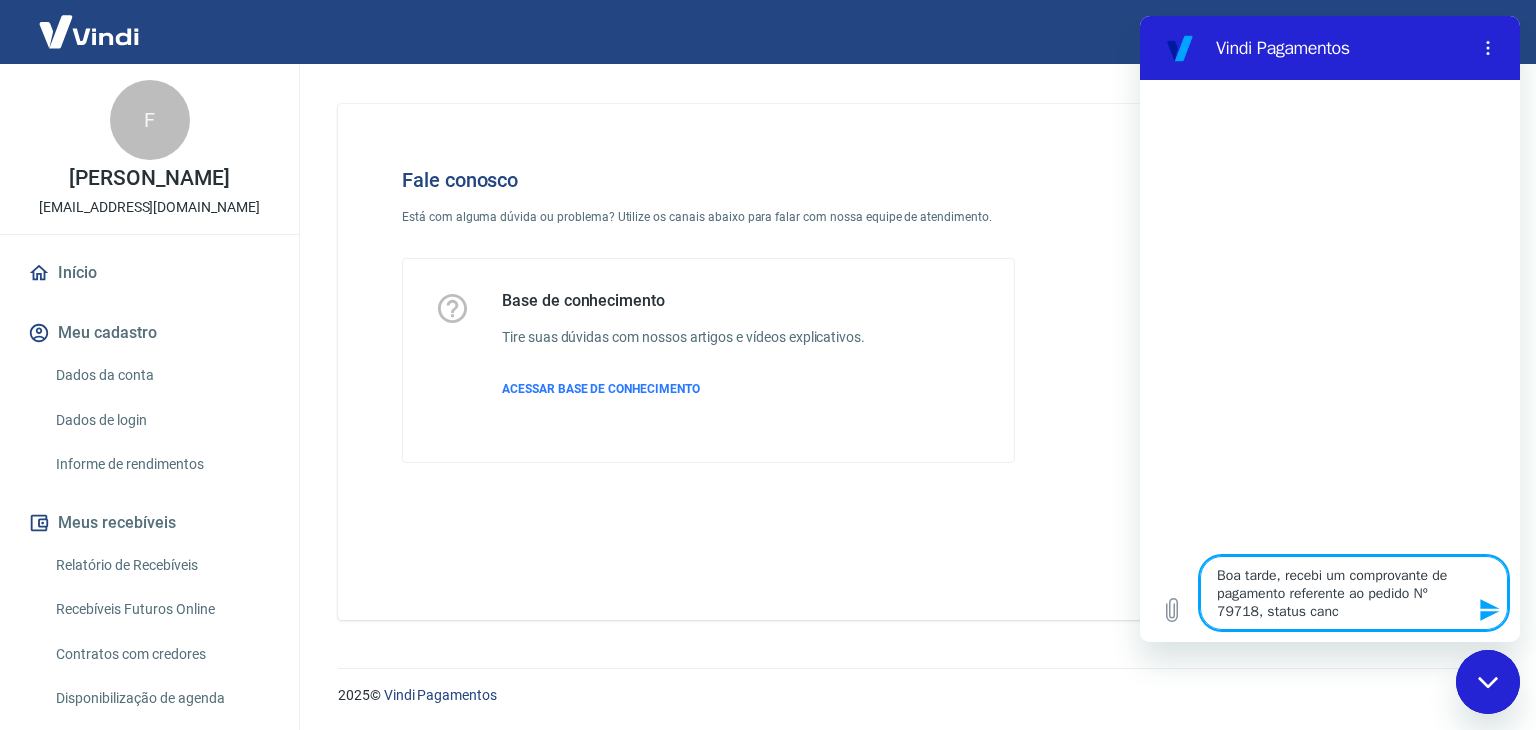 type on "Boa tarde, recebi um comprovante de pagamento referente ao pedido Nº 79718, status cance" 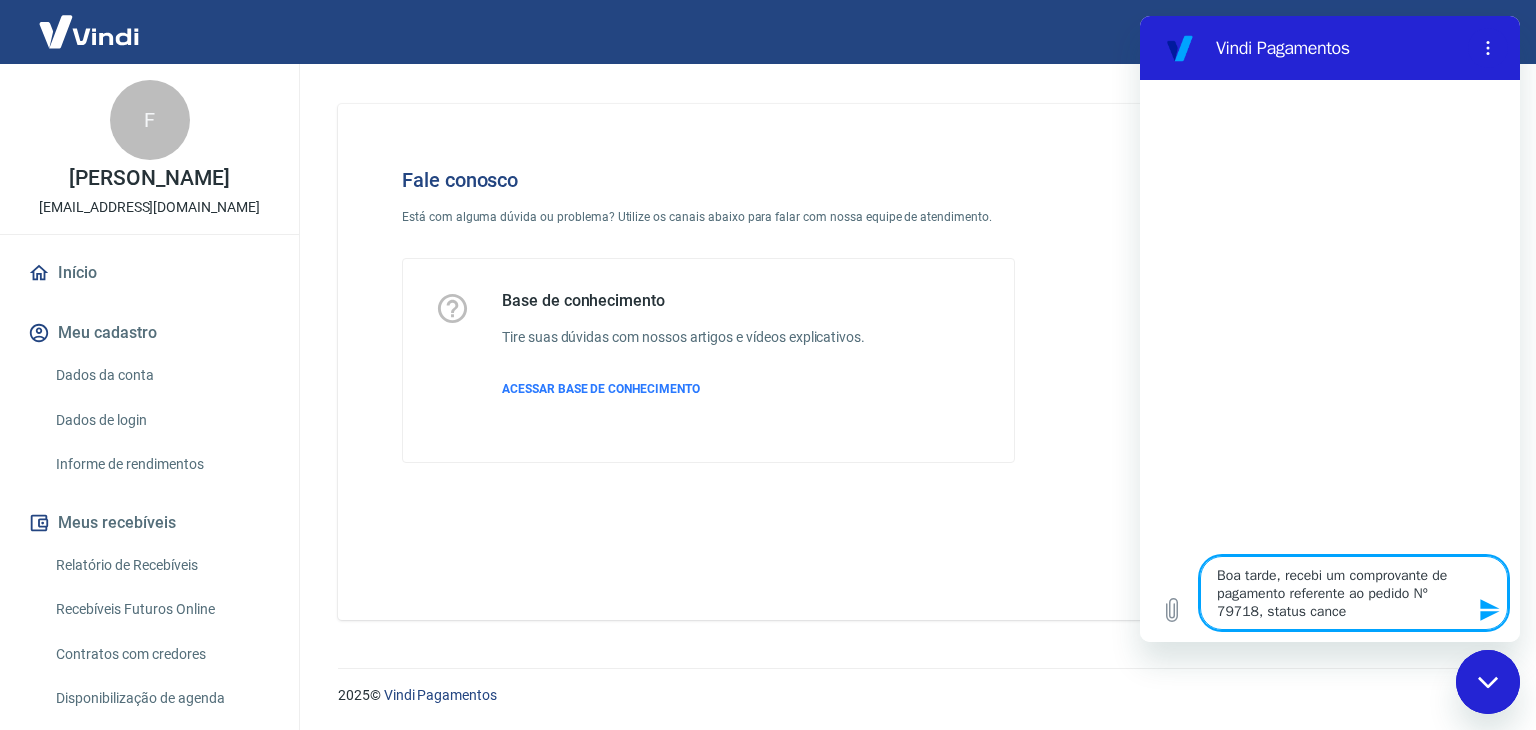 type on "Boa tarde, recebi um comprovante de pagamento referente ao pedido Nº 79718, status cancel" 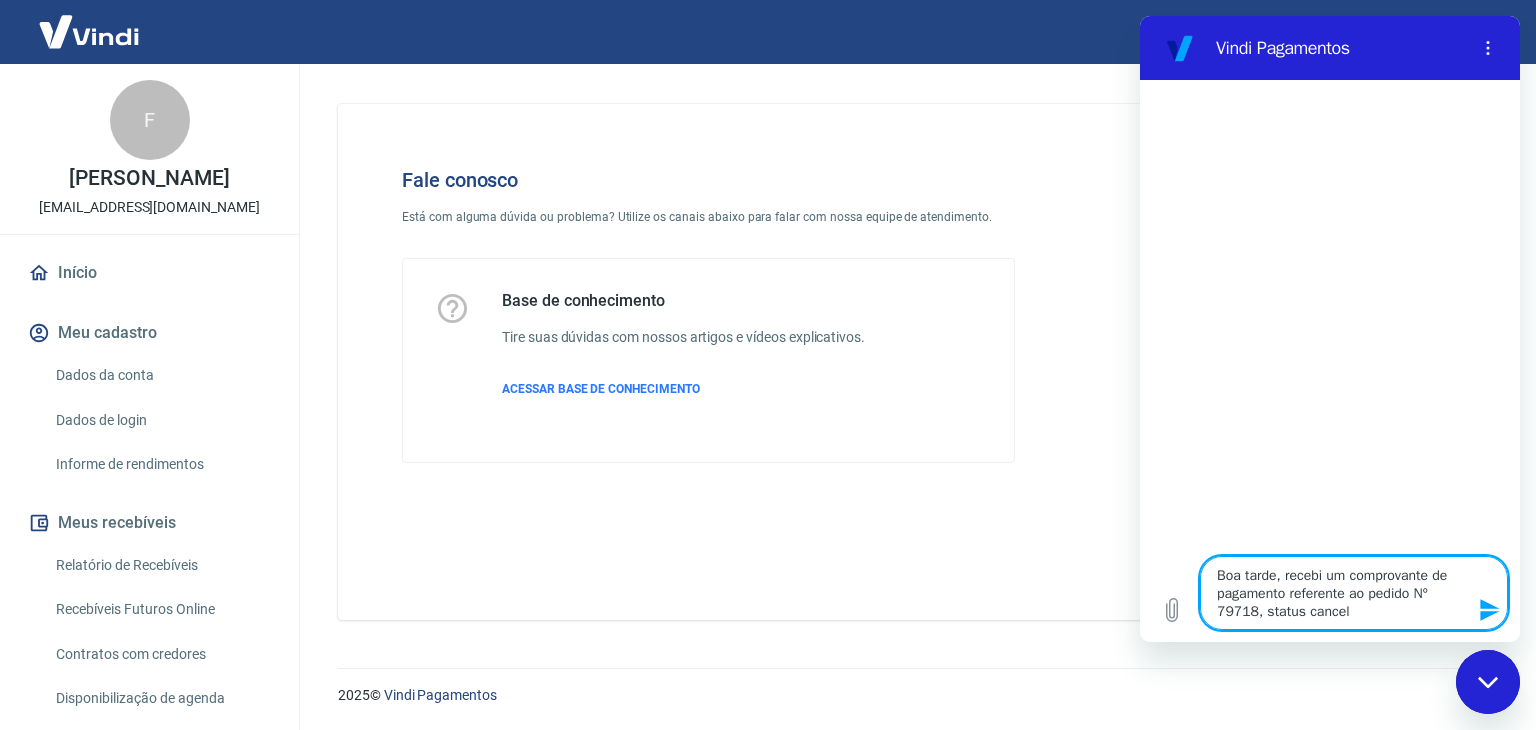 type on "Boa tarde, recebi um comprovante de pagamento referente ao pedido Nº 79718, status cancela" 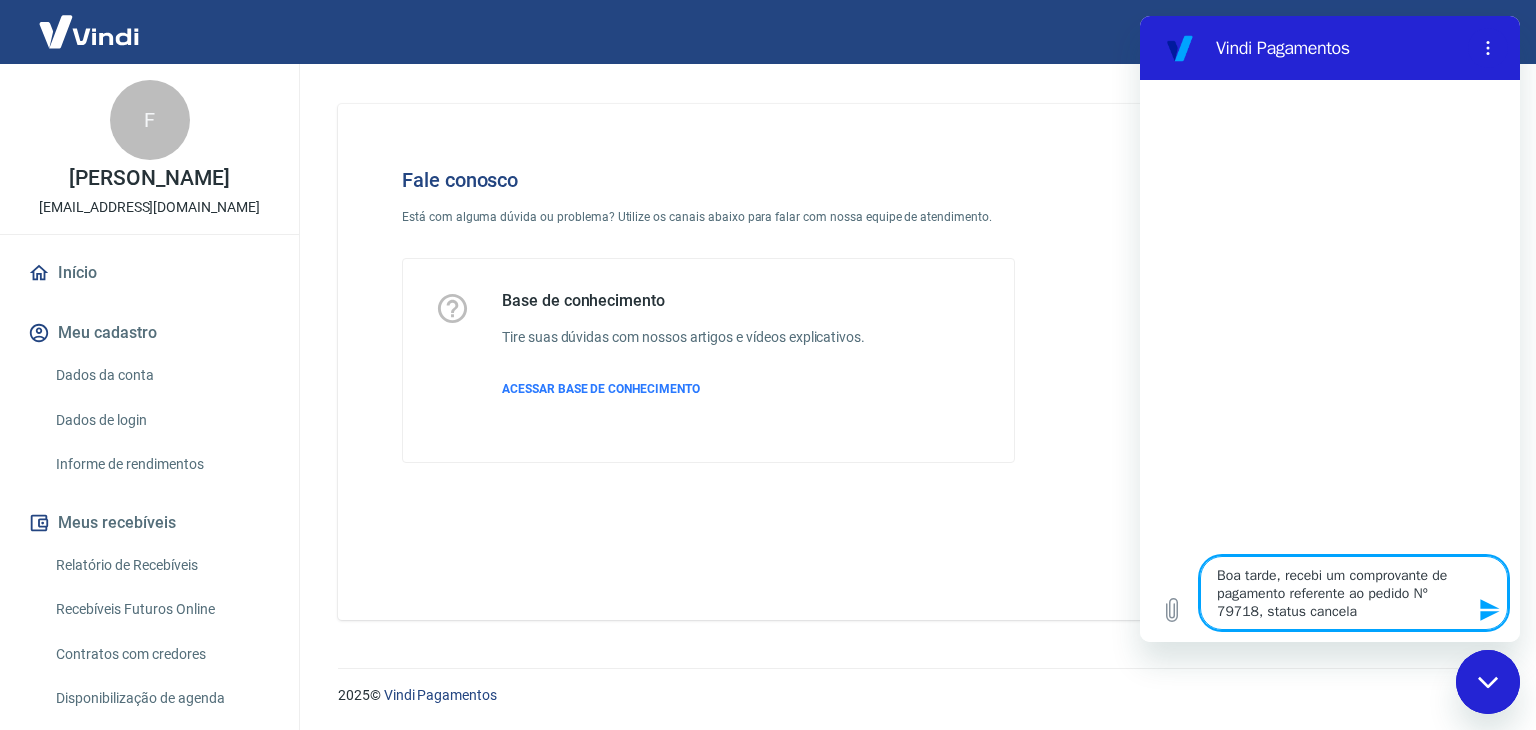 type on "Boa tarde, recebi um comprovante de pagamento referente ao pedido Nº 79718, status cancelad" 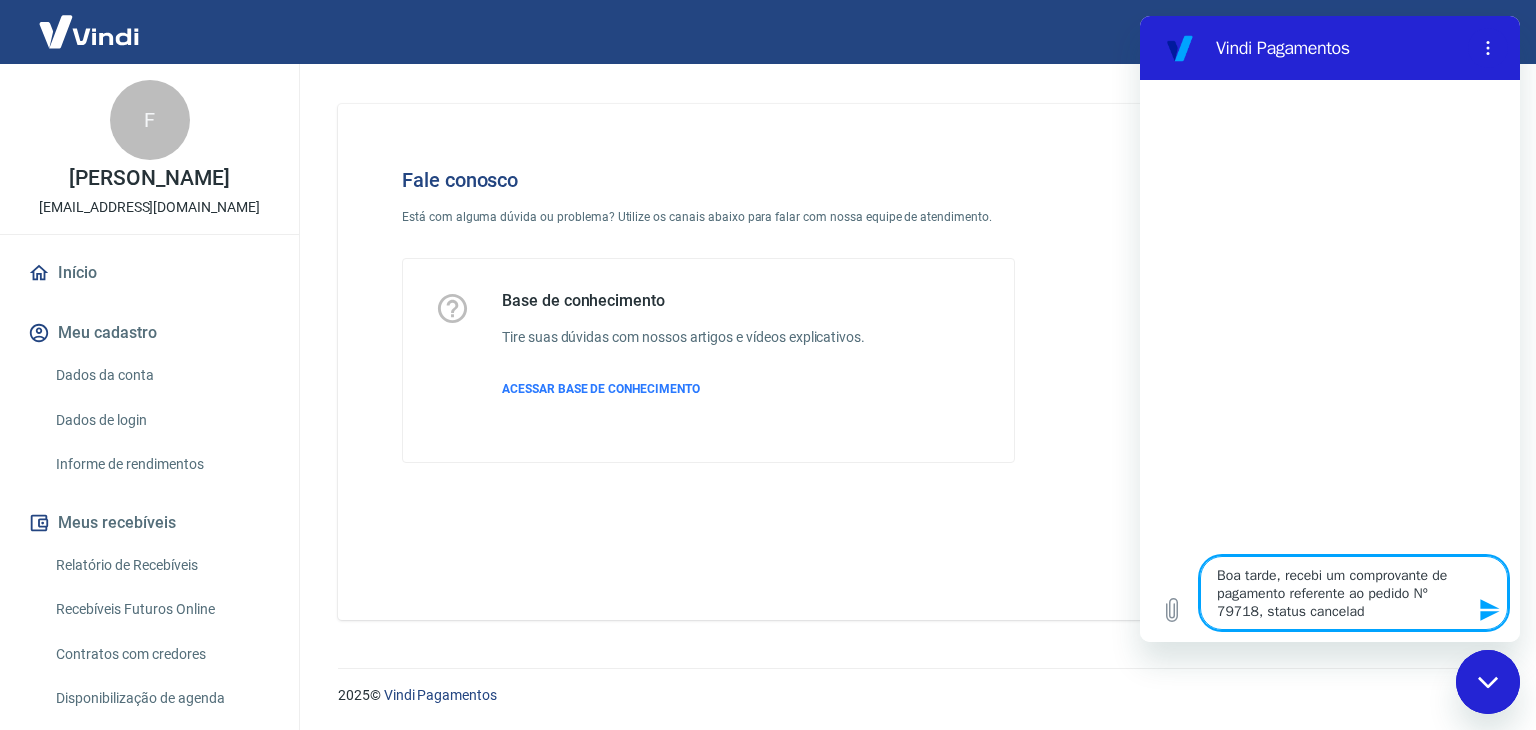 type on "Boa tarde, recebi um comprovante de pagamento referente ao pedido Nº 79718, status cancelado" 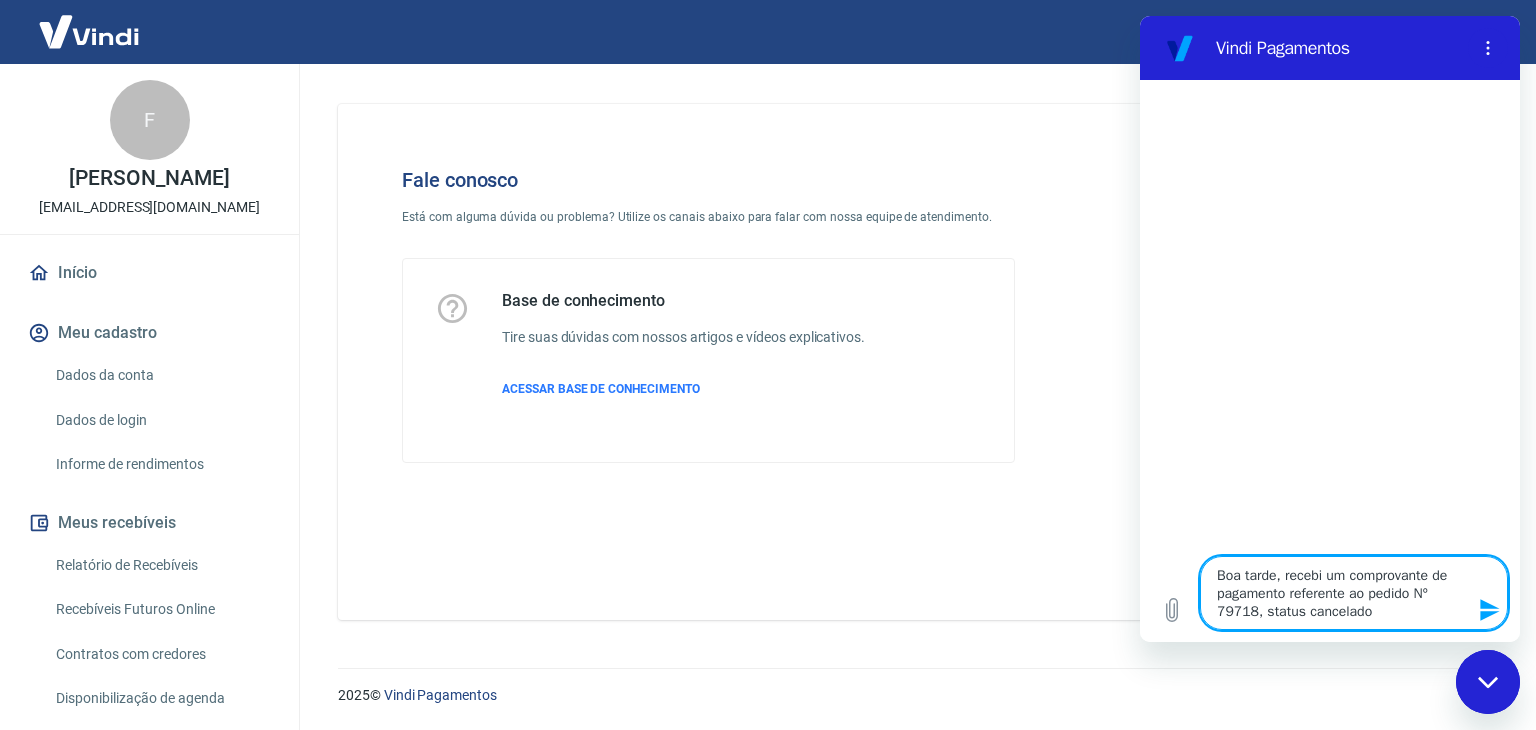 type on "x" 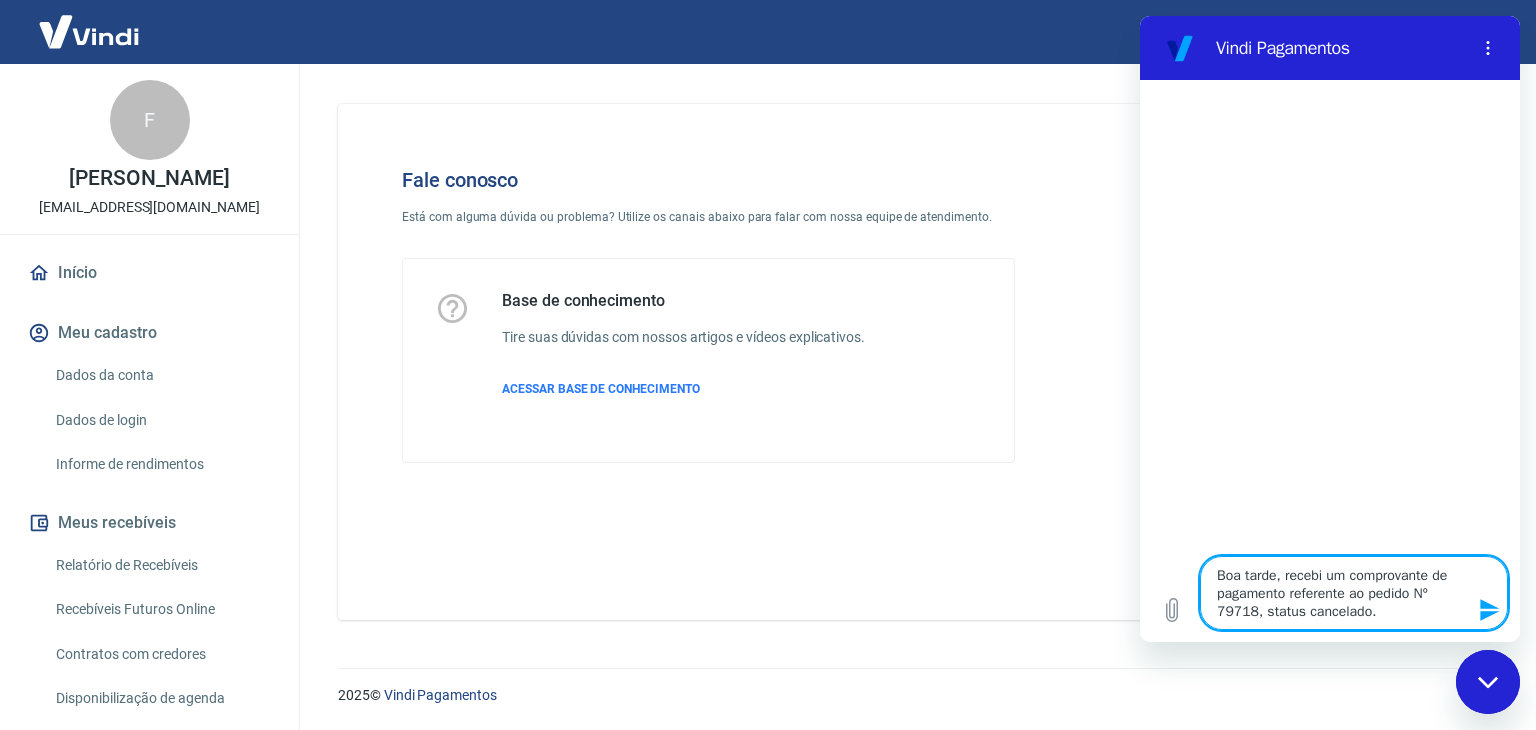 type on "Boa tarde, recebi um comprovante de pagamento referente ao pedido Nº 79718, status cancelado." 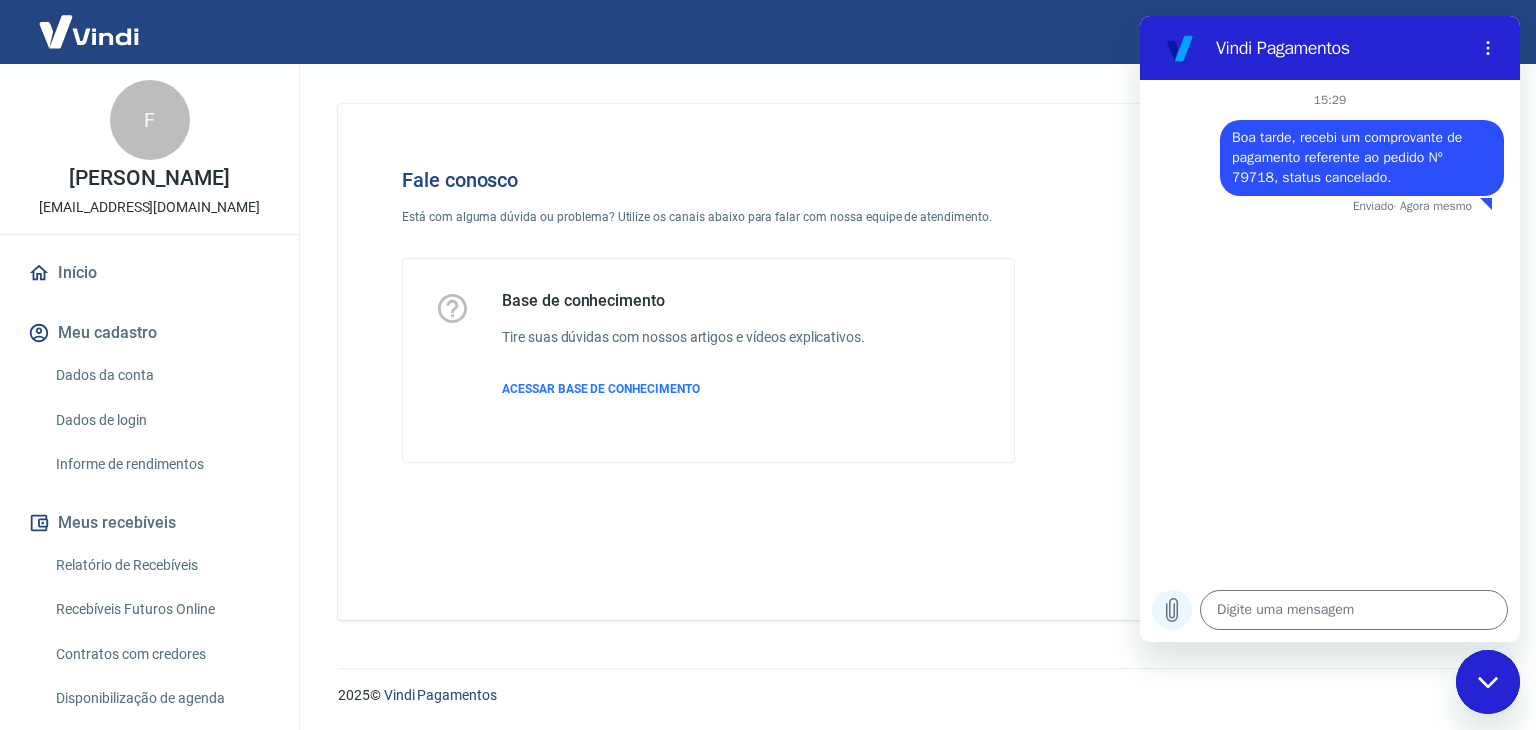 click 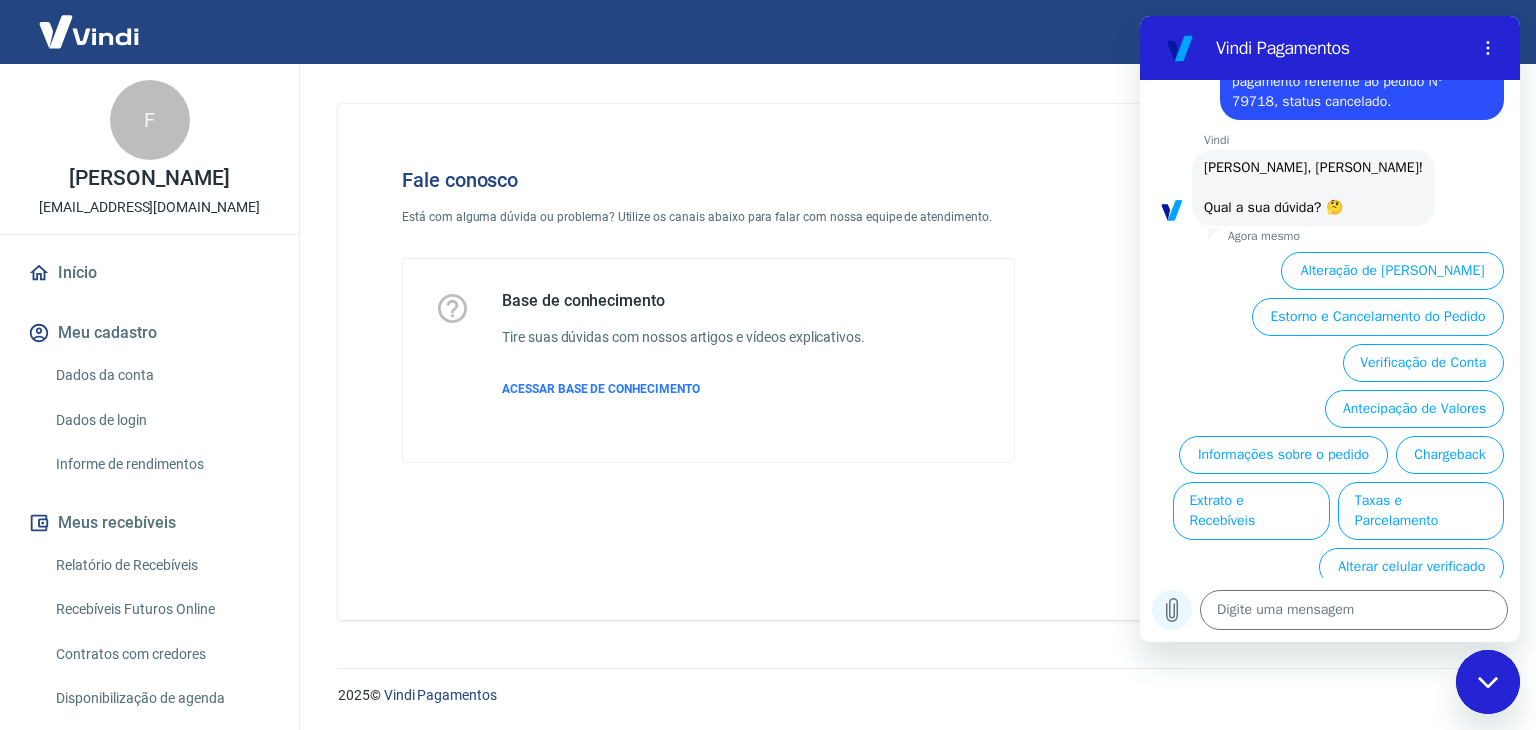 scroll, scrollTop: 132, scrollLeft: 0, axis: vertical 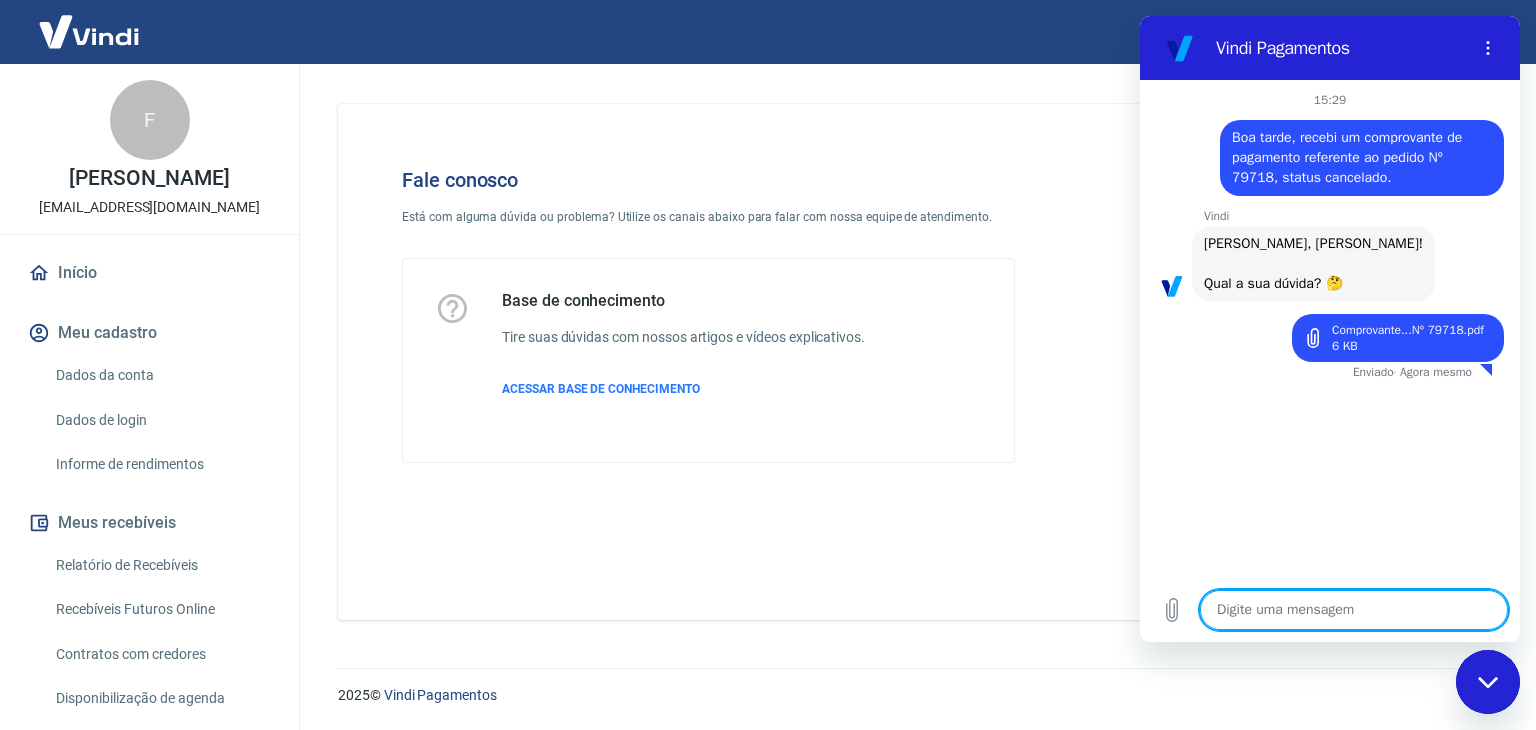 type on "x" 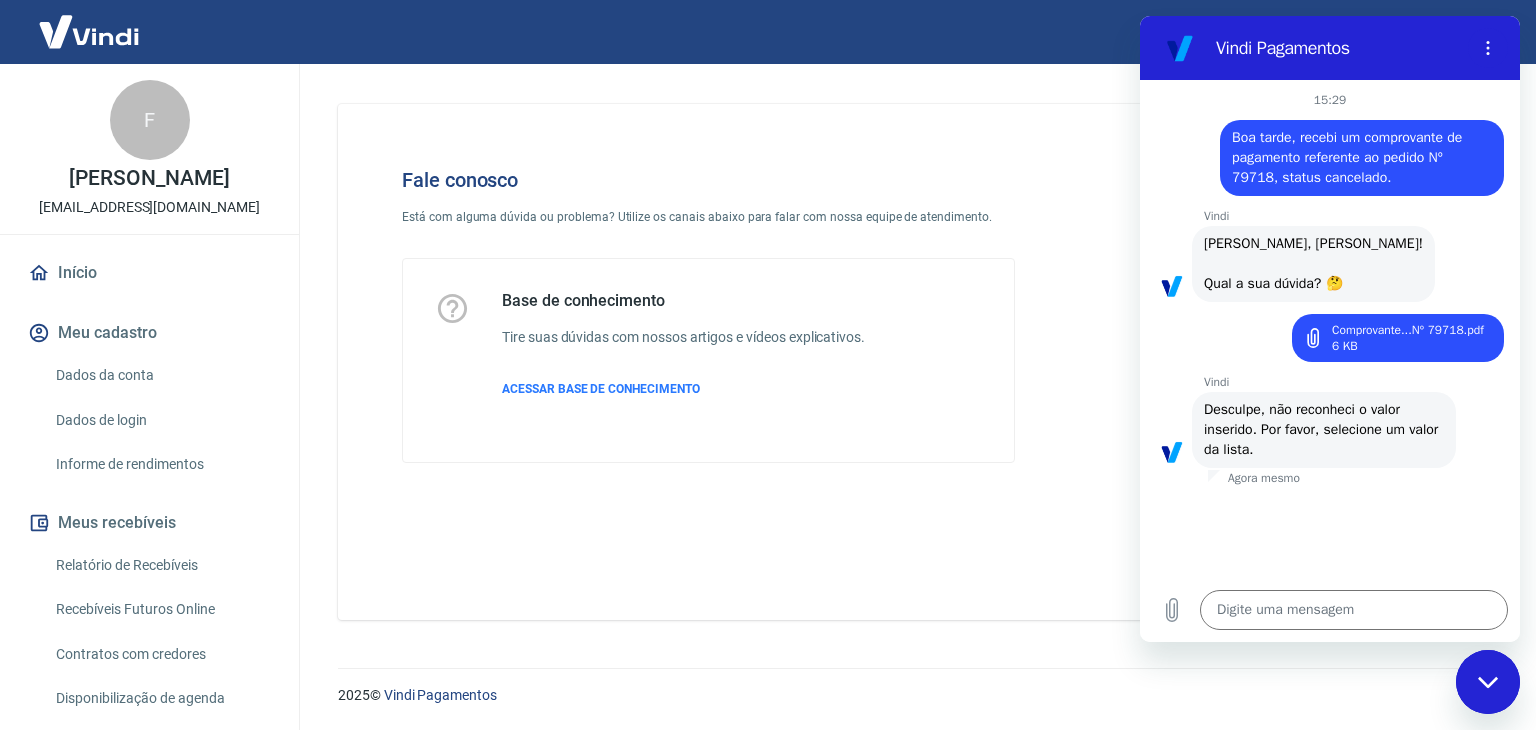 click on "Boa tarde, recebi um comprovante de pagamento referente ao pedido Nº 79718, status cancelado." at bounding box center [1349, 157] 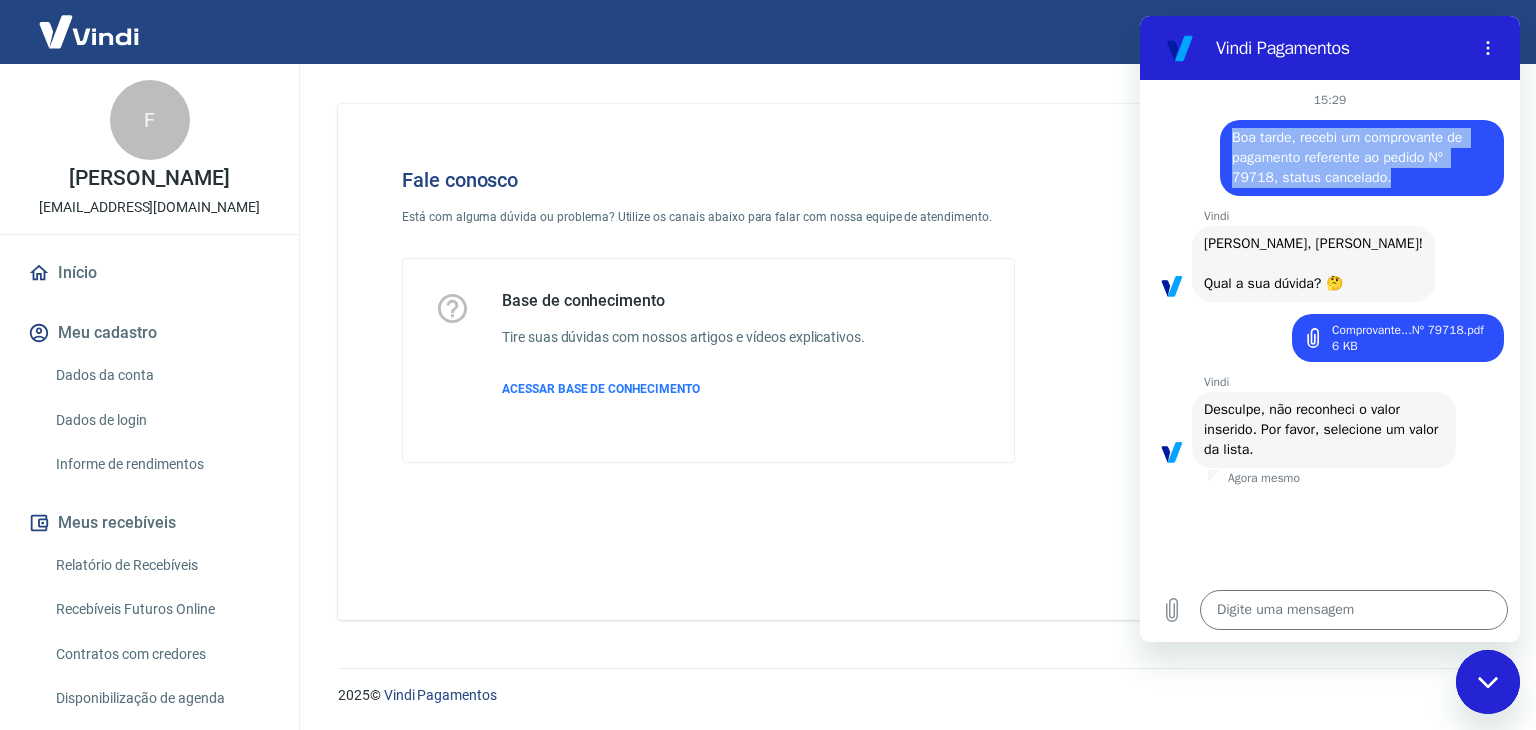 drag, startPoint x: 1384, startPoint y: 177, endPoint x: 1216, endPoint y: 141, distance: 171.81386 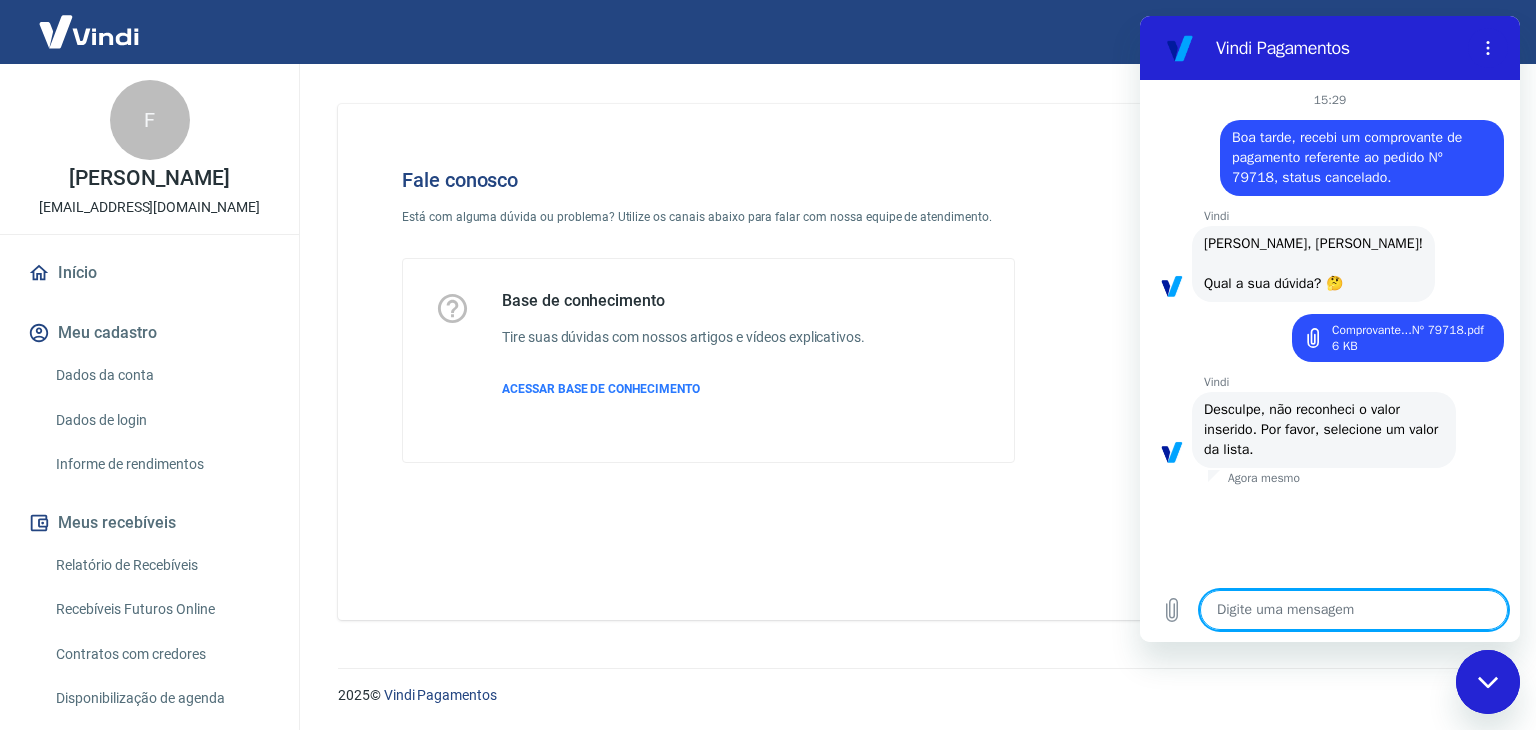 click at bounding box center (1354, 610) 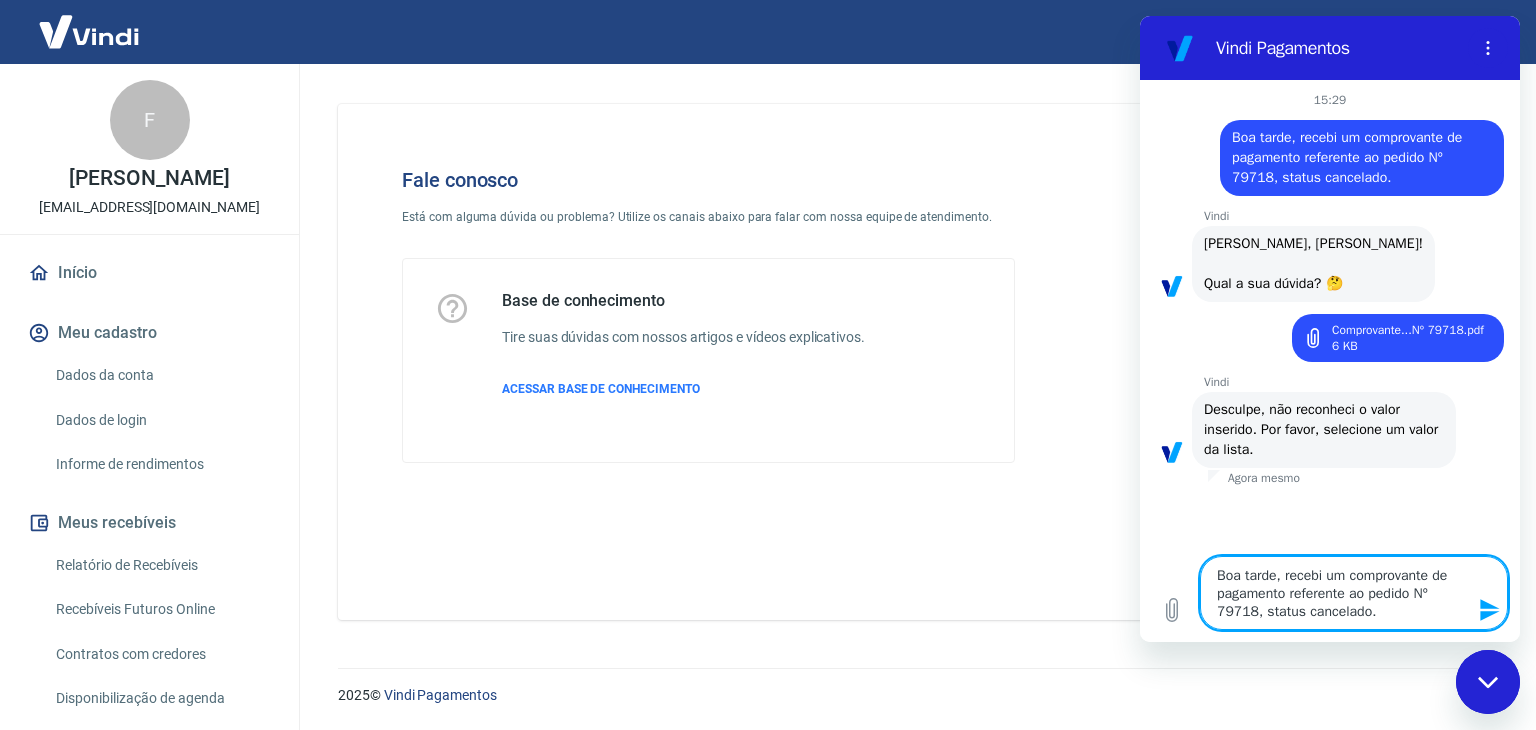 type on "Boa tarde, recebi um comprovante de pagamento referente ao pedido Nº 79718, status cancelado." 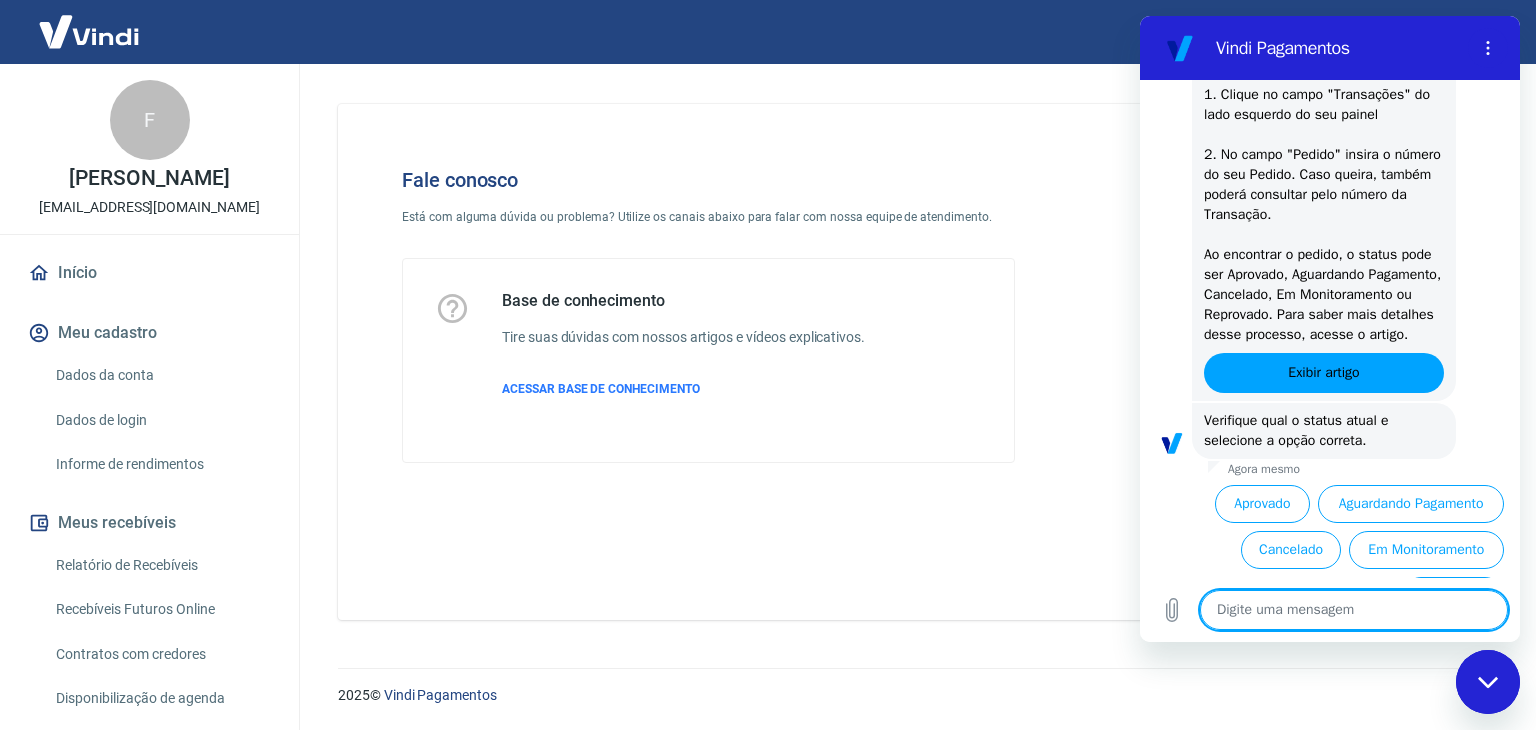scroll, scrollTop: 730, scrollLeft: 0, axis: vertical 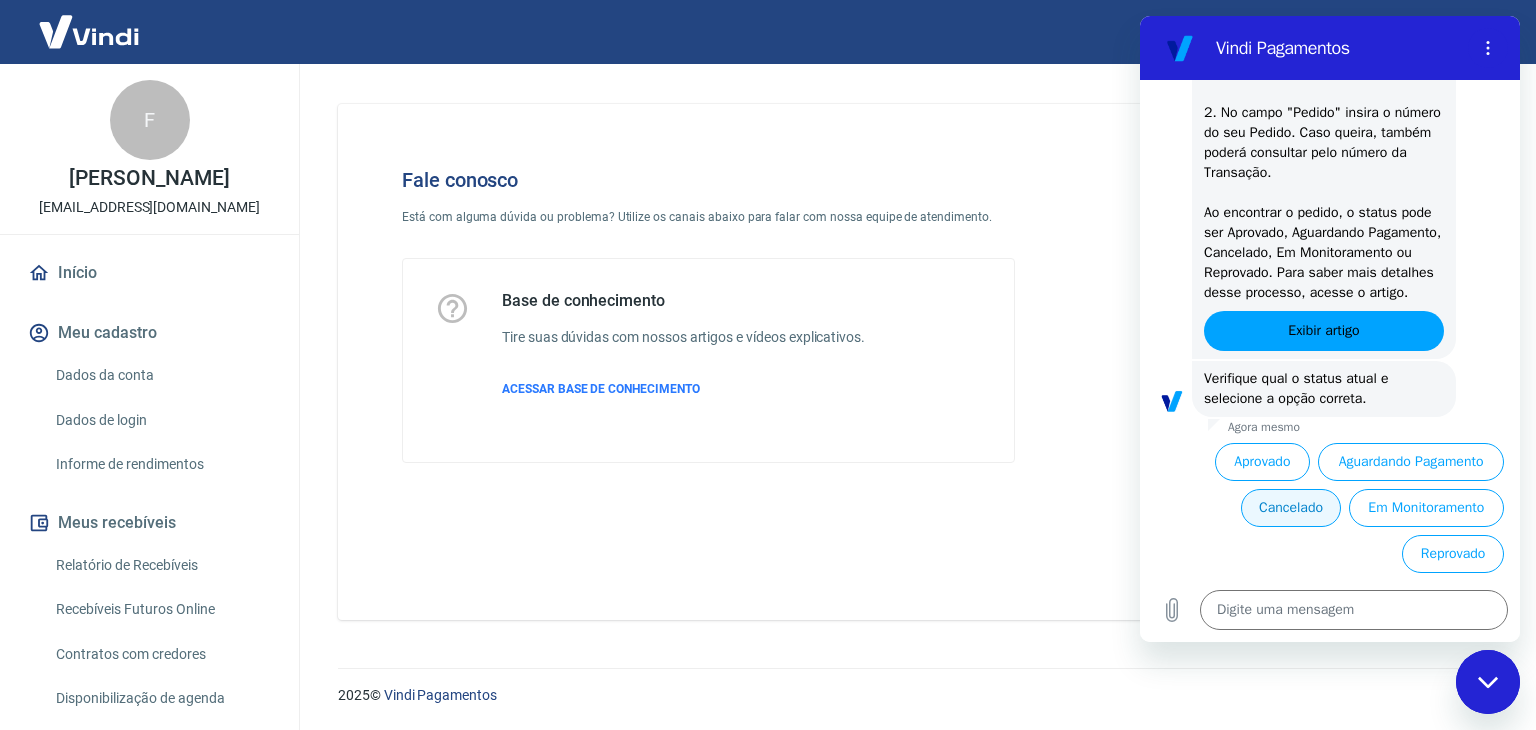 click on "Cancelado" at bounding box center (1290, 508) 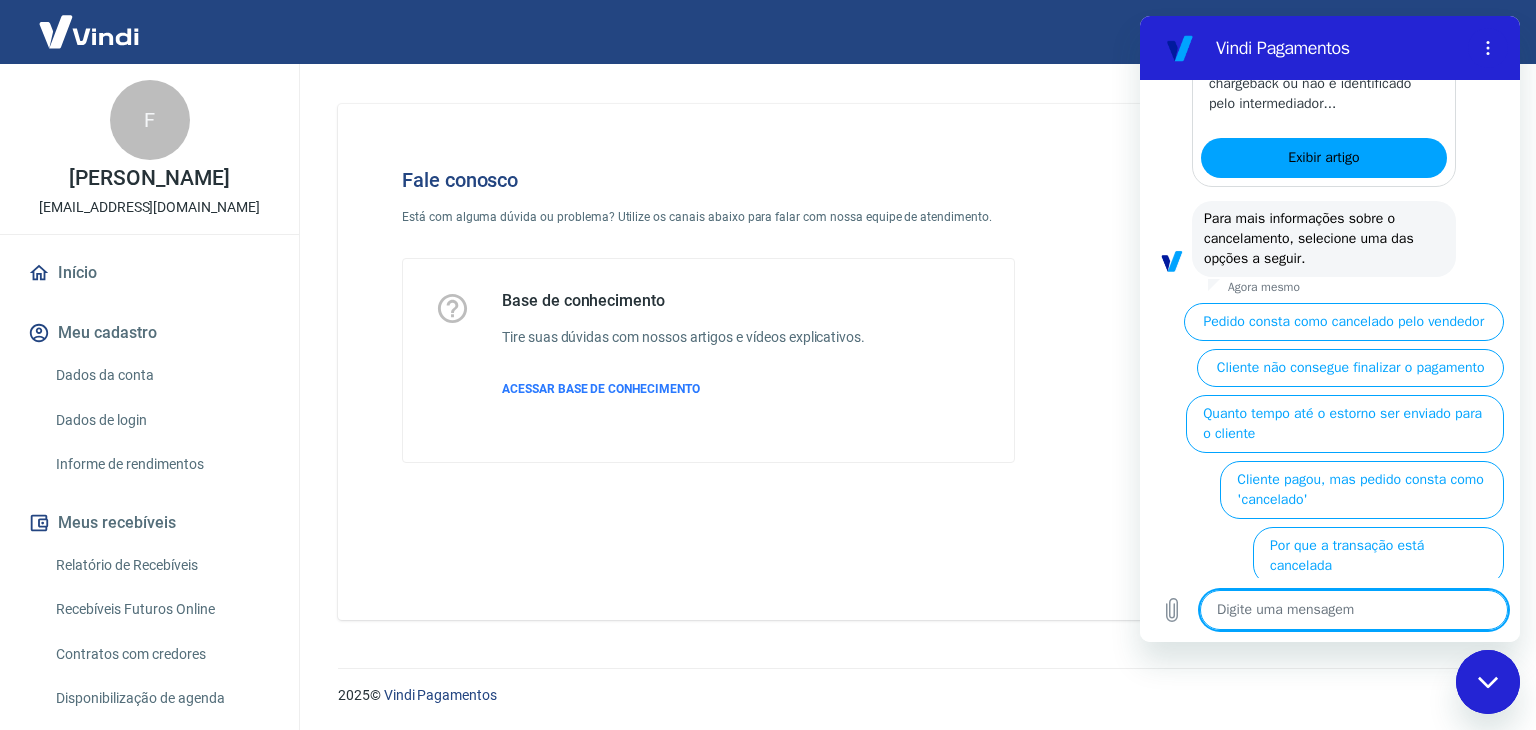 scroll, scrollTop: 1647, scrollLeft: 0, axis: vertical 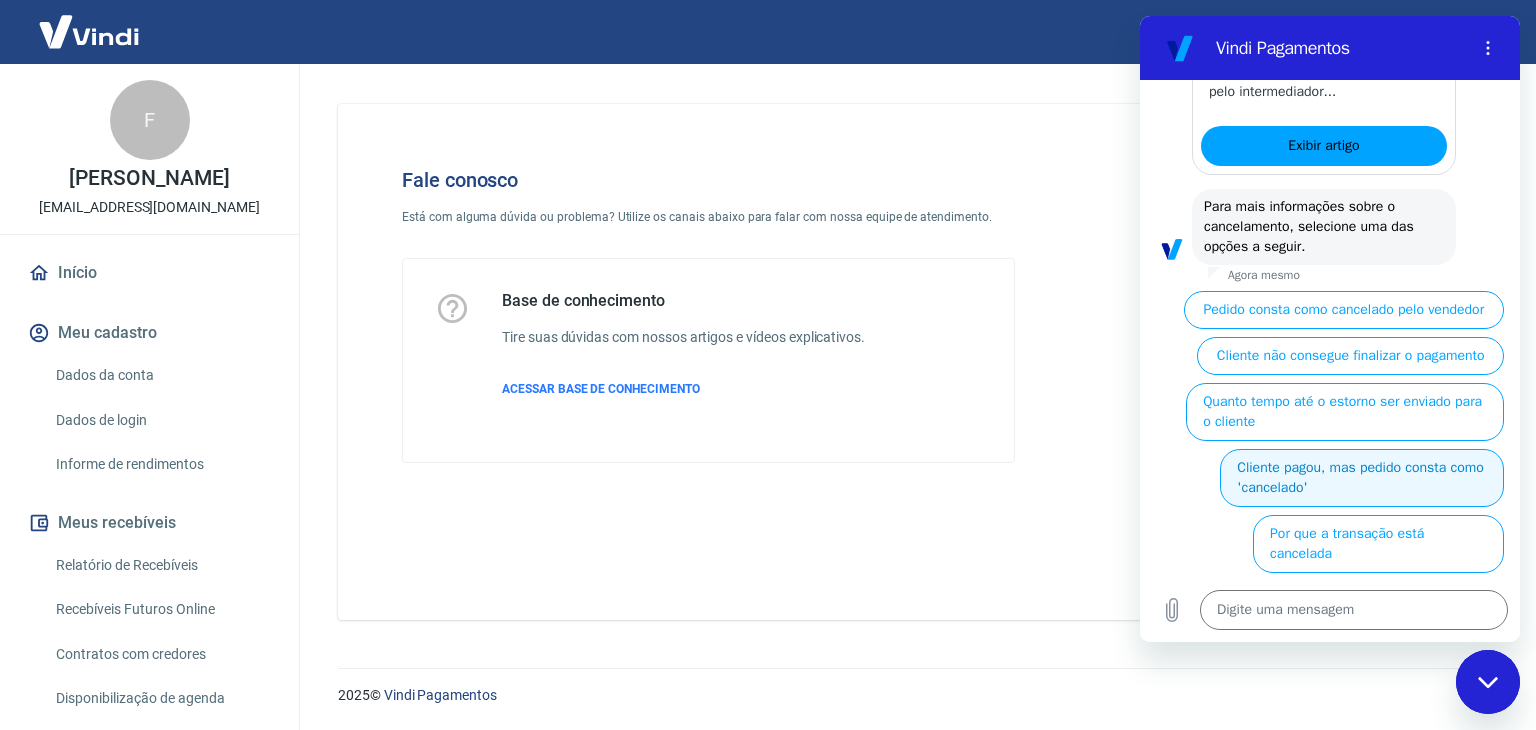 click on "Cliente pagou, mas pedido consta como 'cancelado'" at bounding box center [1362, 478] 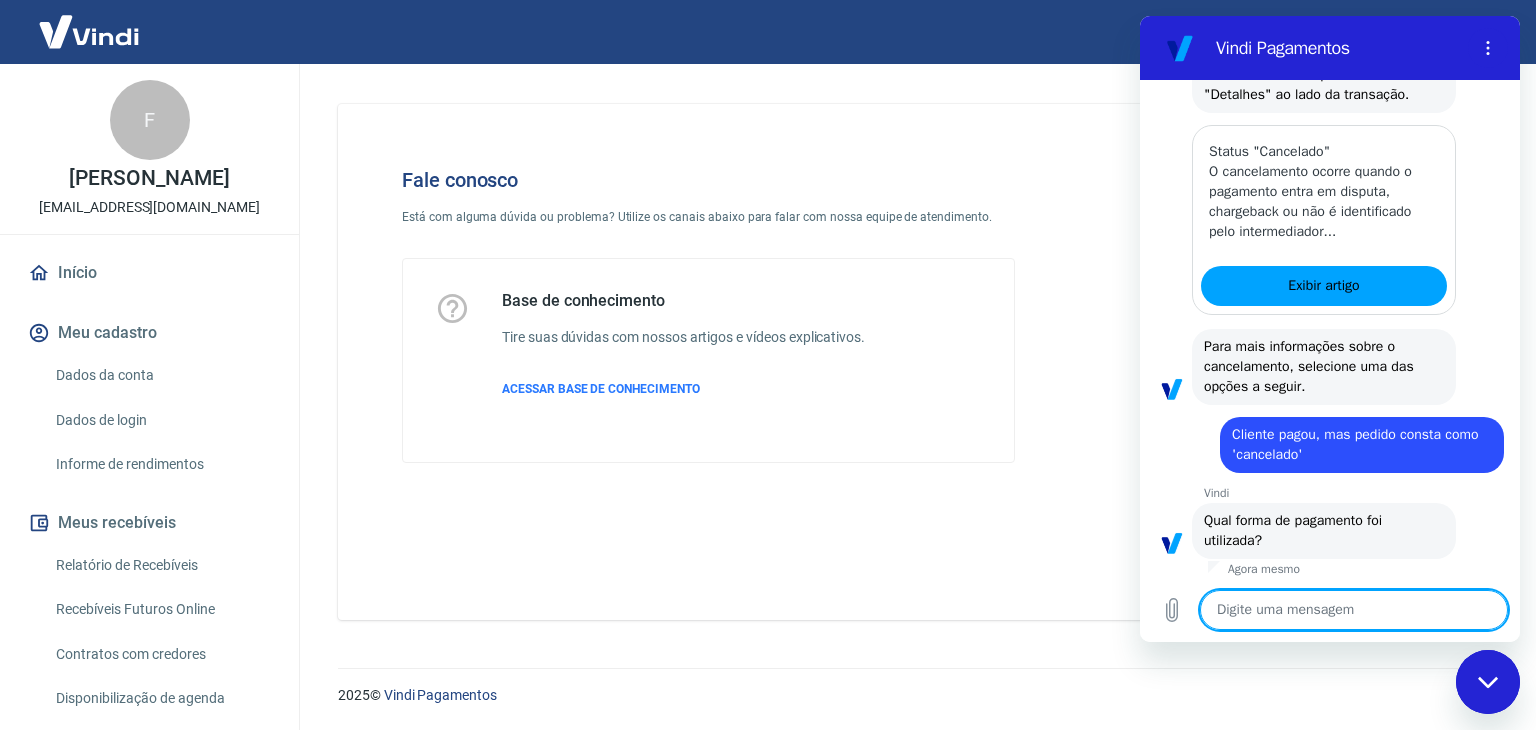 scroll, scrollTop: 1669, scrollLeft: 0, axis: vertical 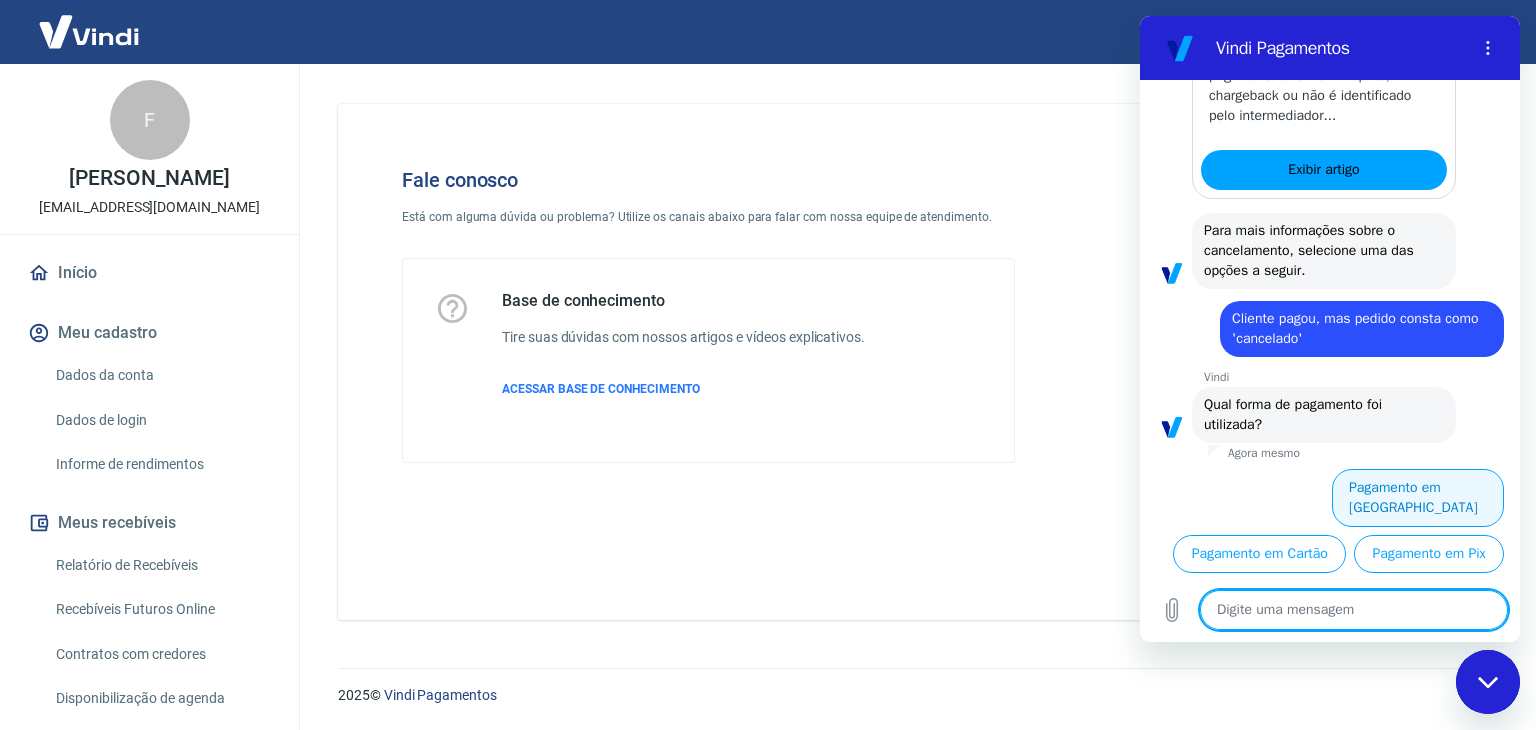 click on "Pagamento em [GEOGRAPHIC_DATA]" at bounding box center [1418, 498] 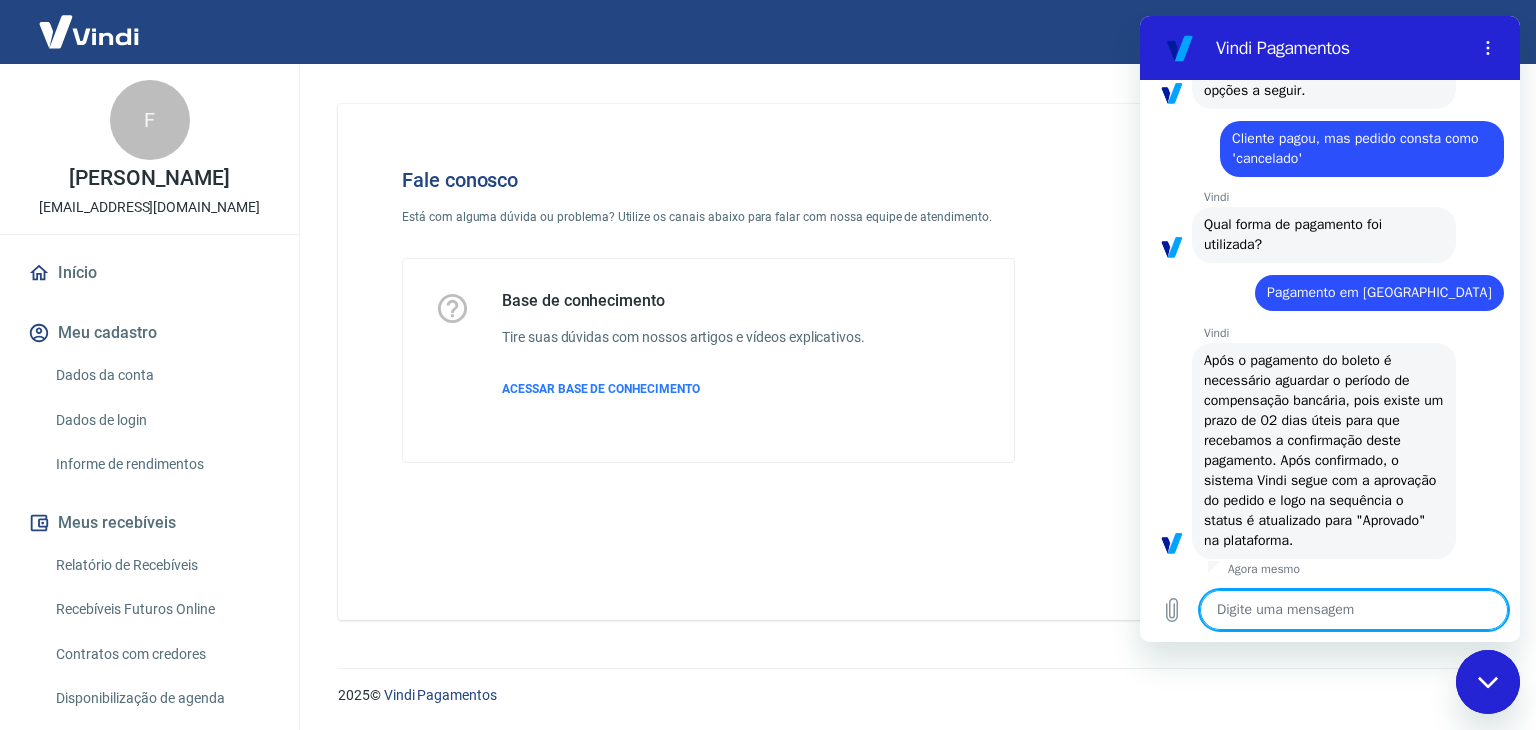 scroll, scrollTop: 1823, scrollLeft: 0, axis: vertical 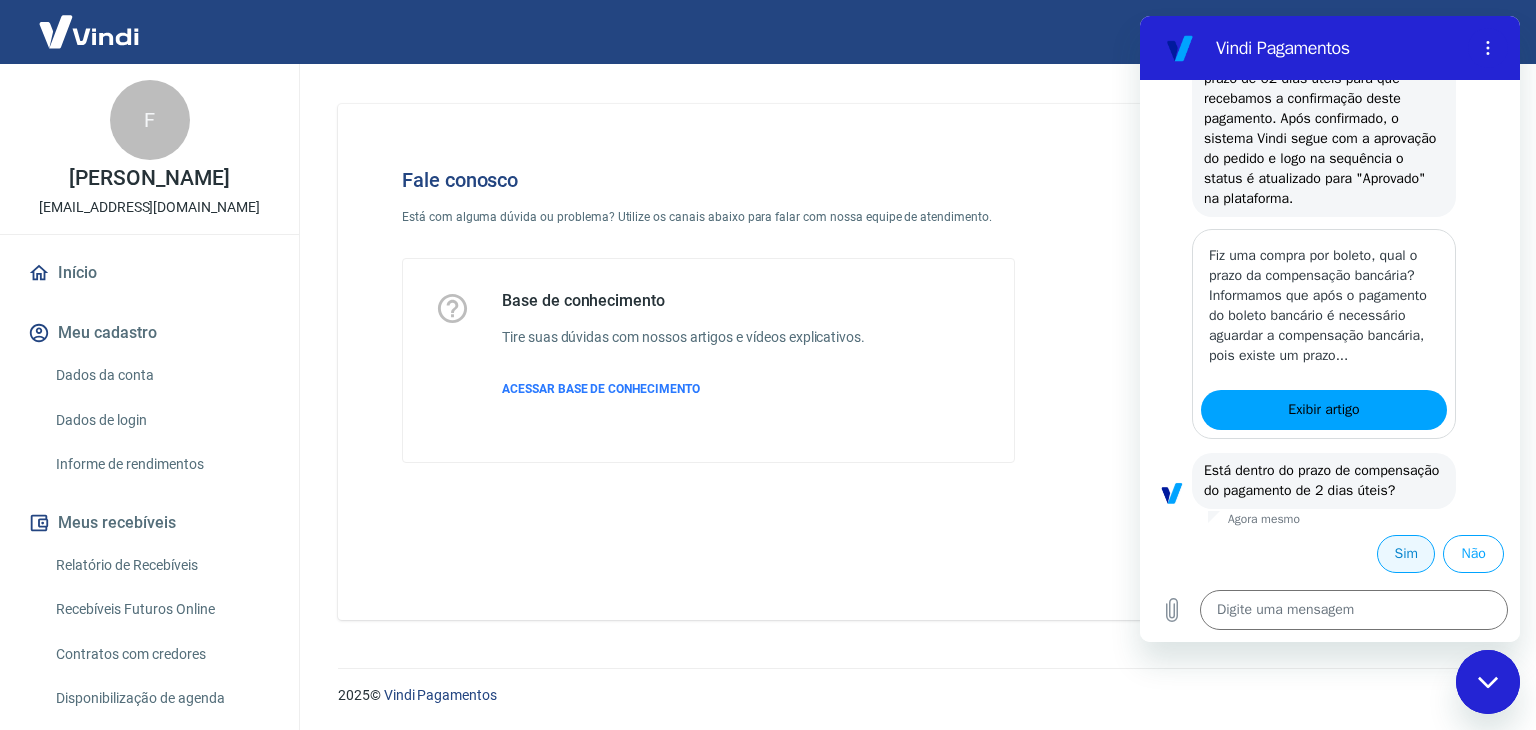 click on "Sim" at bounding box center [1406, 554] 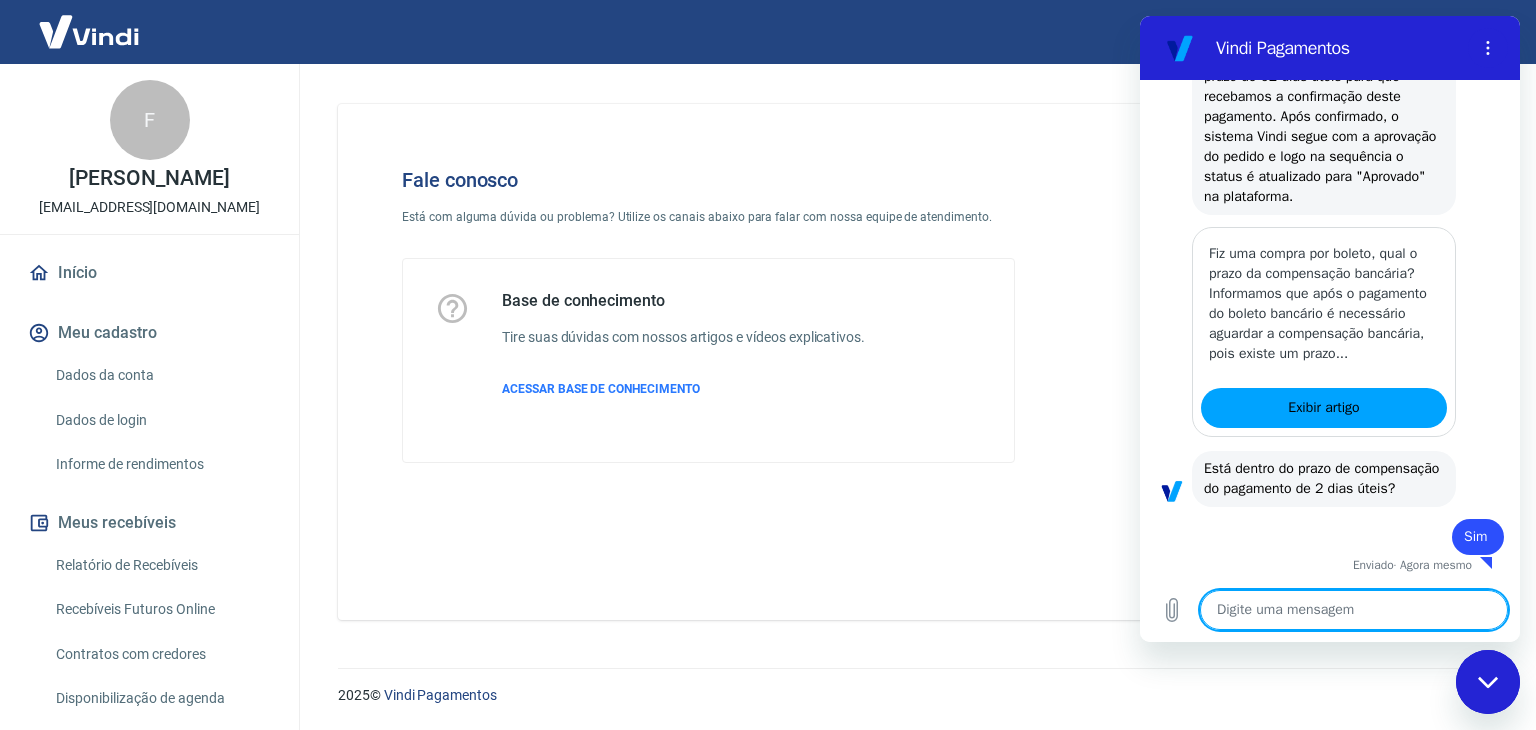 click at bounding box center (1354, 610) 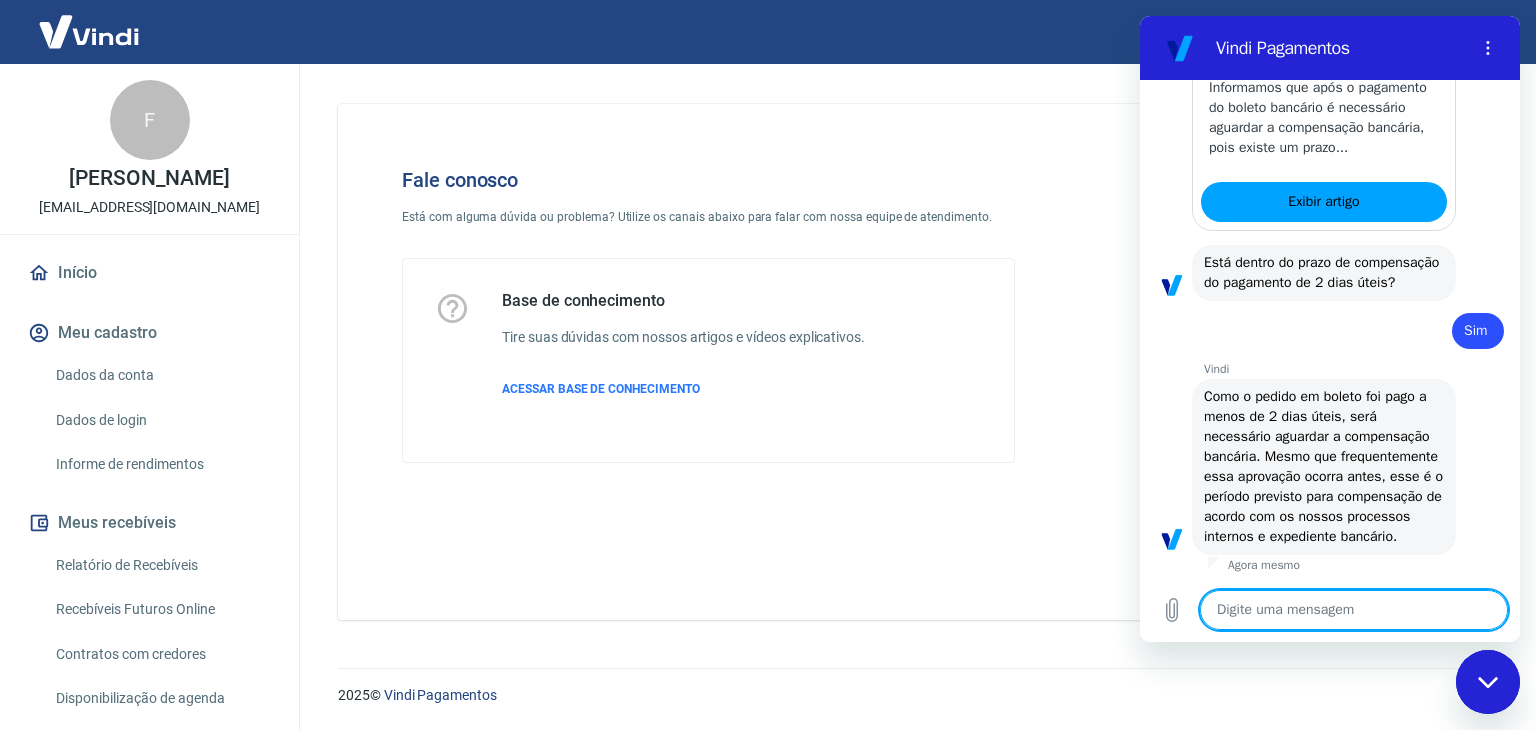 type on "x" 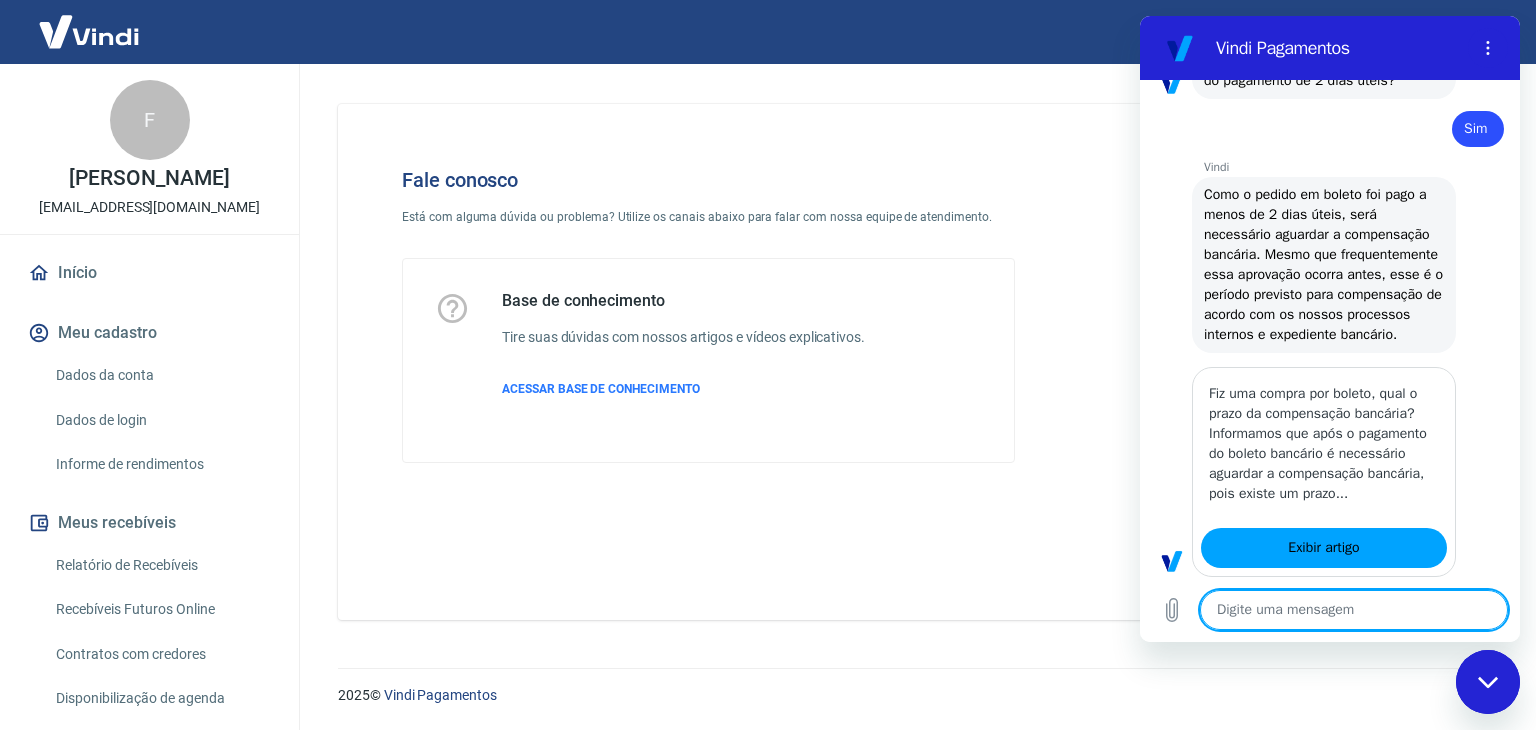 type on "P" 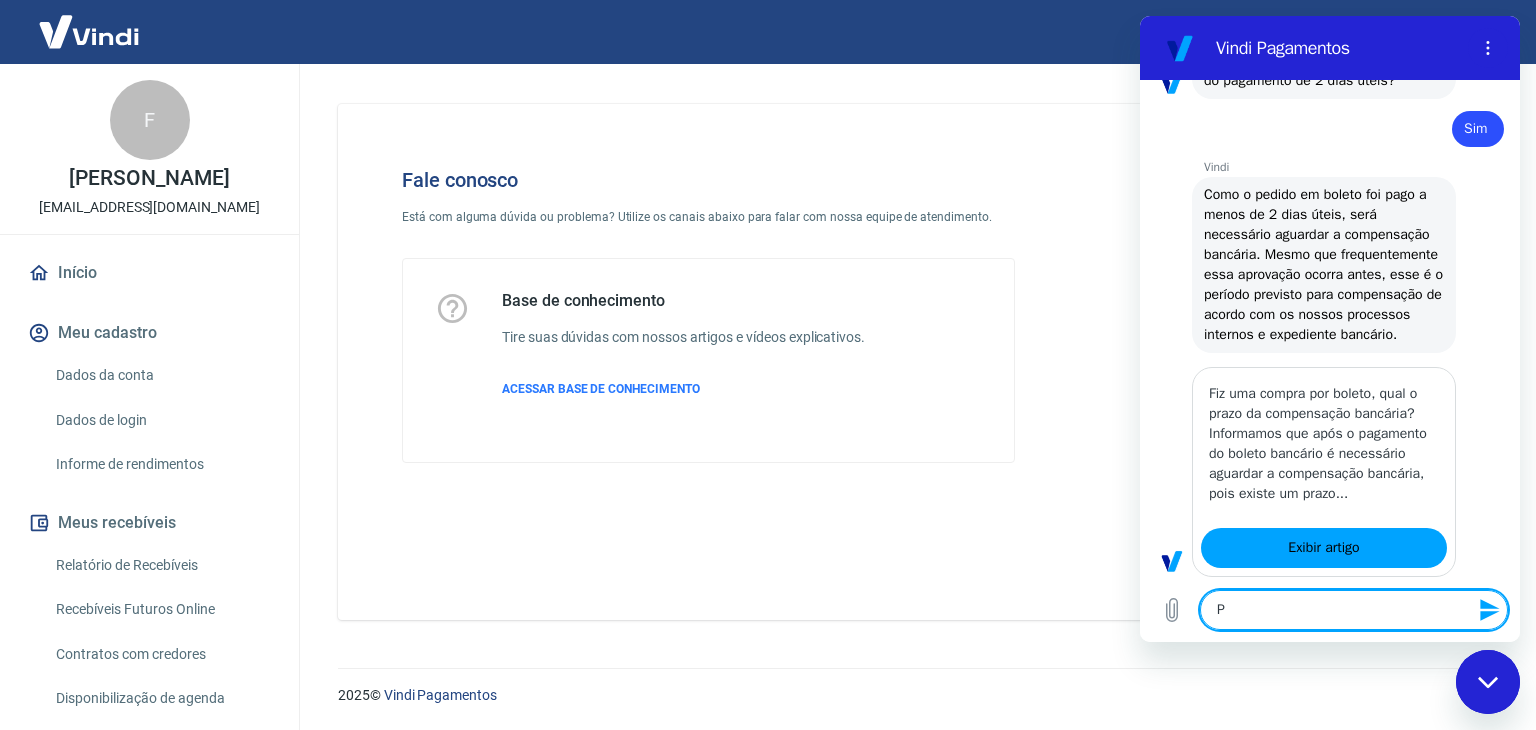 type on "x" 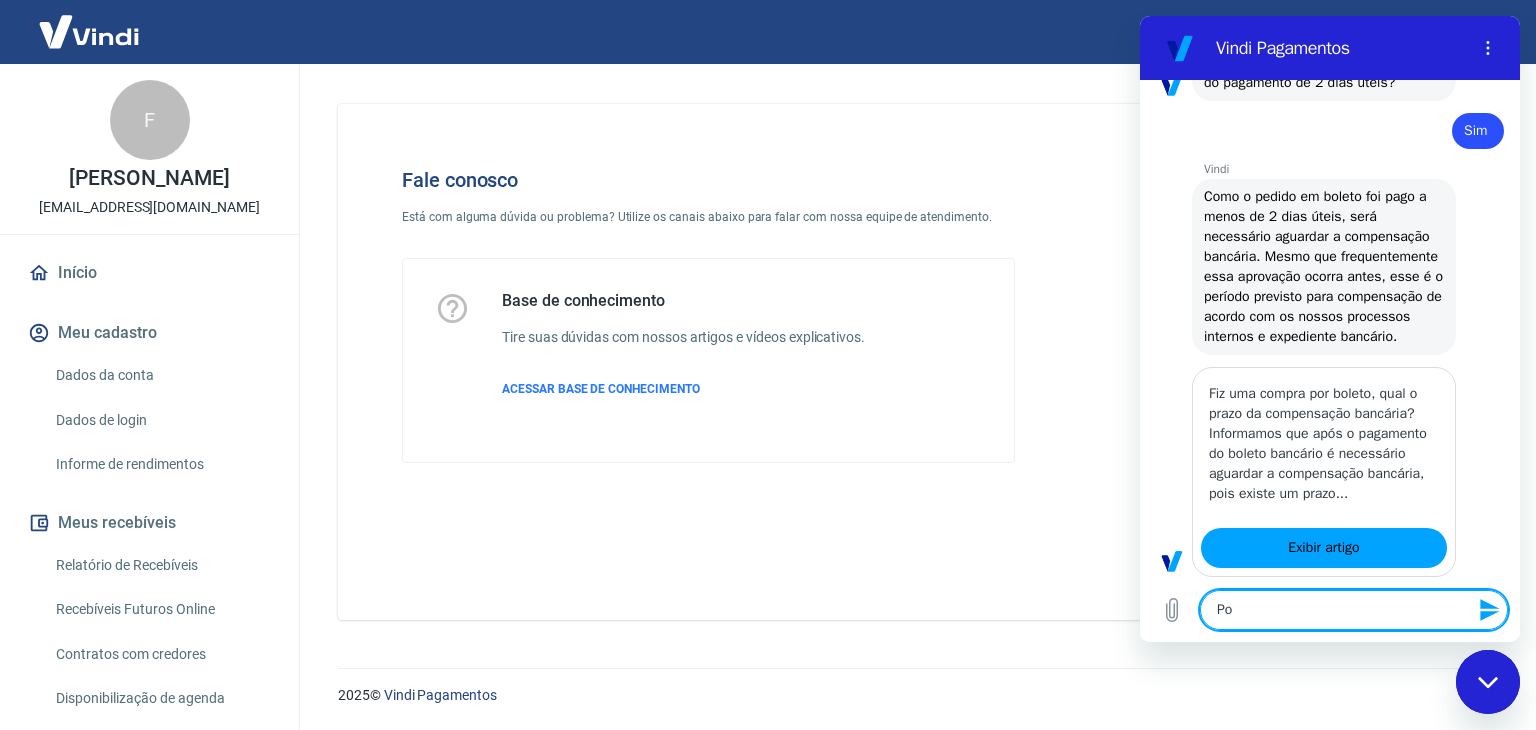 type on "Por" 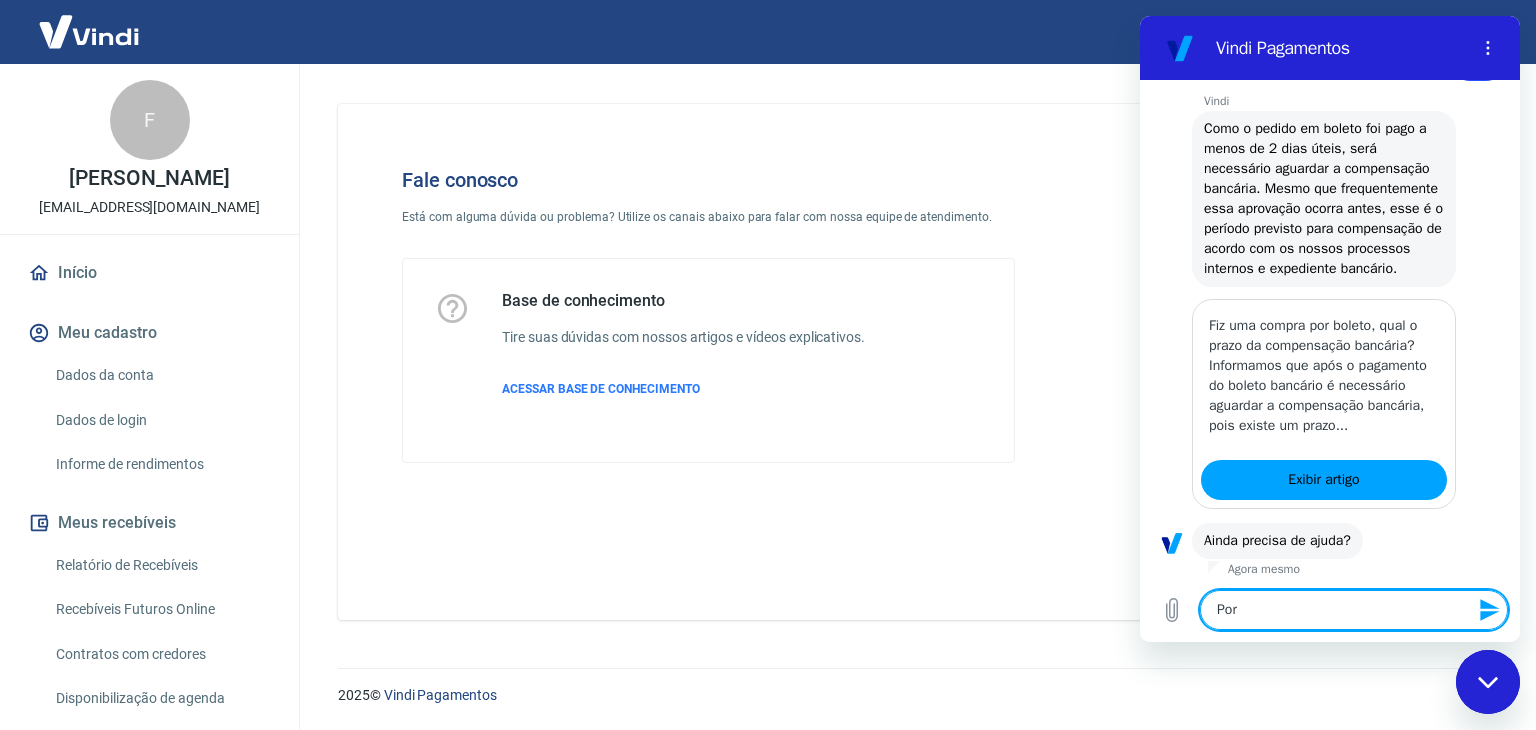 type on "x" 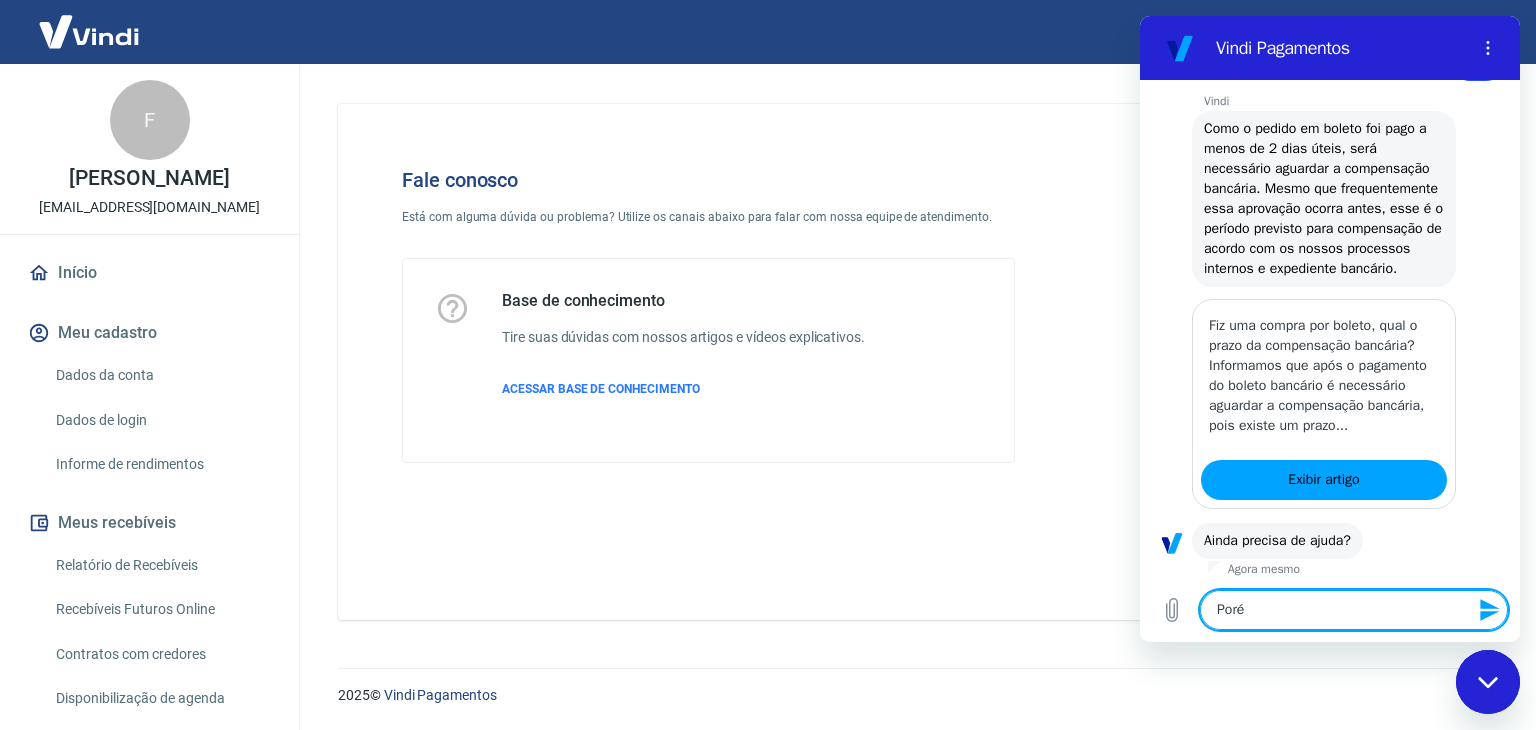 type on "Porém" 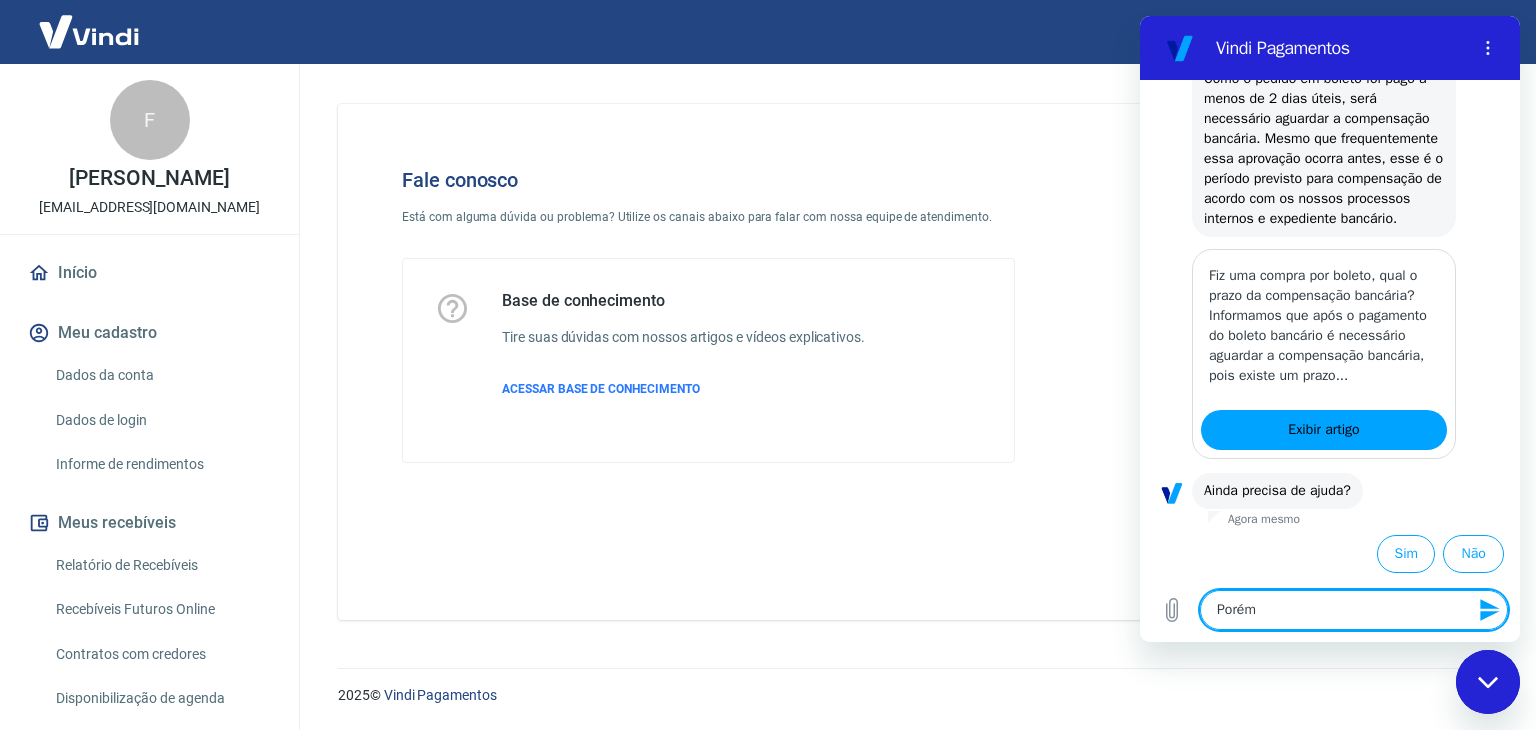 scroll, scrollTop: 2809, scrollLeft: 0, axis: vertical 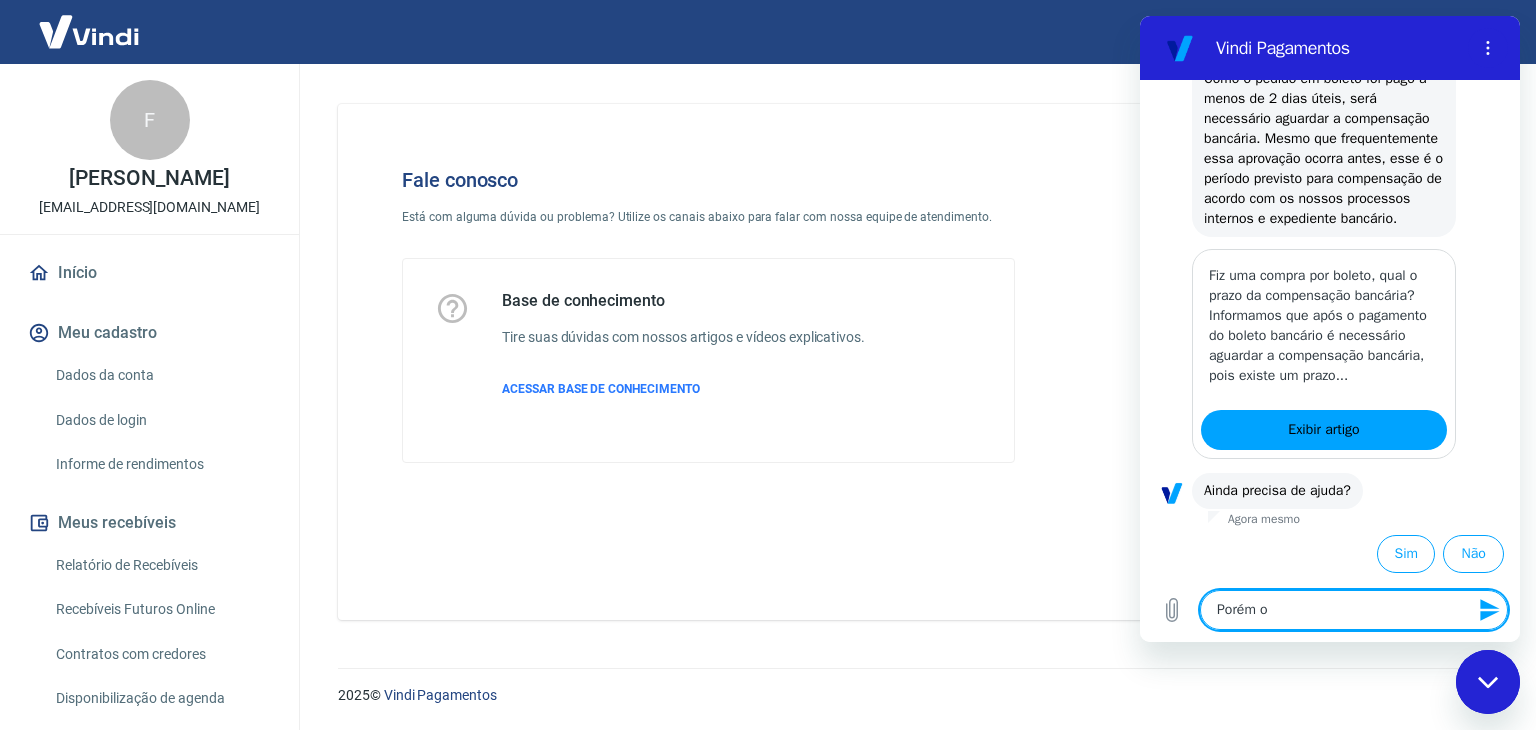 type 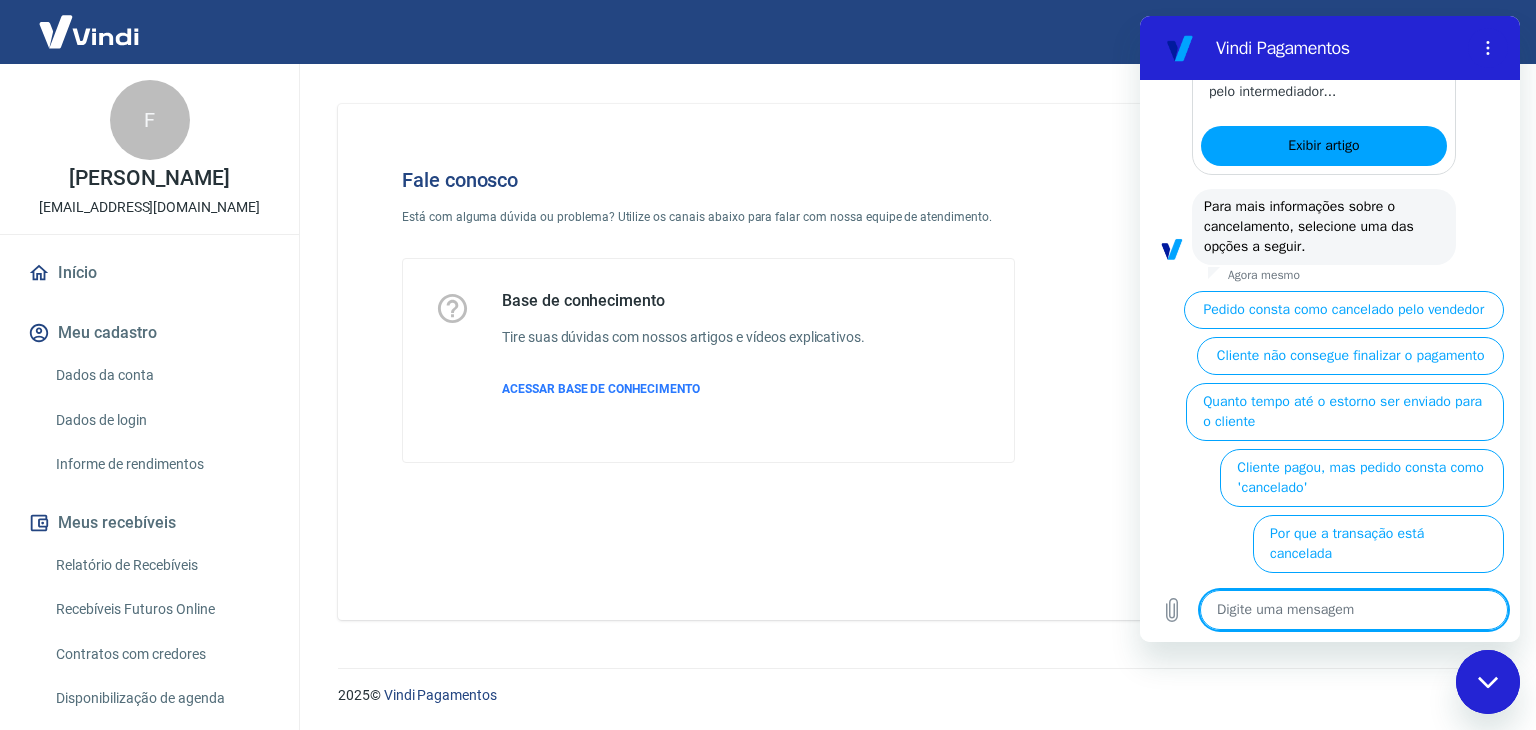 scroll, scrollTop: 4324, scrollLeft: 0, axis: vertical 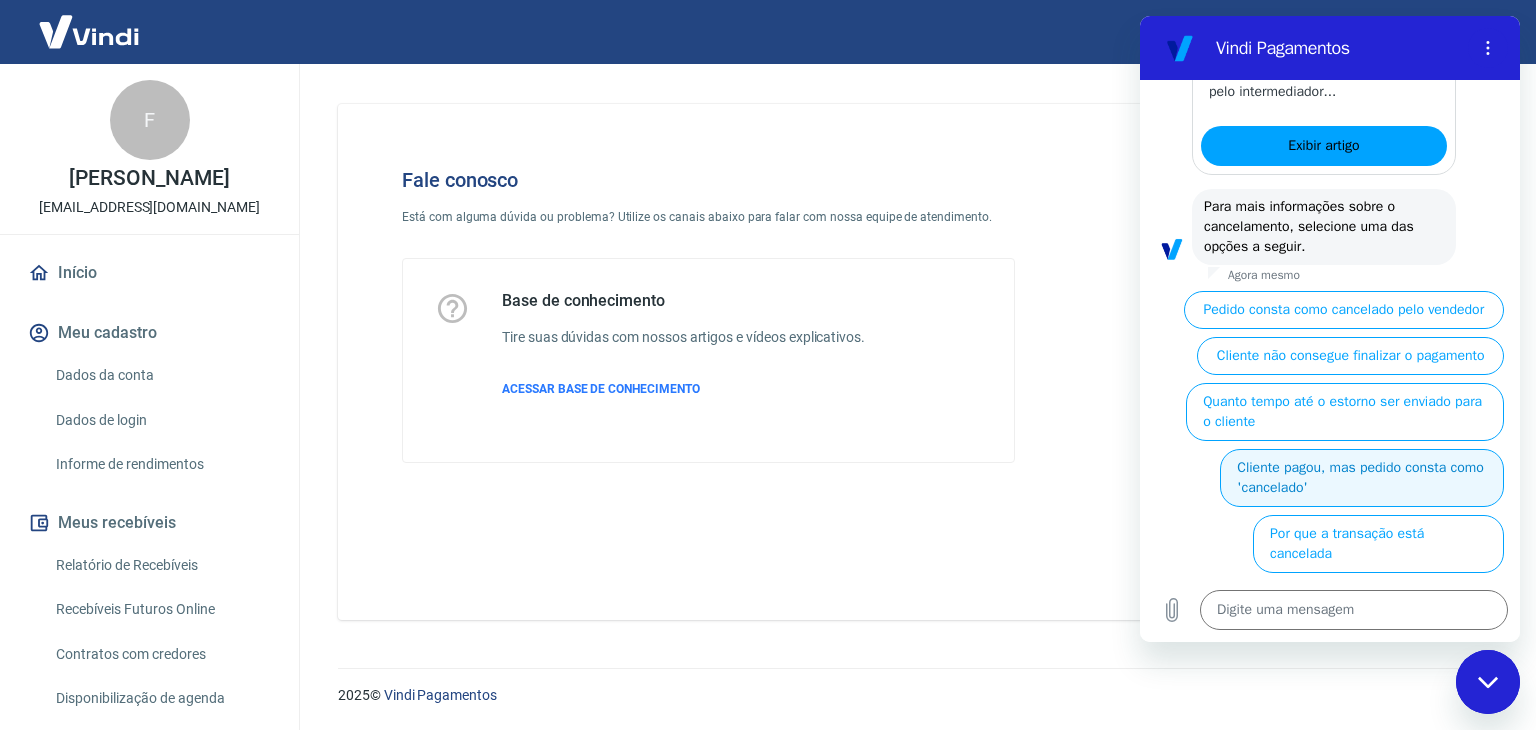 click on "Cliente pagou, mas pedido consta como 'cancelado'" at bounding box center [1362, 478] 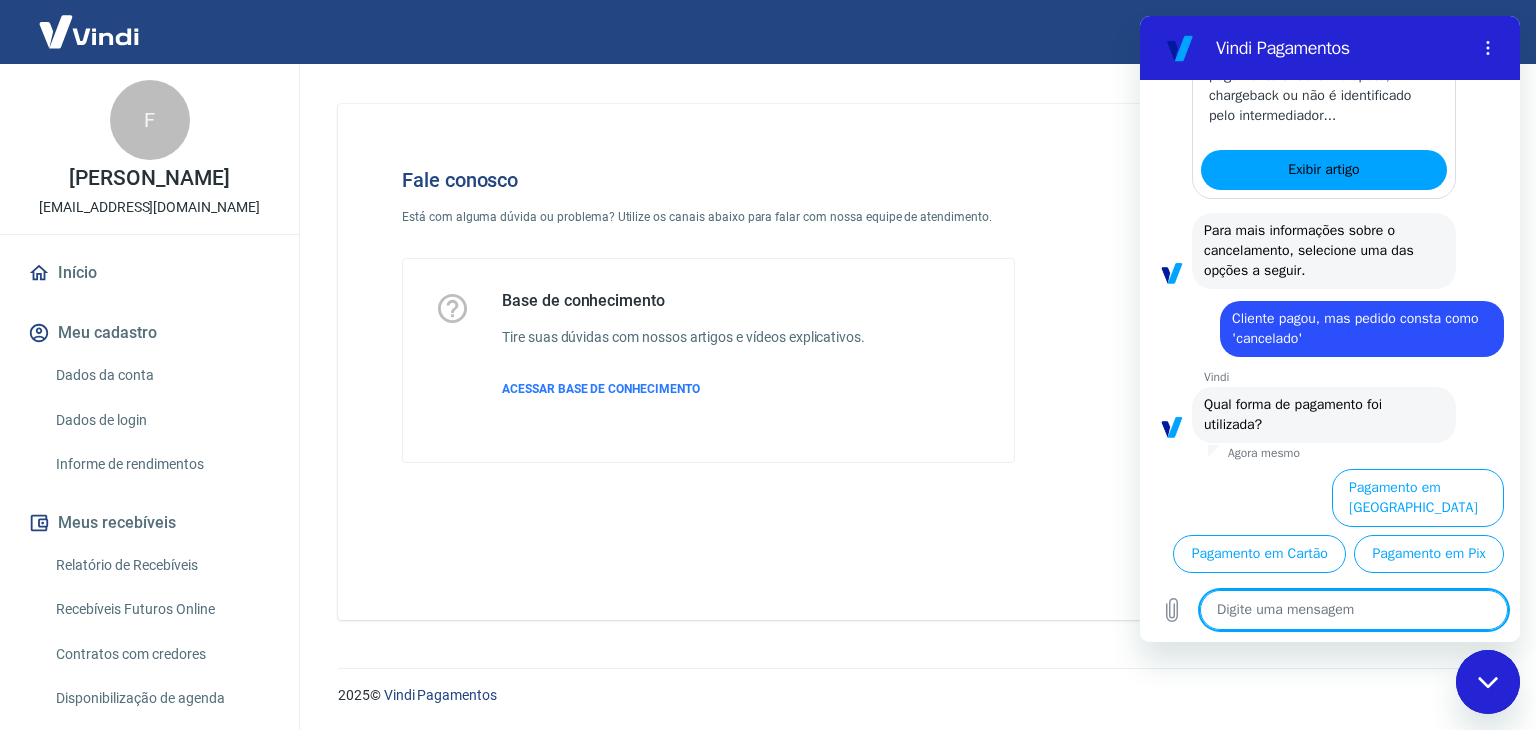 scroll, scrollTop: 4346, scrollLeft: 0, axis: vertical 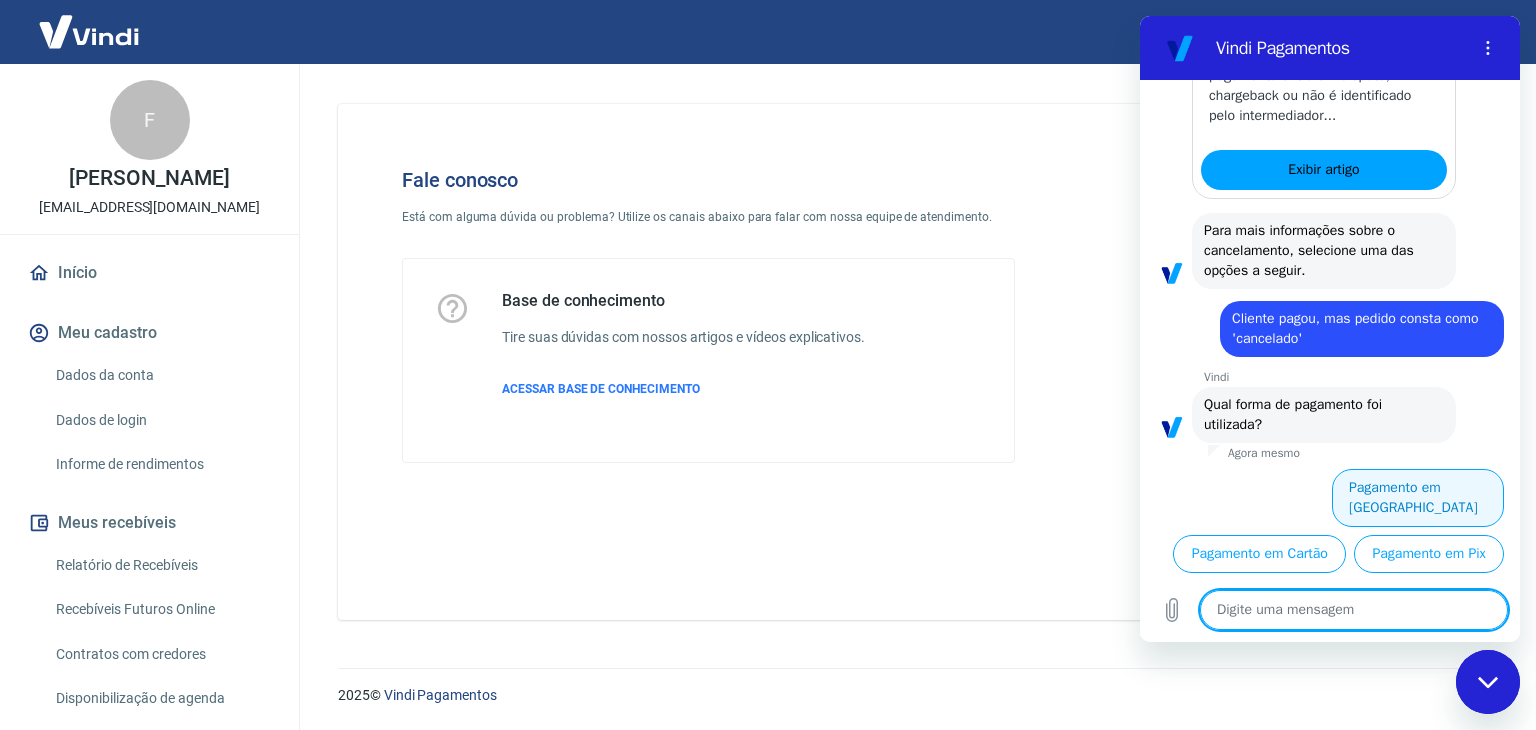 click on "Pagamento em [GEOGRAPHIC_DATA]" at bounding box center [1418, 498] 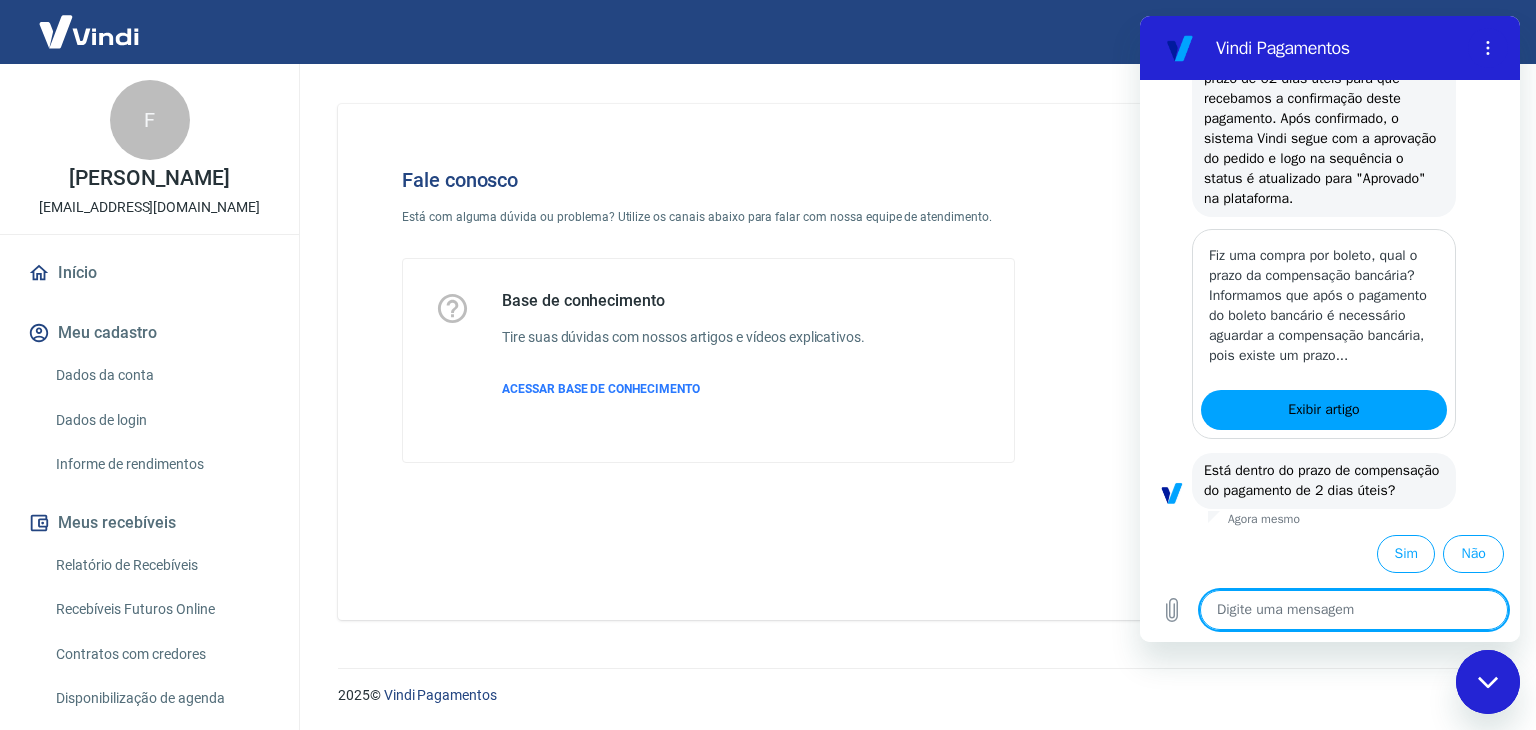 scroll, scrollTop: 4700, scrollLeft: 0, axis: vertical 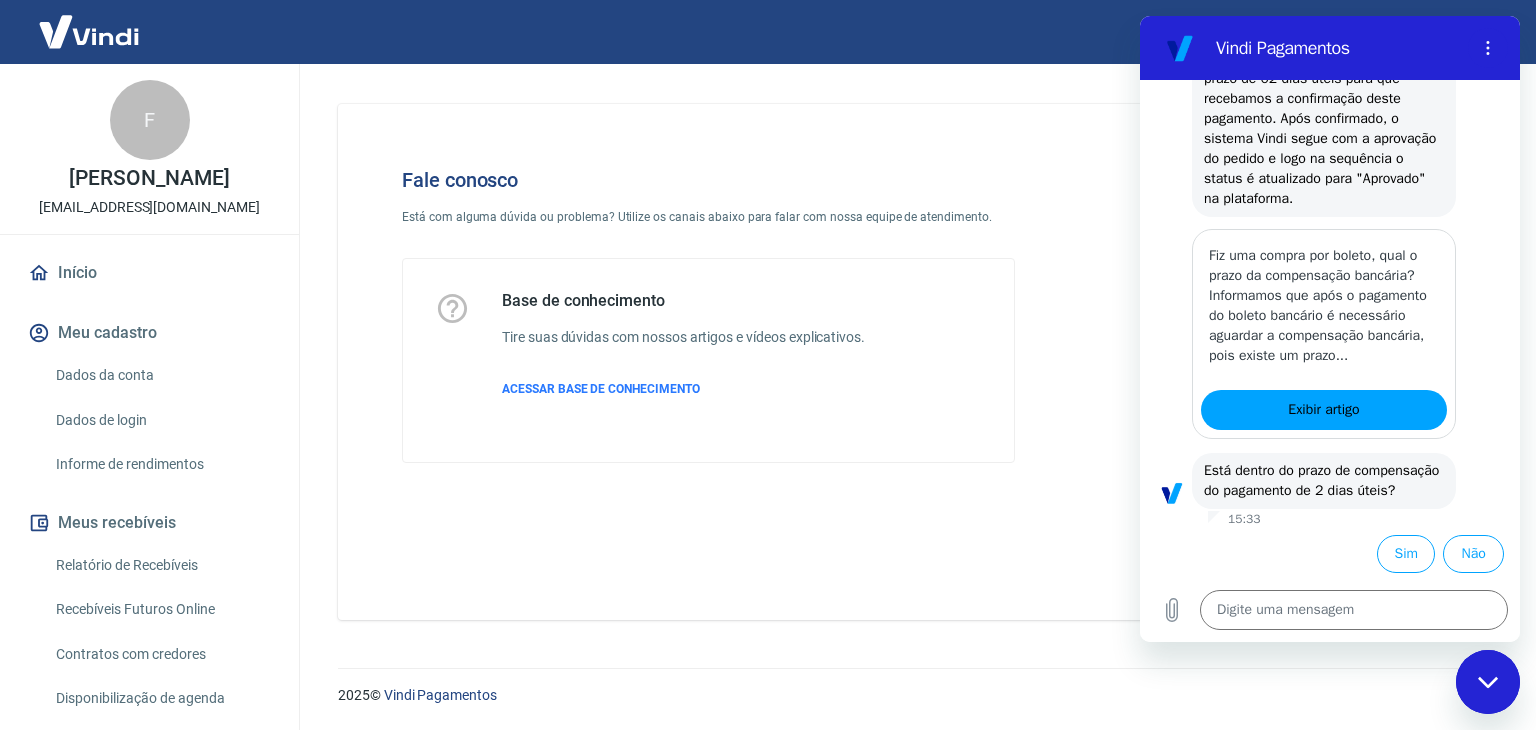 click on "Fale conosco Está com alguma dúvida ou problema? Utilize os canais abaixo para falar com nossa equipe de atendimento. Base de conhecimento Tire suas dúvidas com nossos artigos e vídeos explicativos. ACESSAR BASE DE CONHECIMENTO" at bounding box center [913, 362] 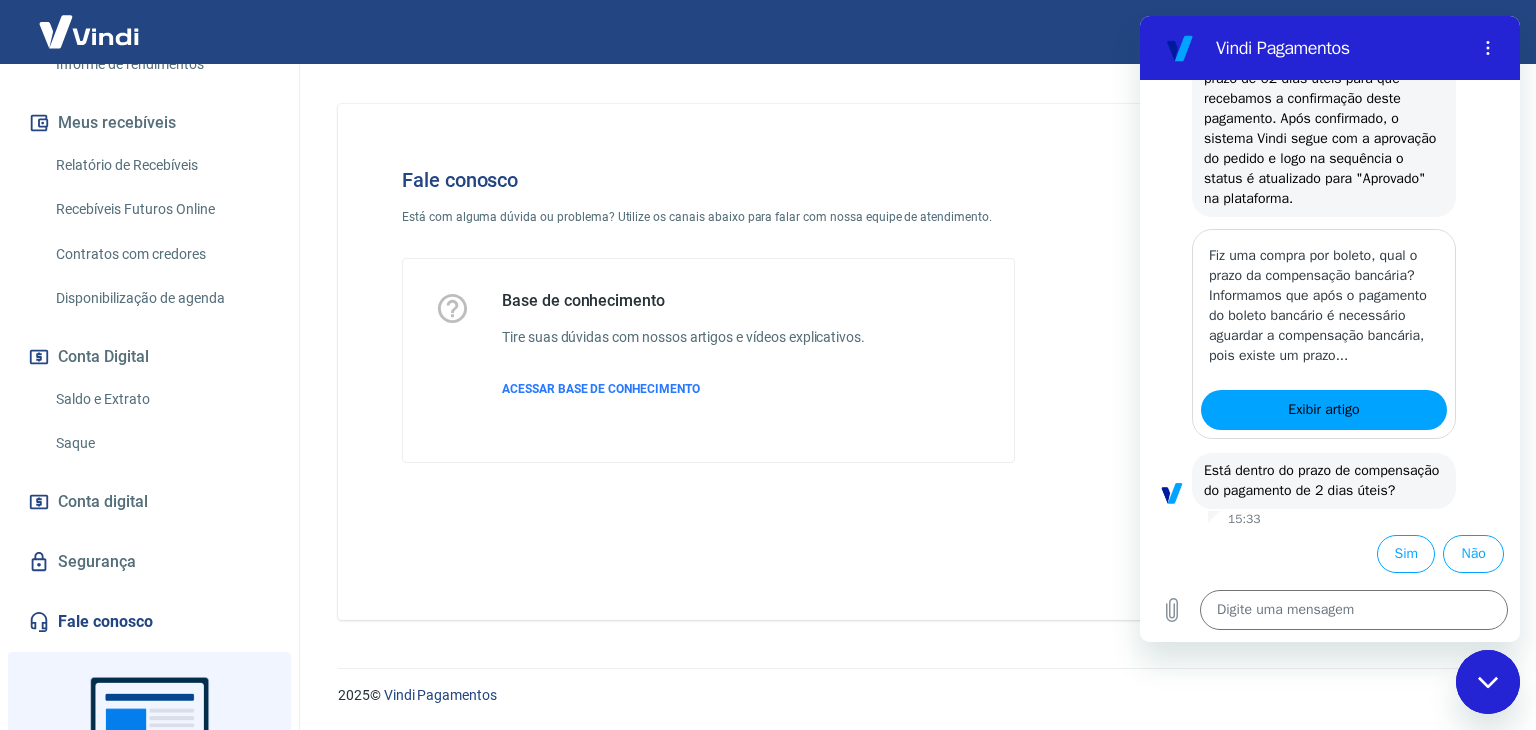 scroll, scrollTop: 576, scrollLeft: 0, axis: vertical 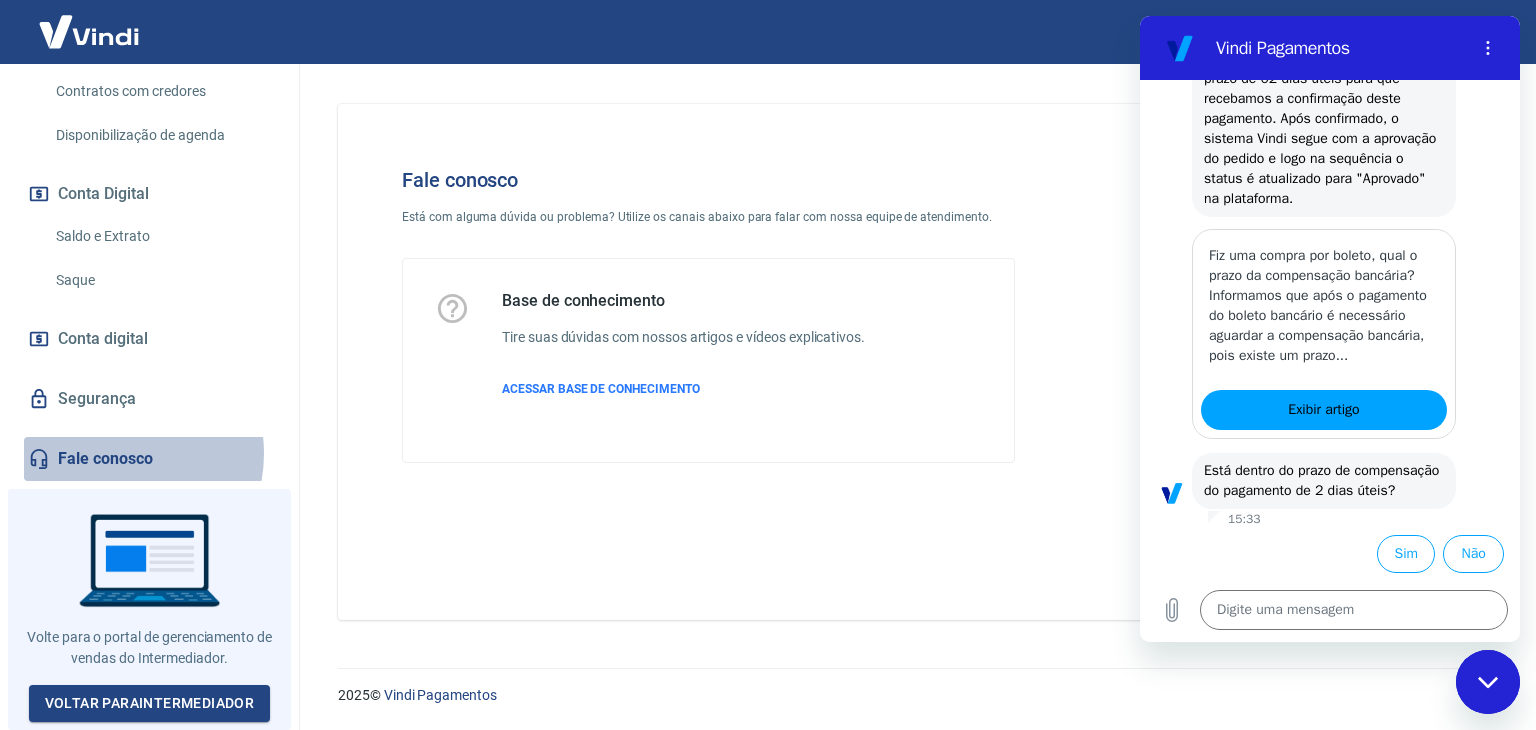 click on "Fale conosco" at bounding box center (149, 459) 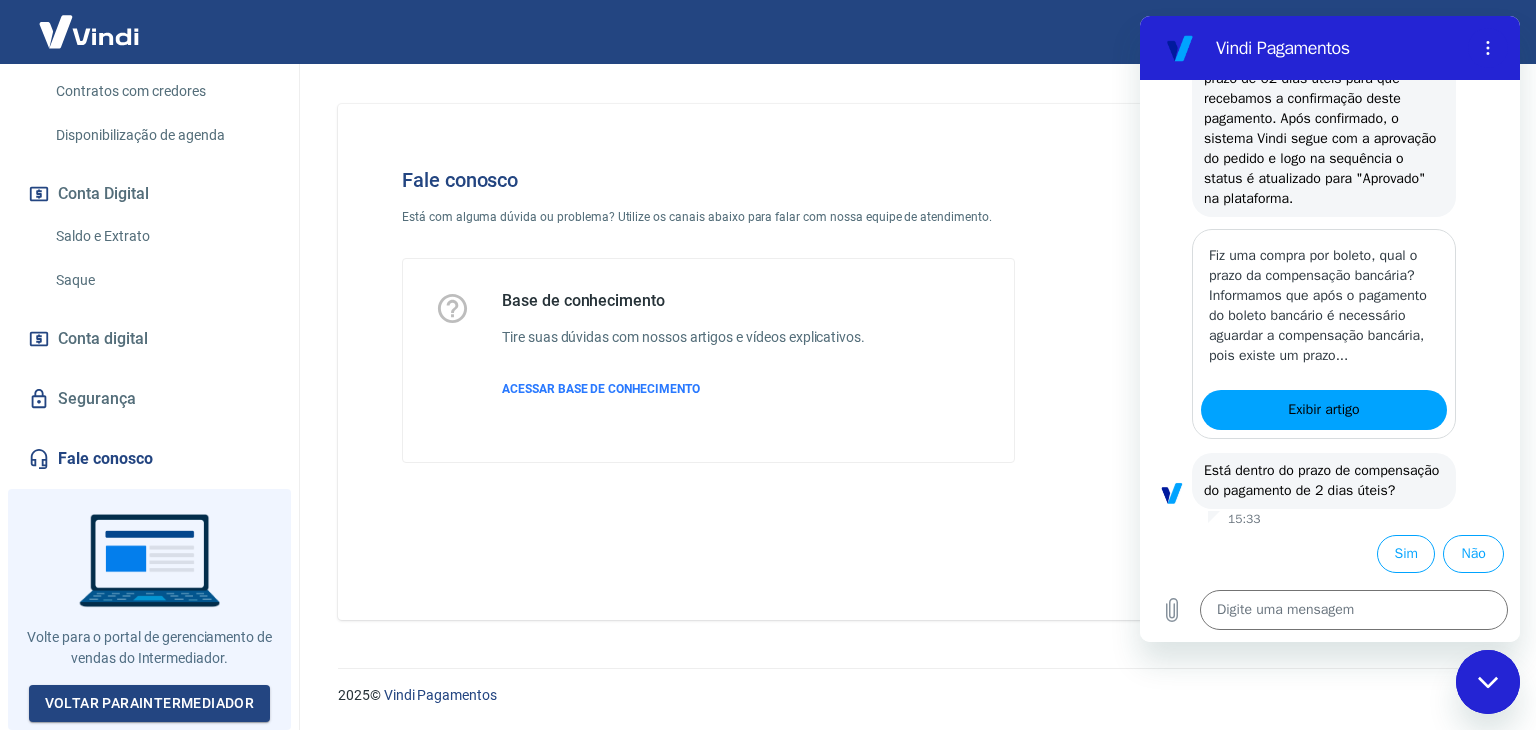click on "Fale conosco Está com alguma dúvida ou problema? Utilize os canais abaixo para falar com nossa equipe de atendimento. Base de conhecimento Tire suas dúvidas com nossos artigos e vídeos explicativos. ACESSAR BASE DE CONHECIMENTO" at bounding box center (913, 362) 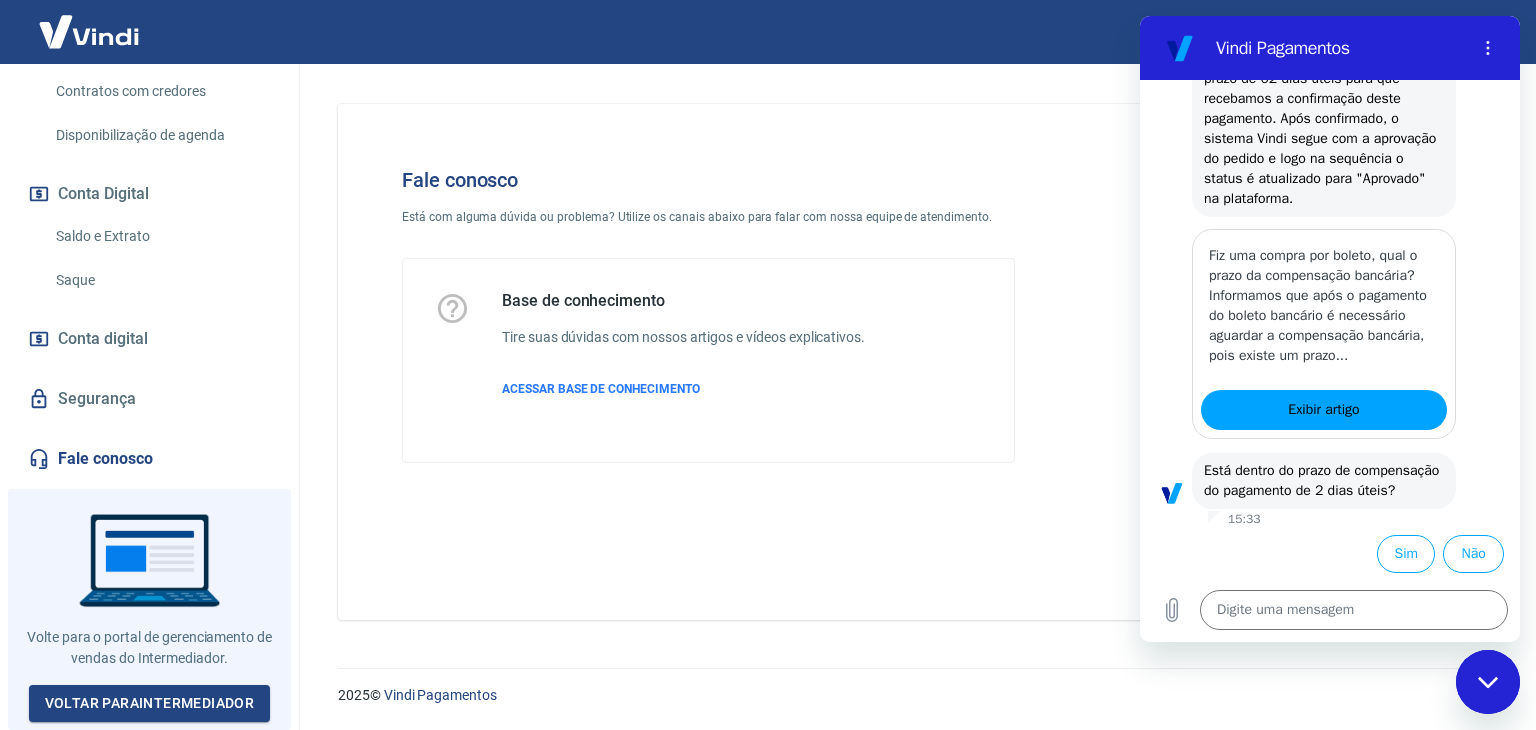 click at bounding box center (1488, 682) 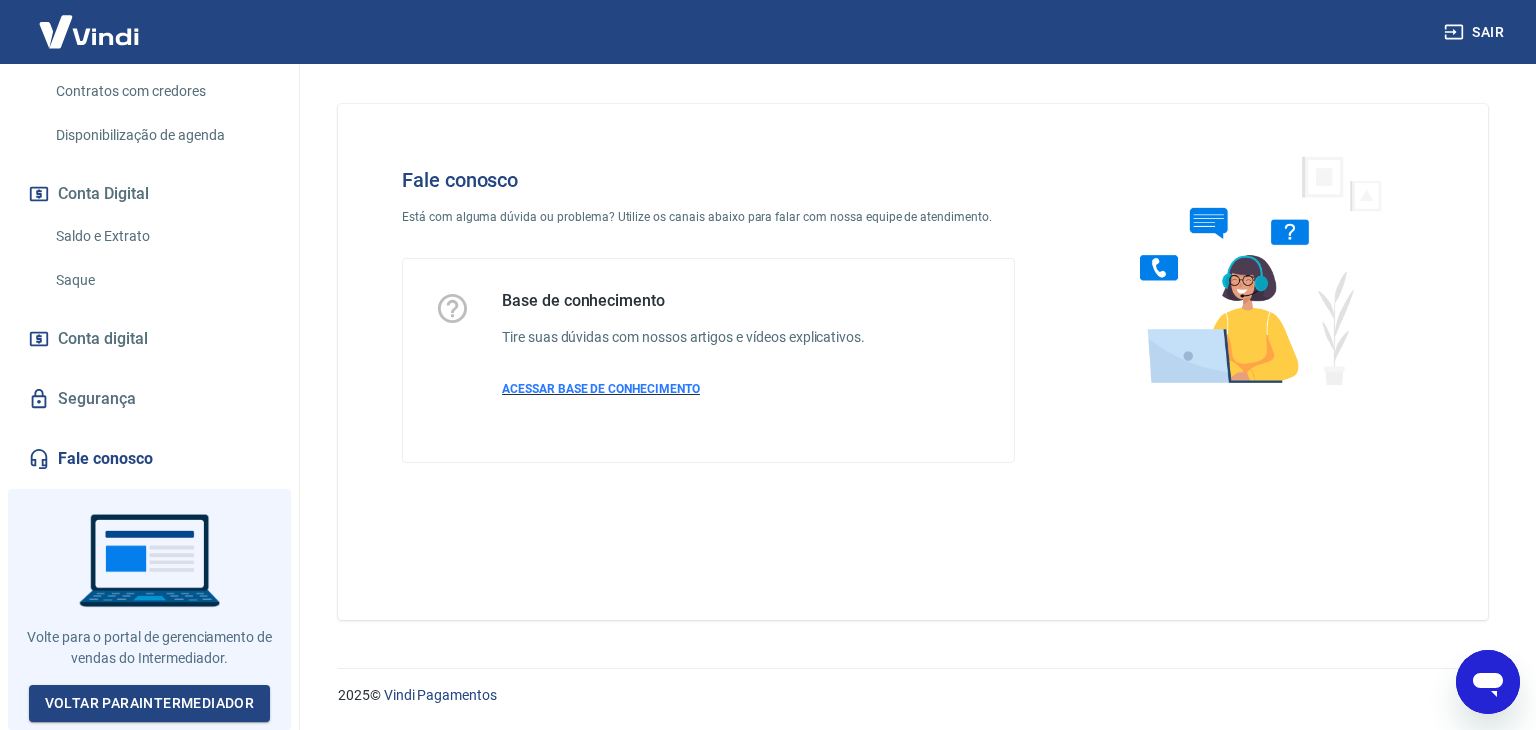 click on "ACESSAR BASE DE CONHECIMENTO" at bounding box center [601, 389] 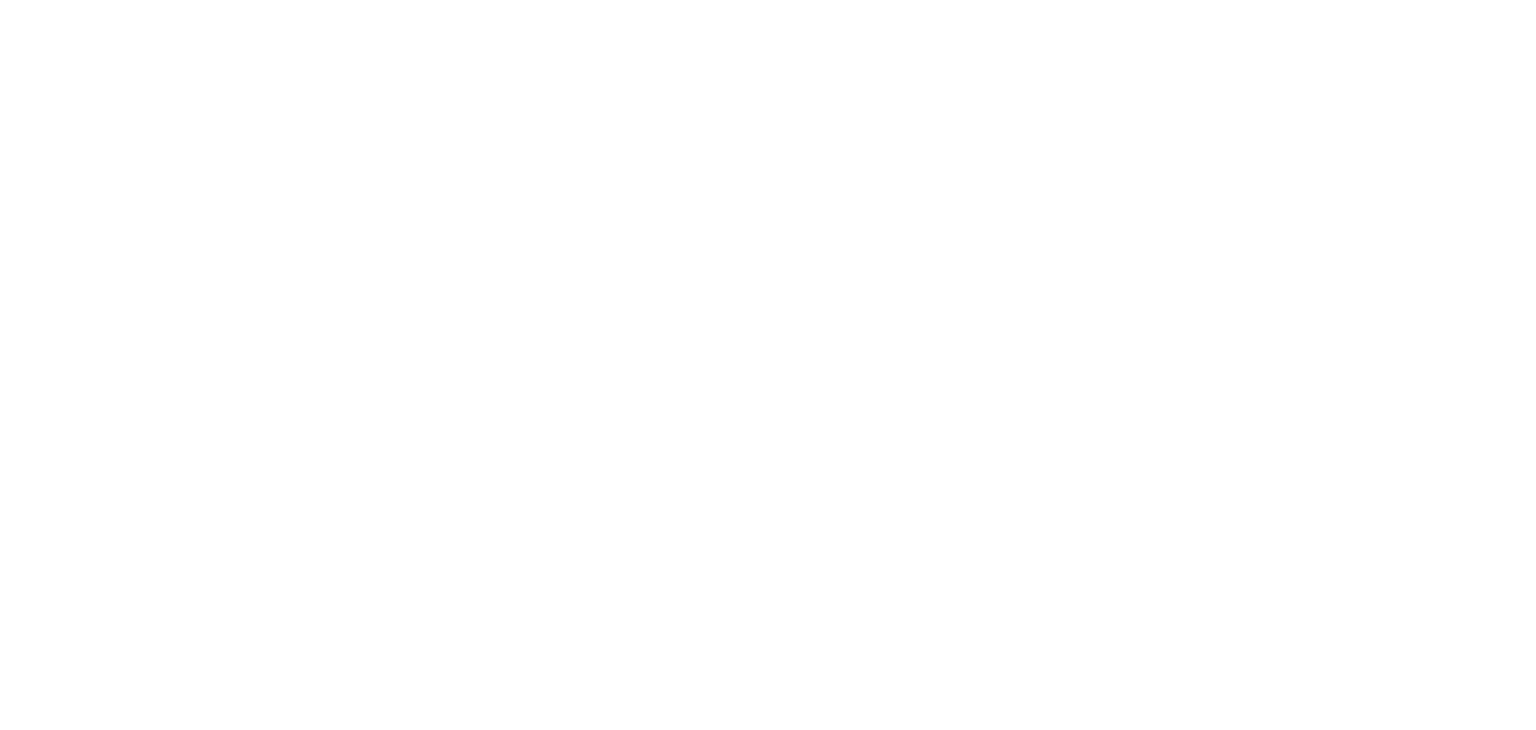 scroll, scrollTop: 0, scrollLeft: 0, axis: both 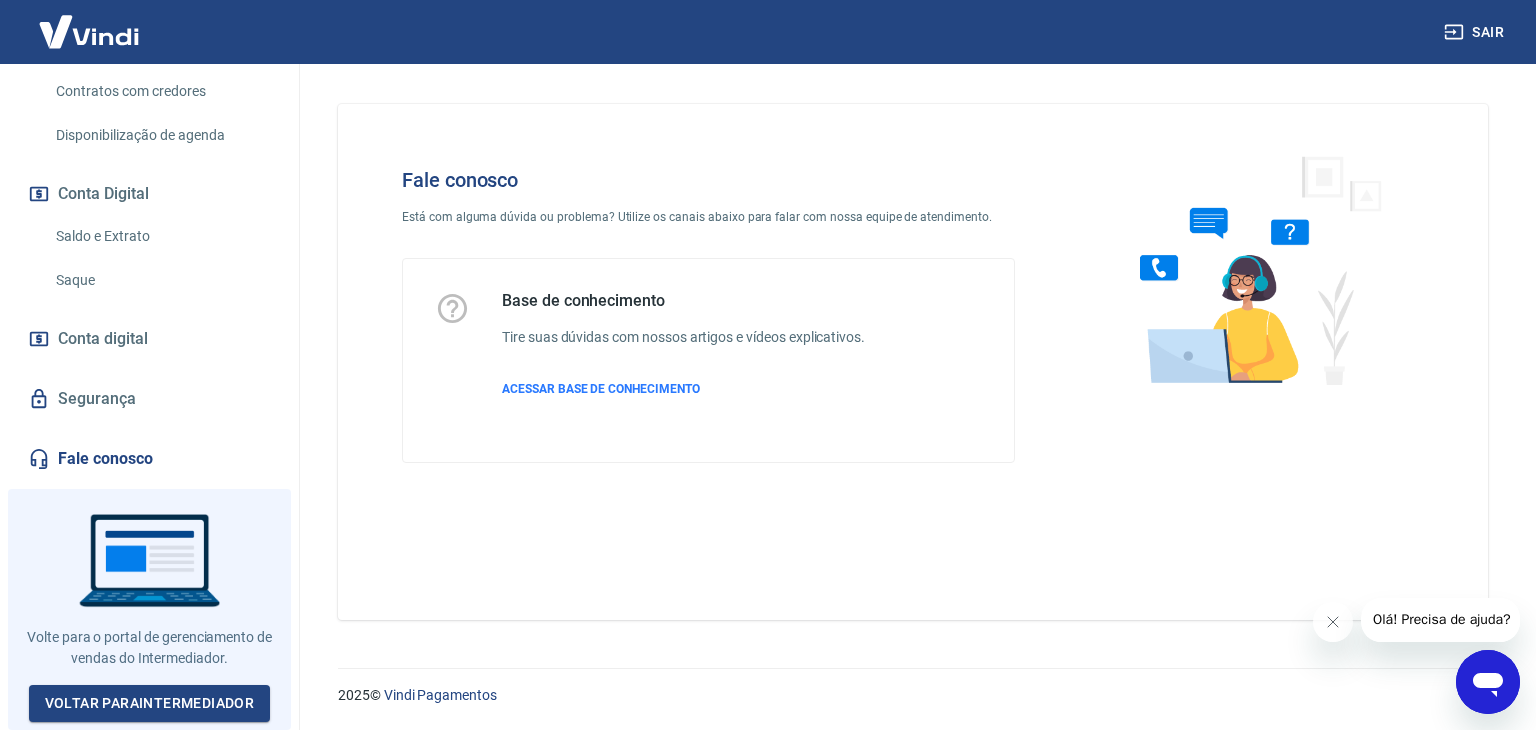 click on "Fale conosco" at bounding box center (149, 459) 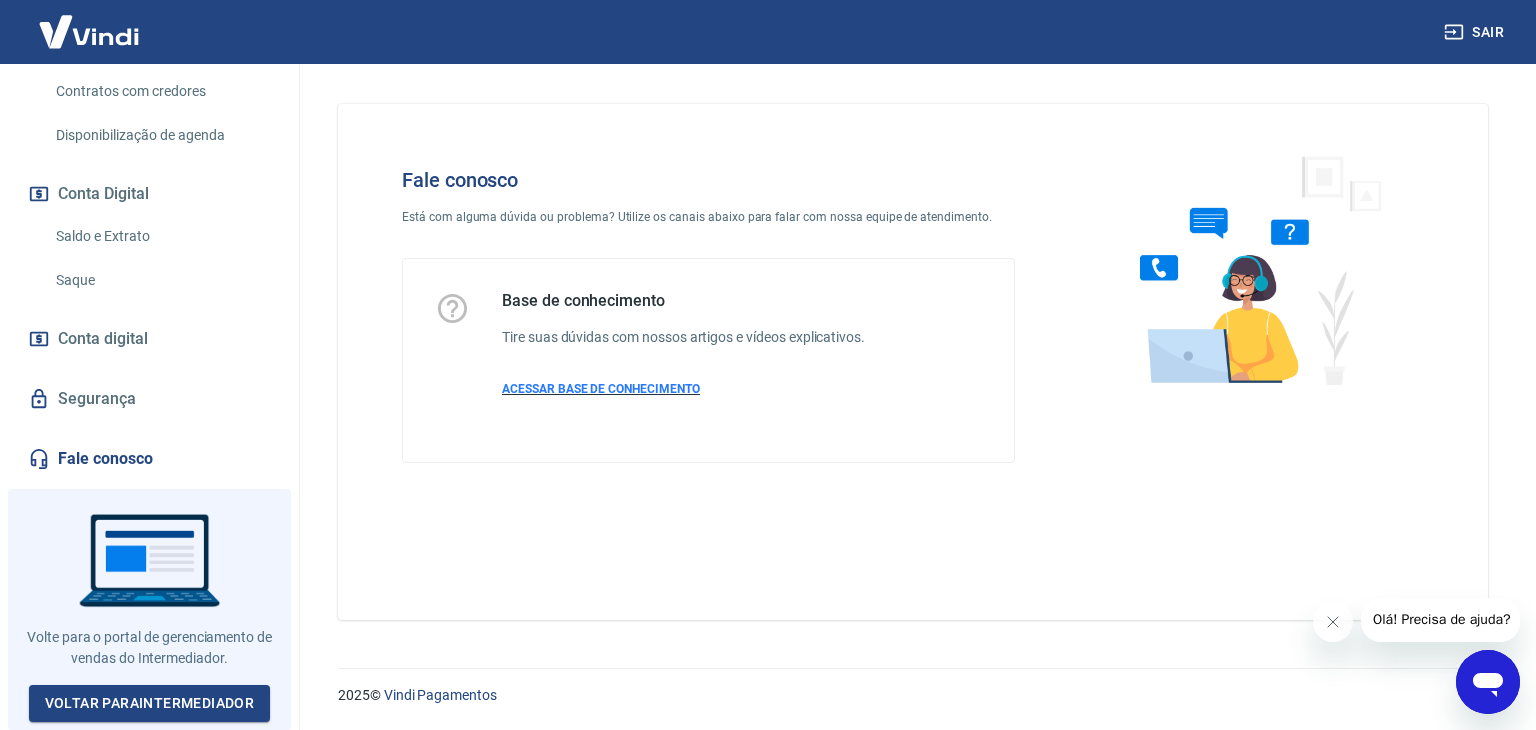 click on "ACESSAR BASE DE CONHECIMENTO" at bounding box center [601, 389] 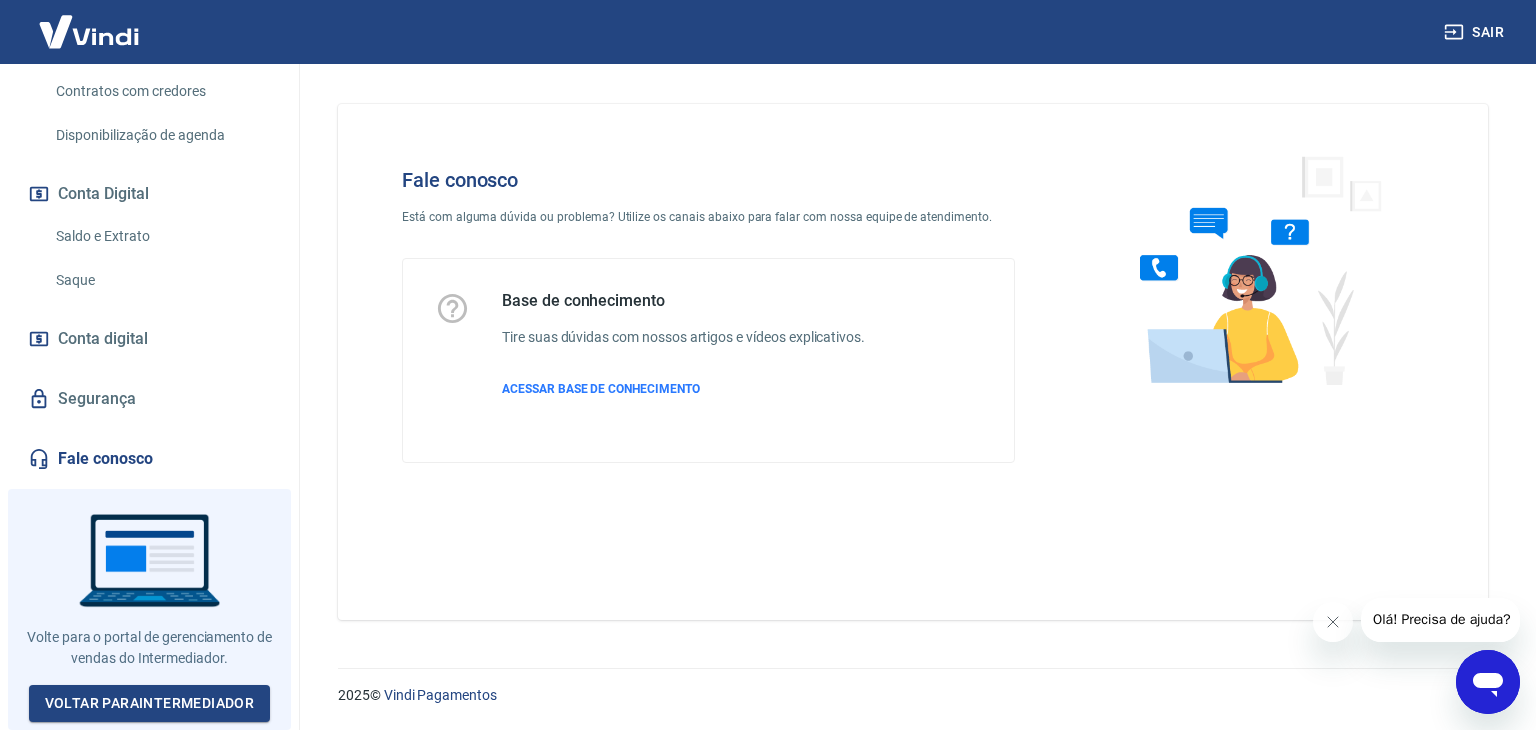 click 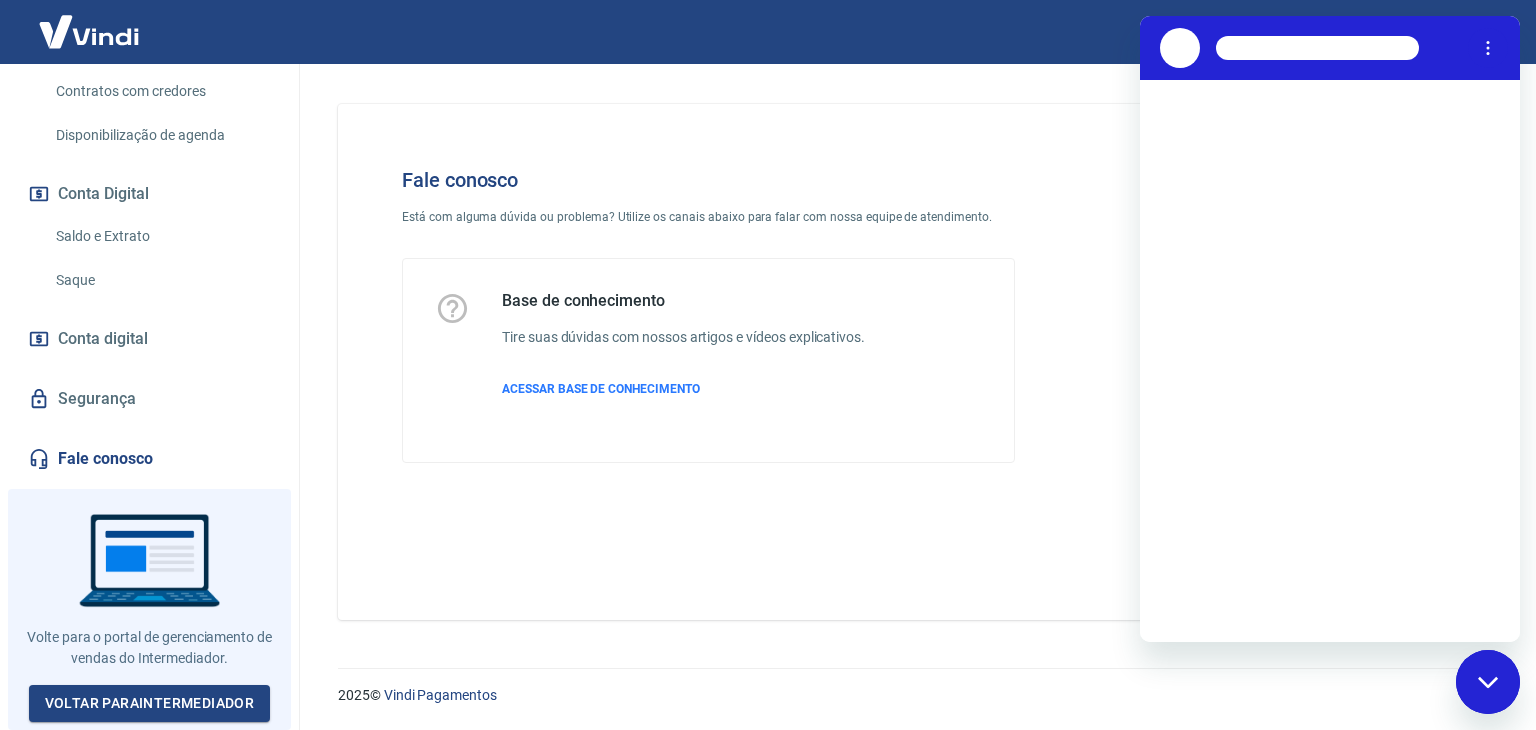 scroll, scrollTop: 0, scrollLeft: 0, axis: both 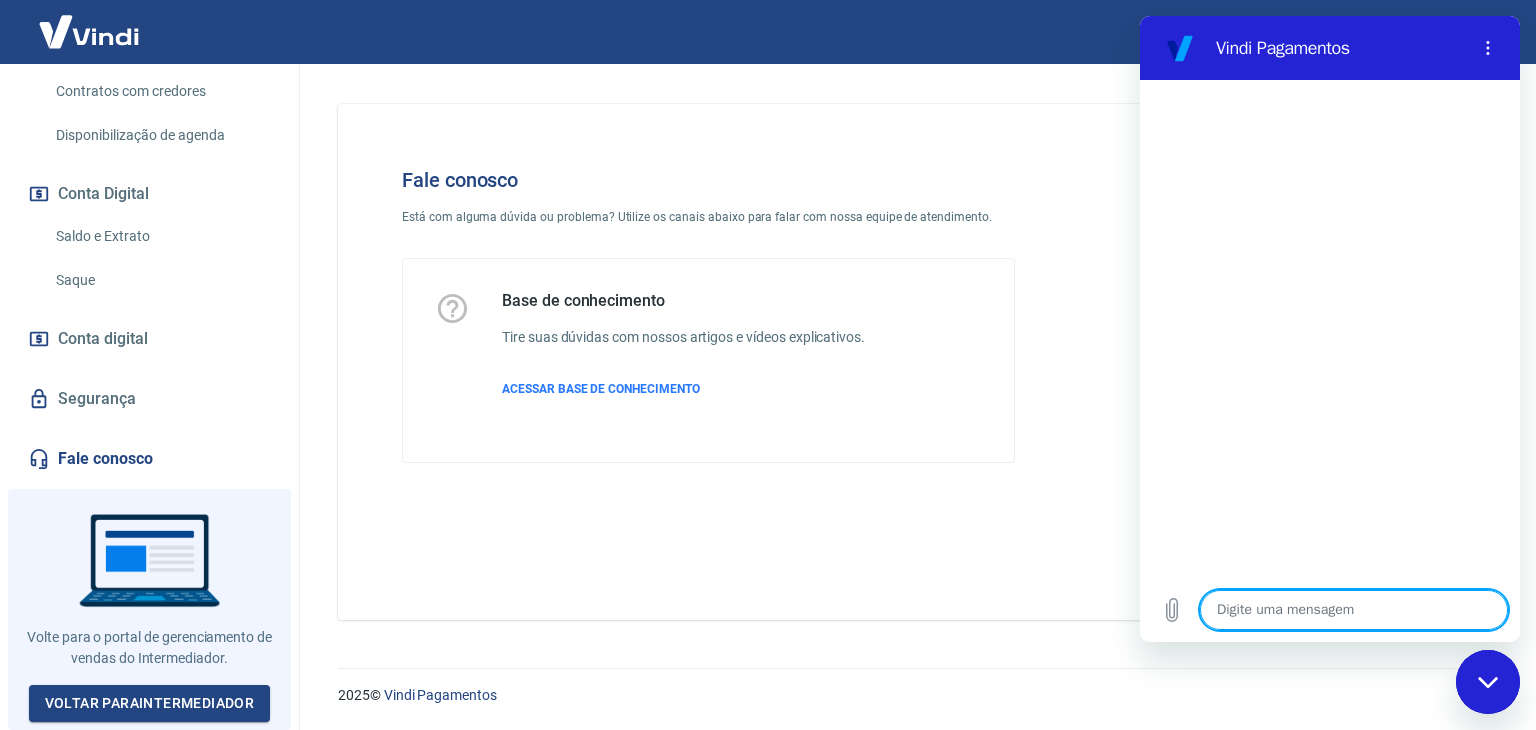 type on "B" 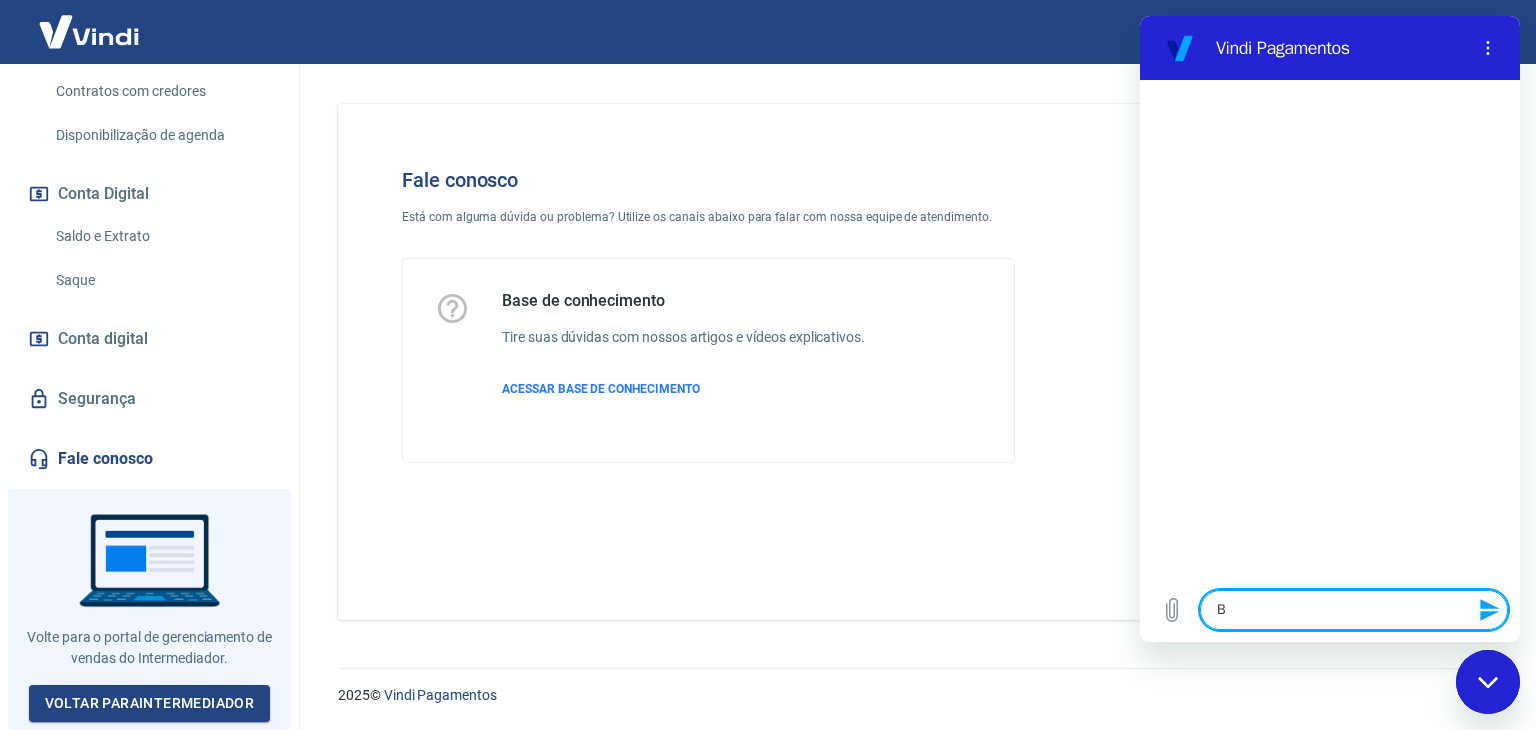 type 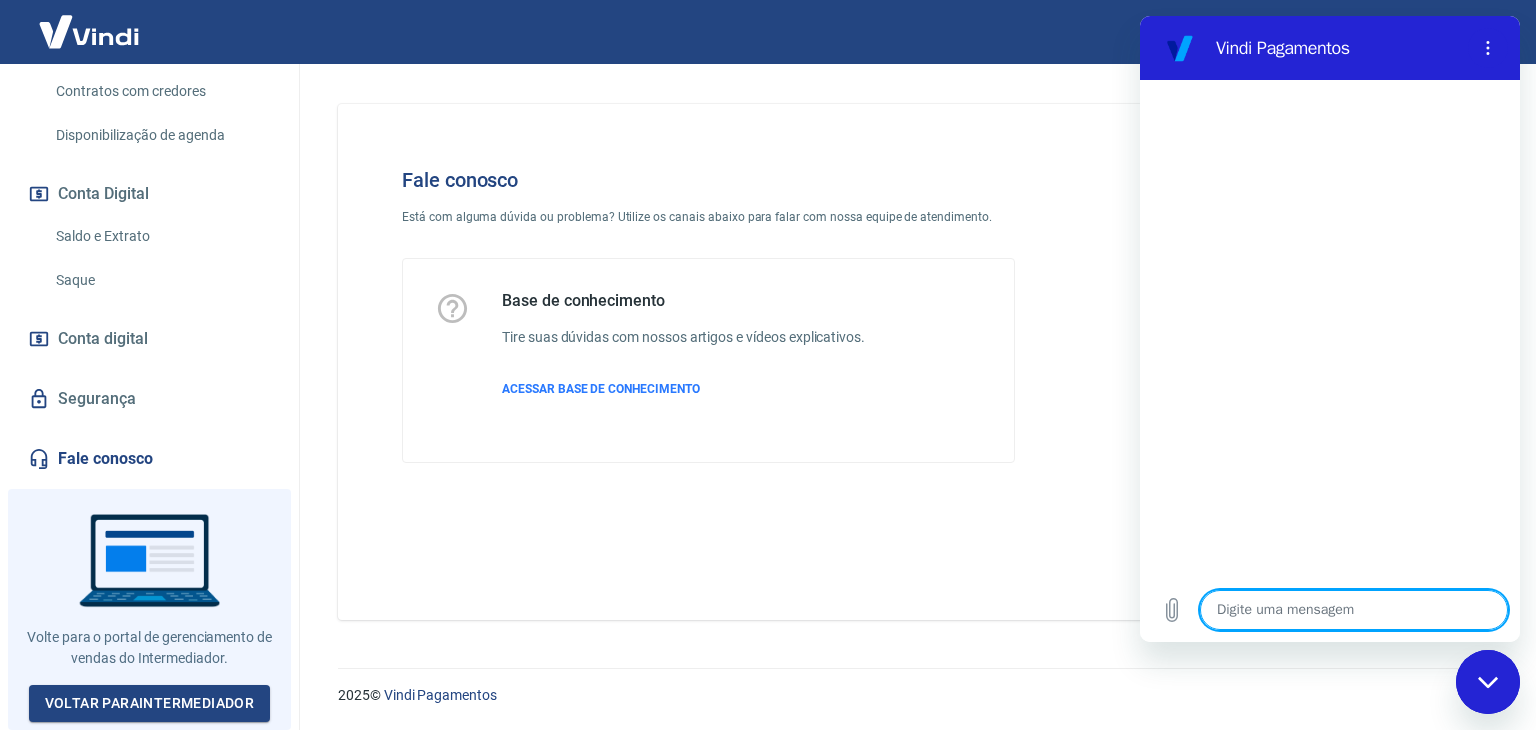 type on "N" 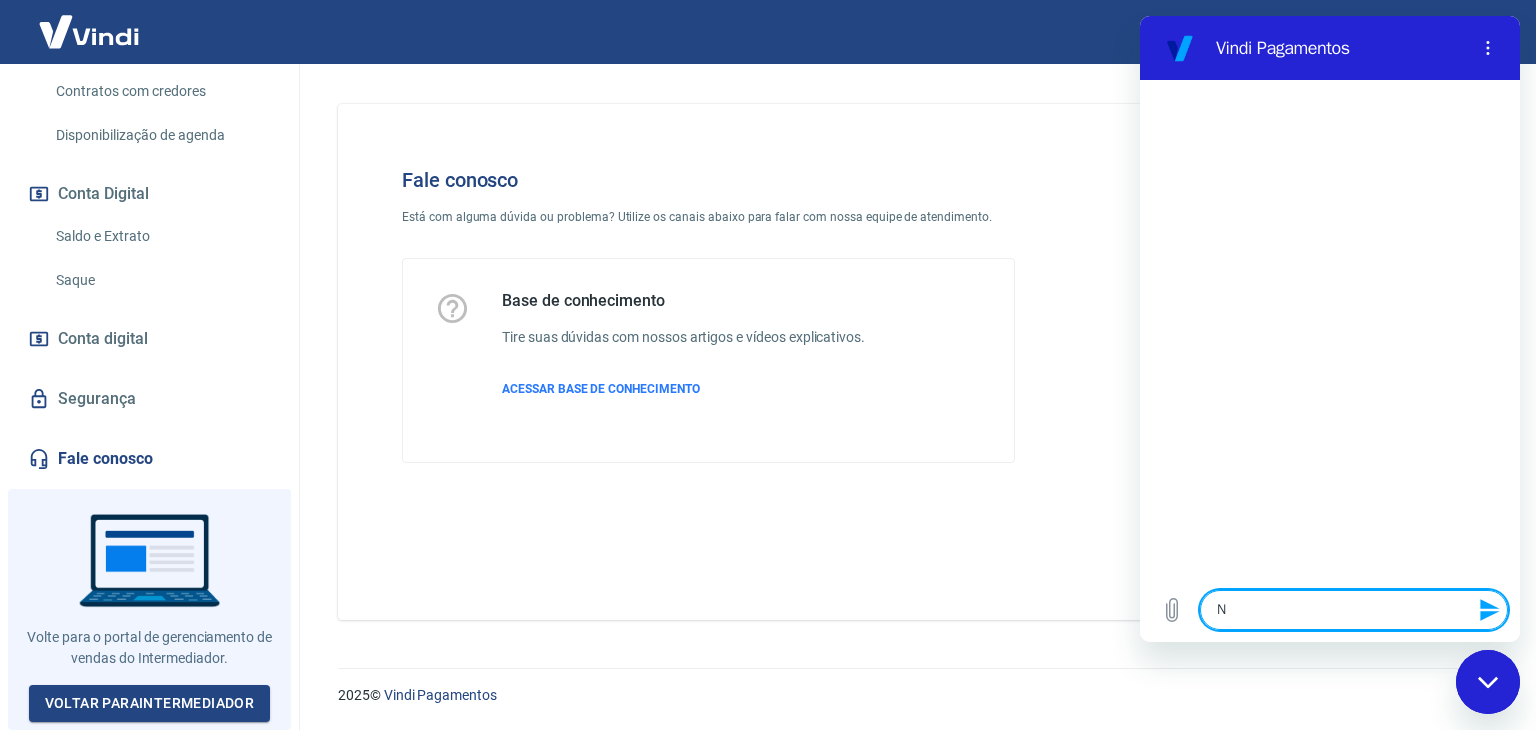 type on "No" 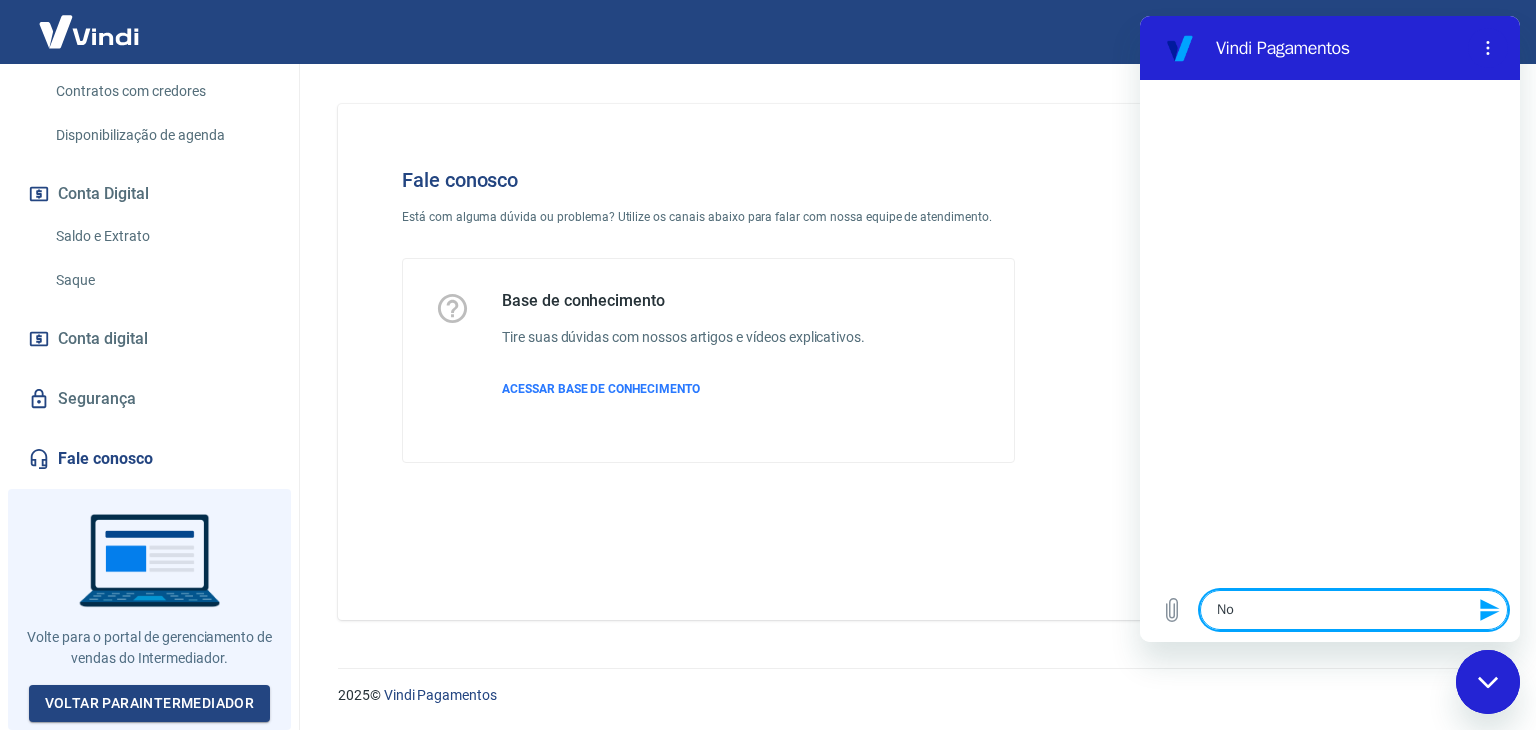 type on "N" 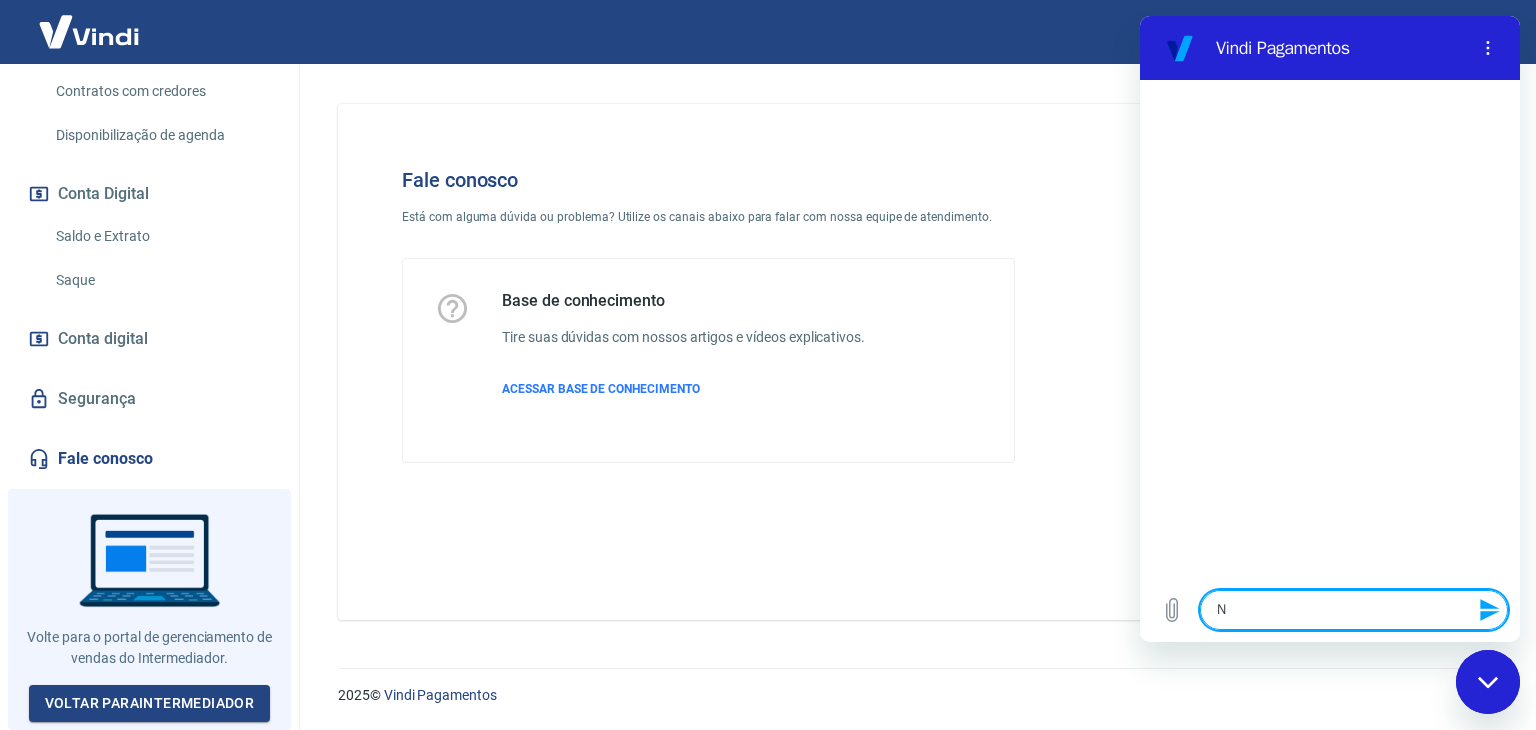 type on "Na" 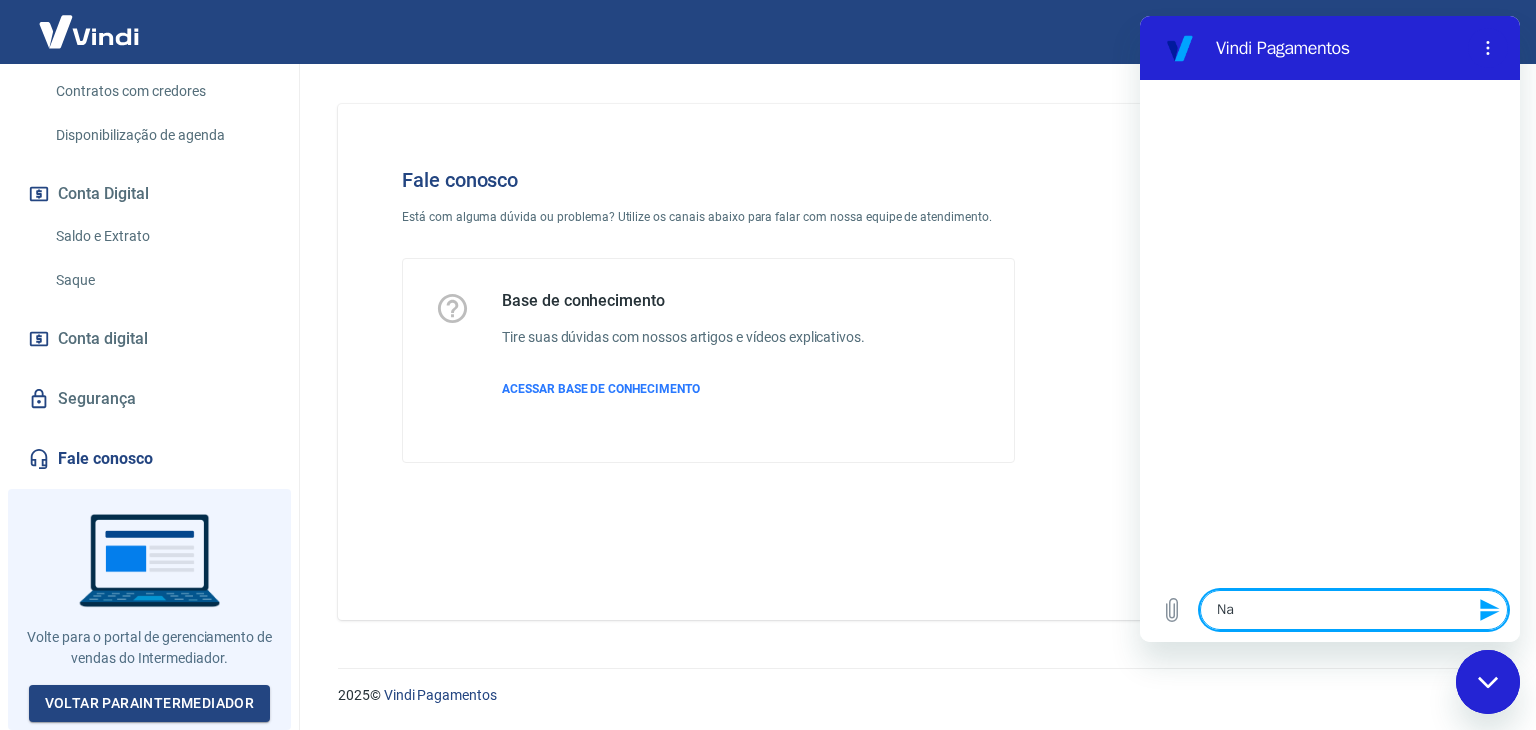 type on "Naõ" 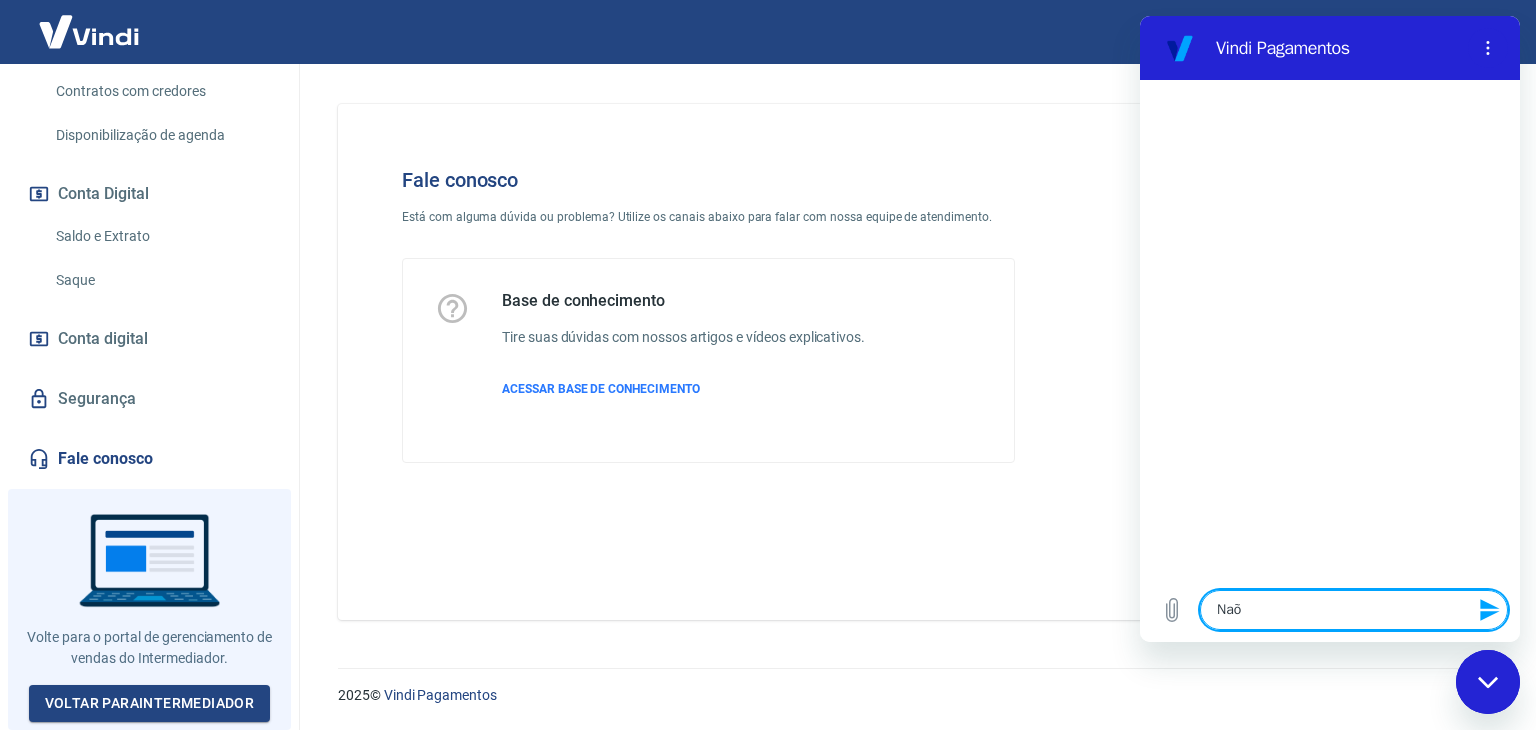type on "Na" 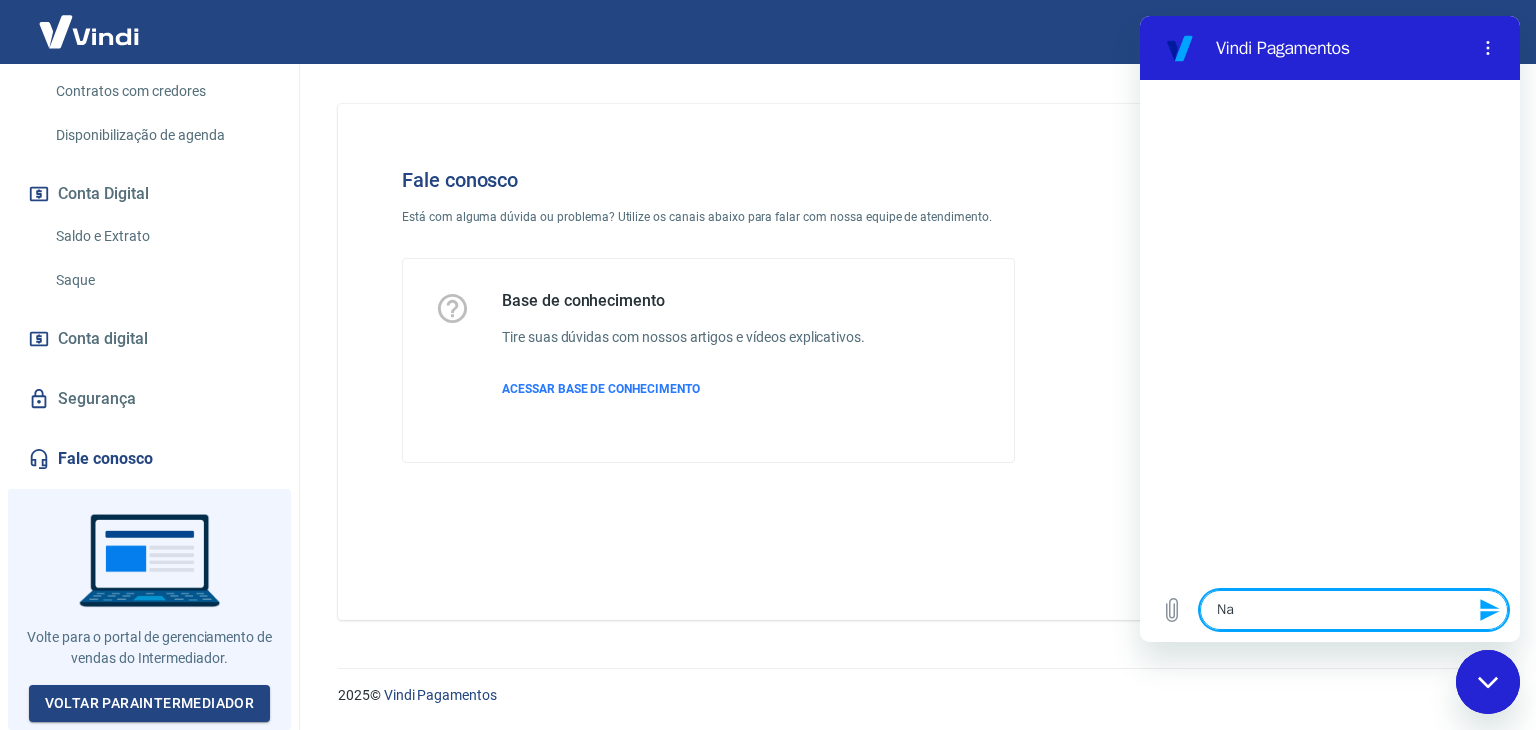 type on "N" 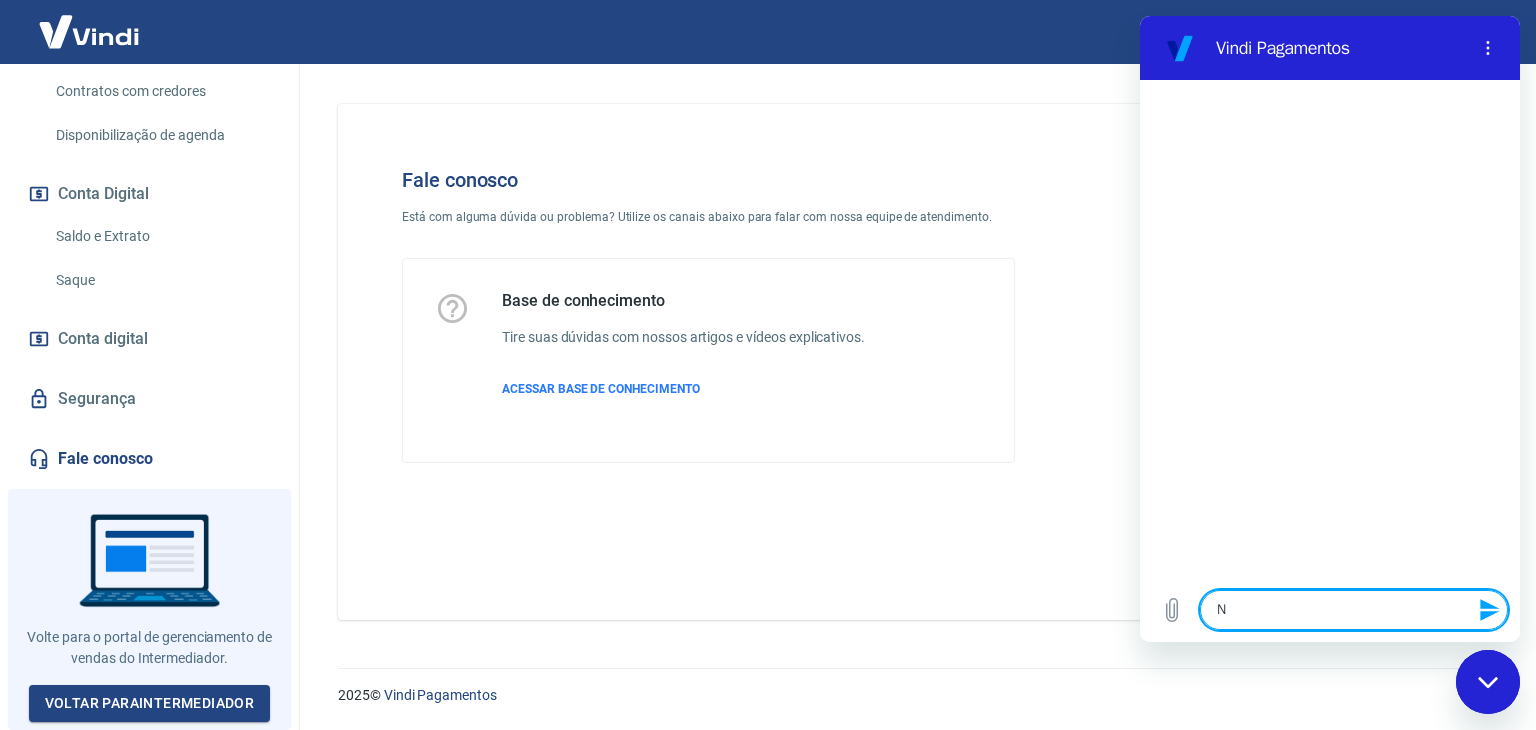 type on "Nã" 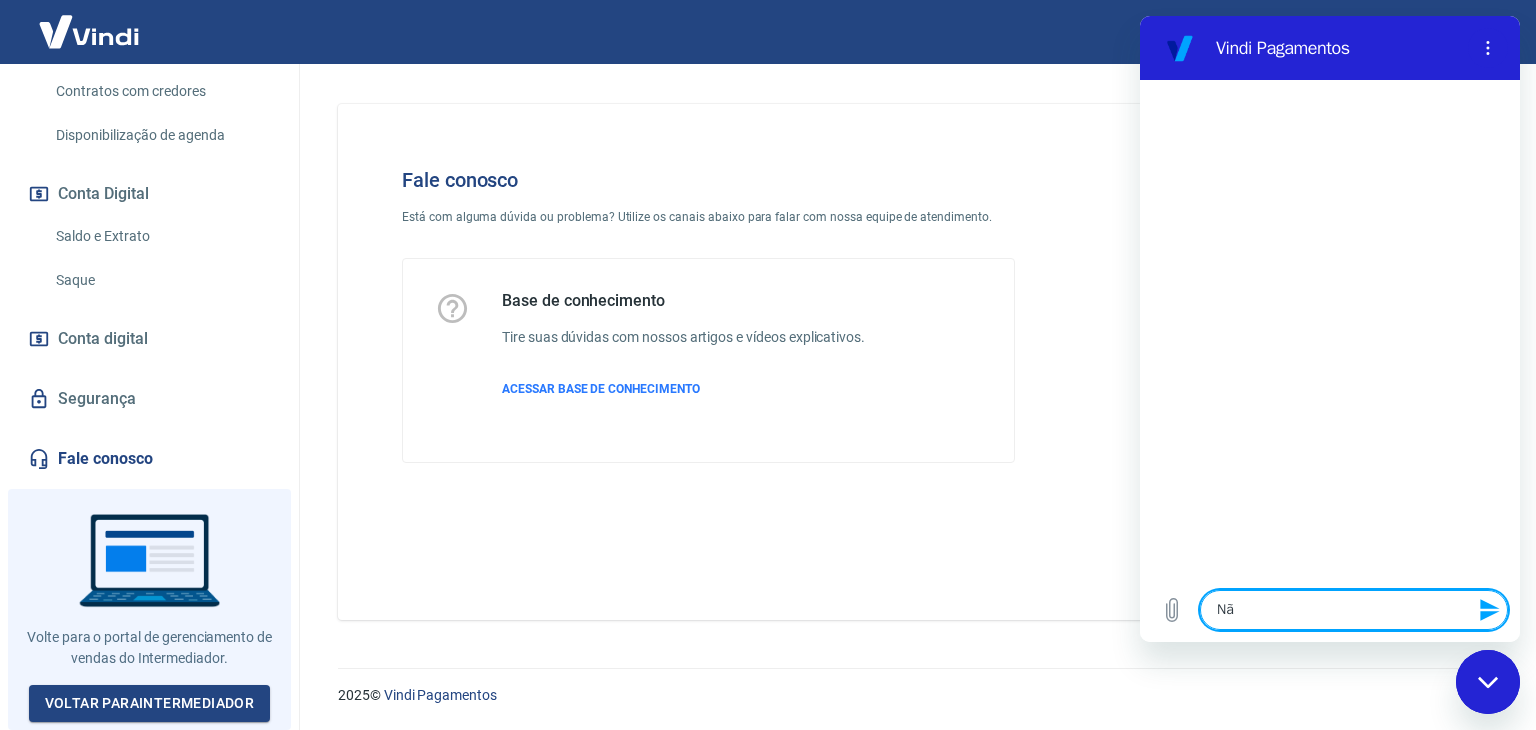 type on "Não" 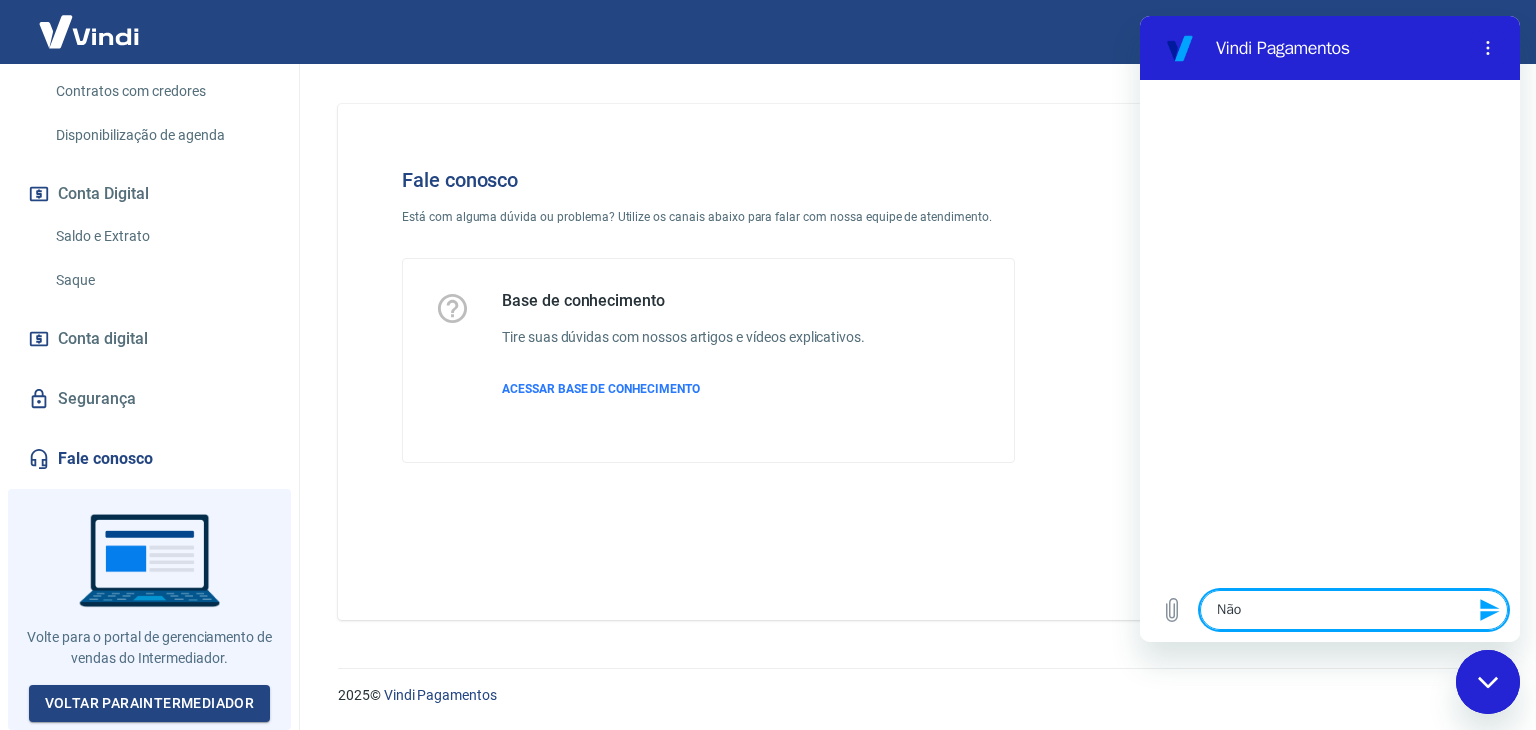 type on "Não" 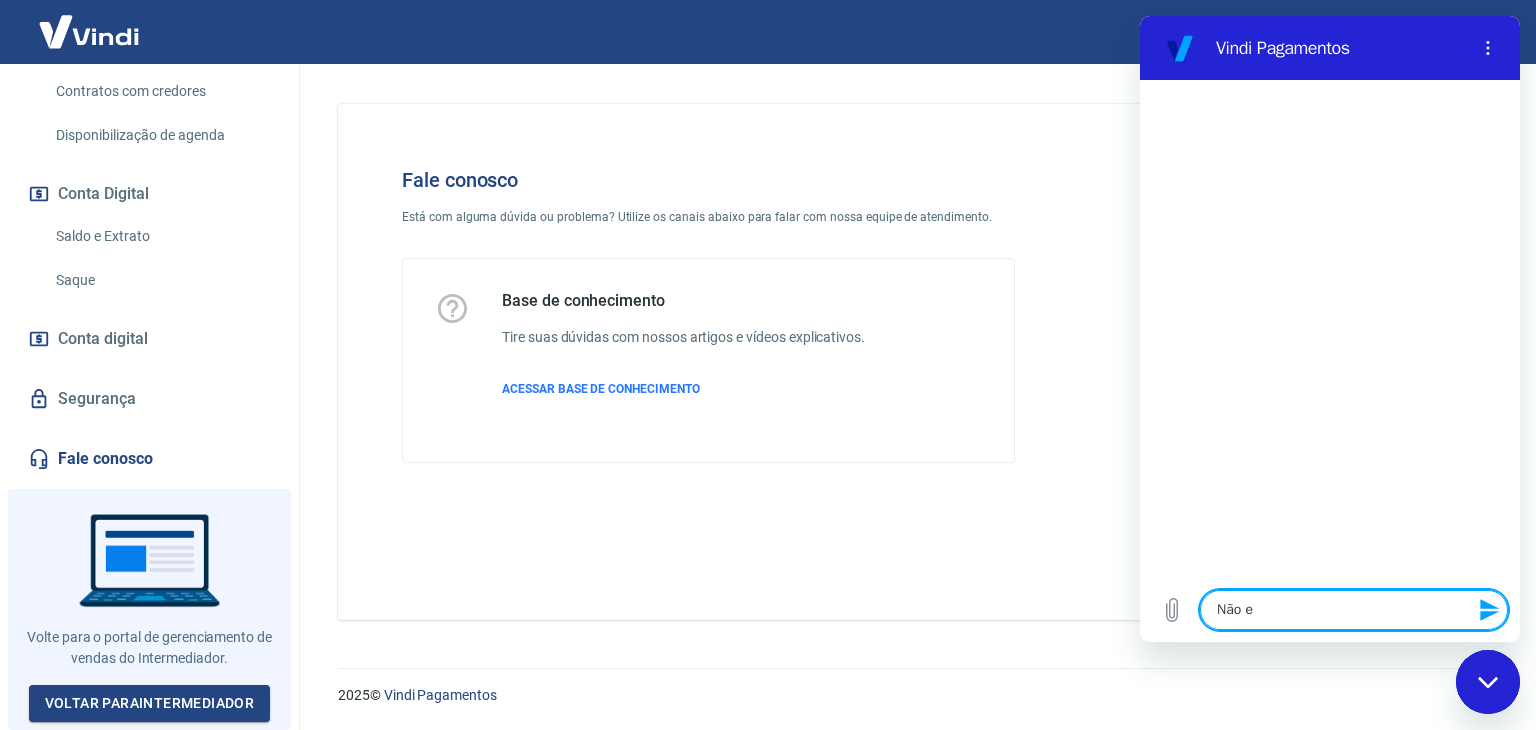type on "x" 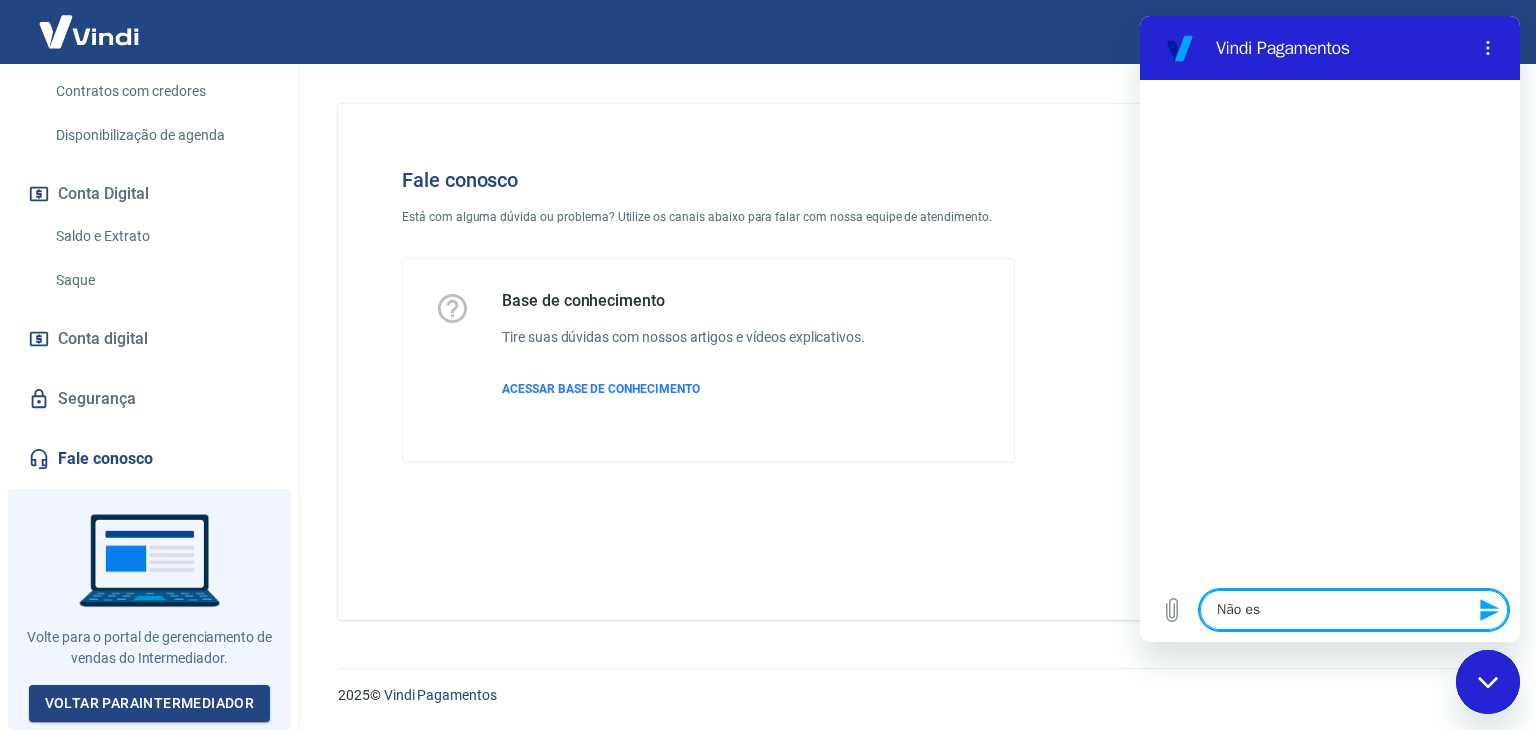 type on "Não est" 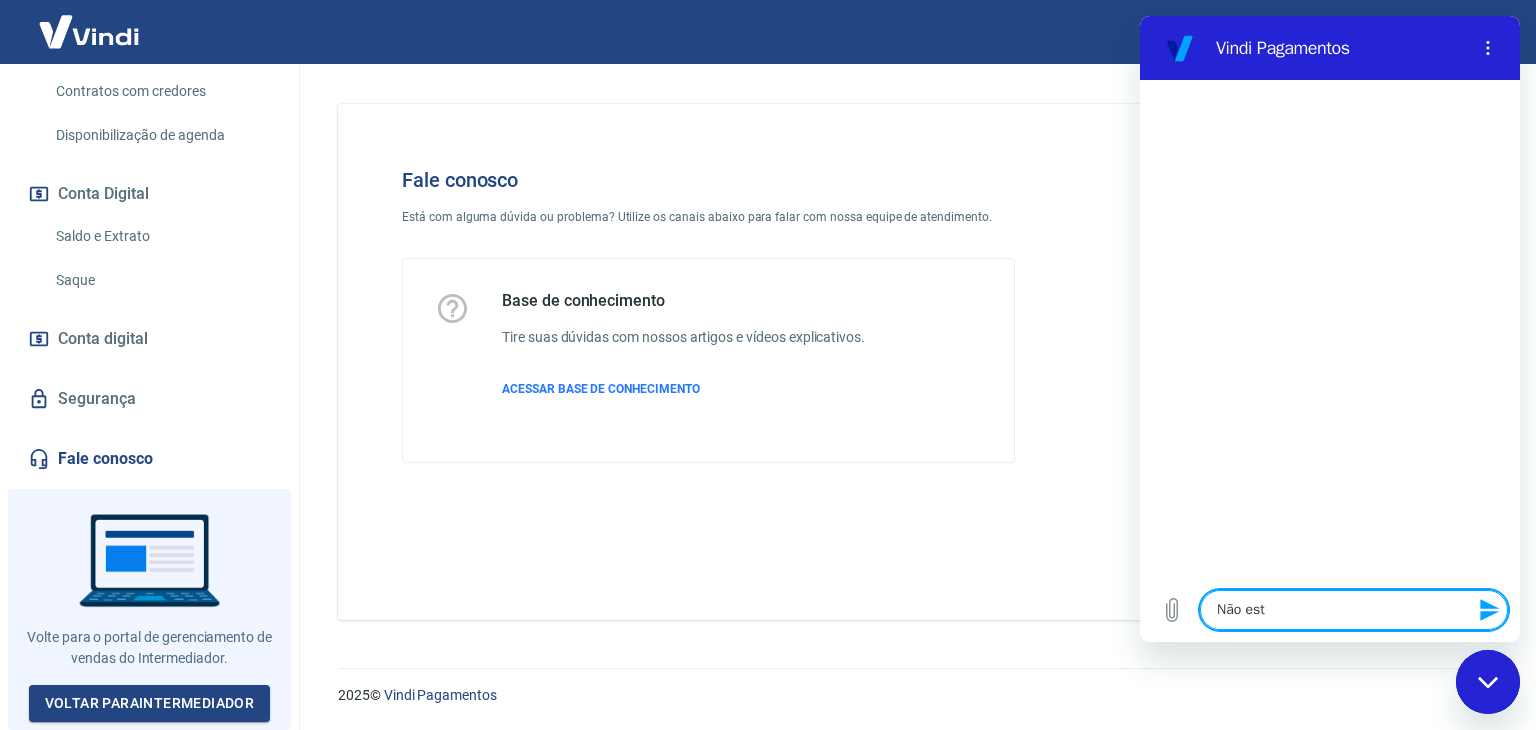 type on "Não esto" 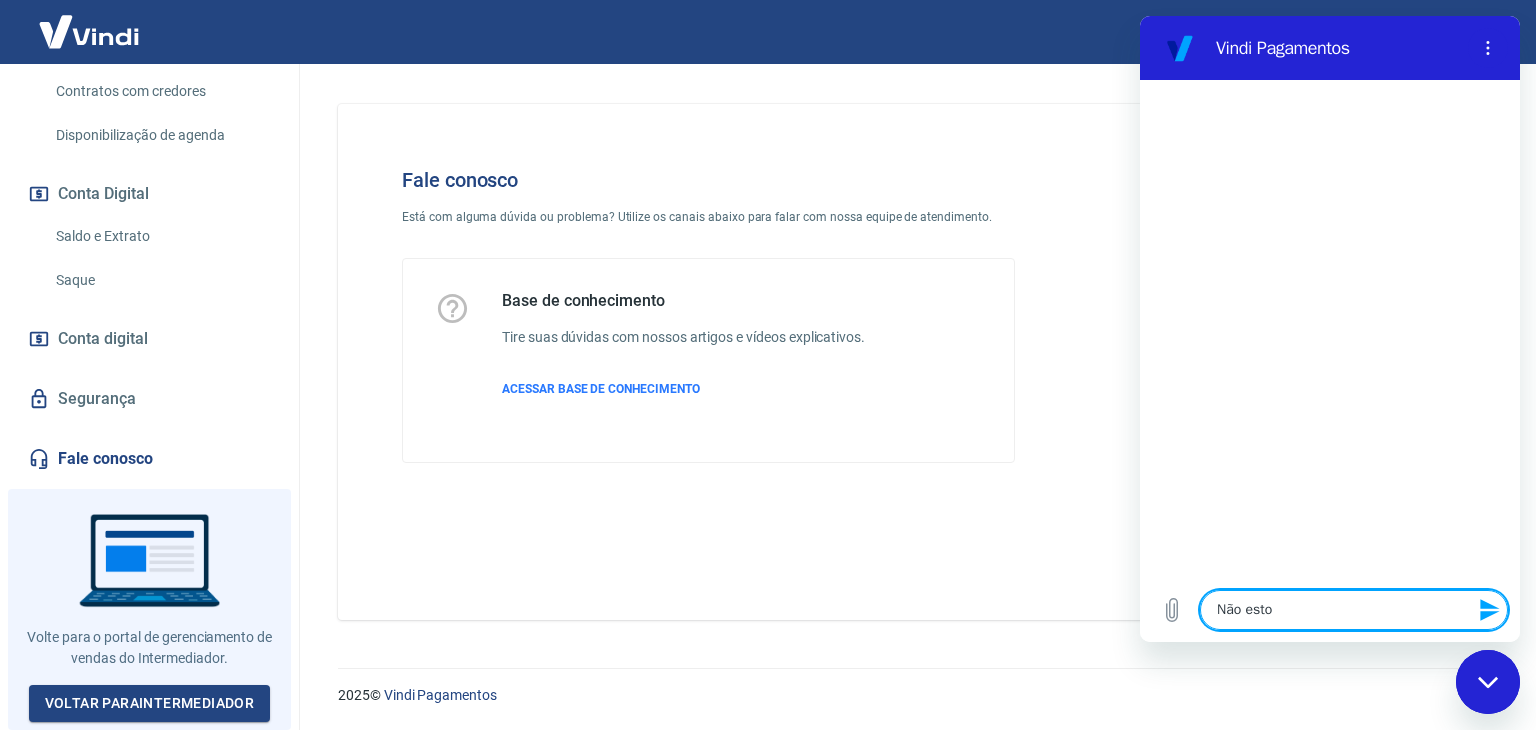 type on "Não estou" 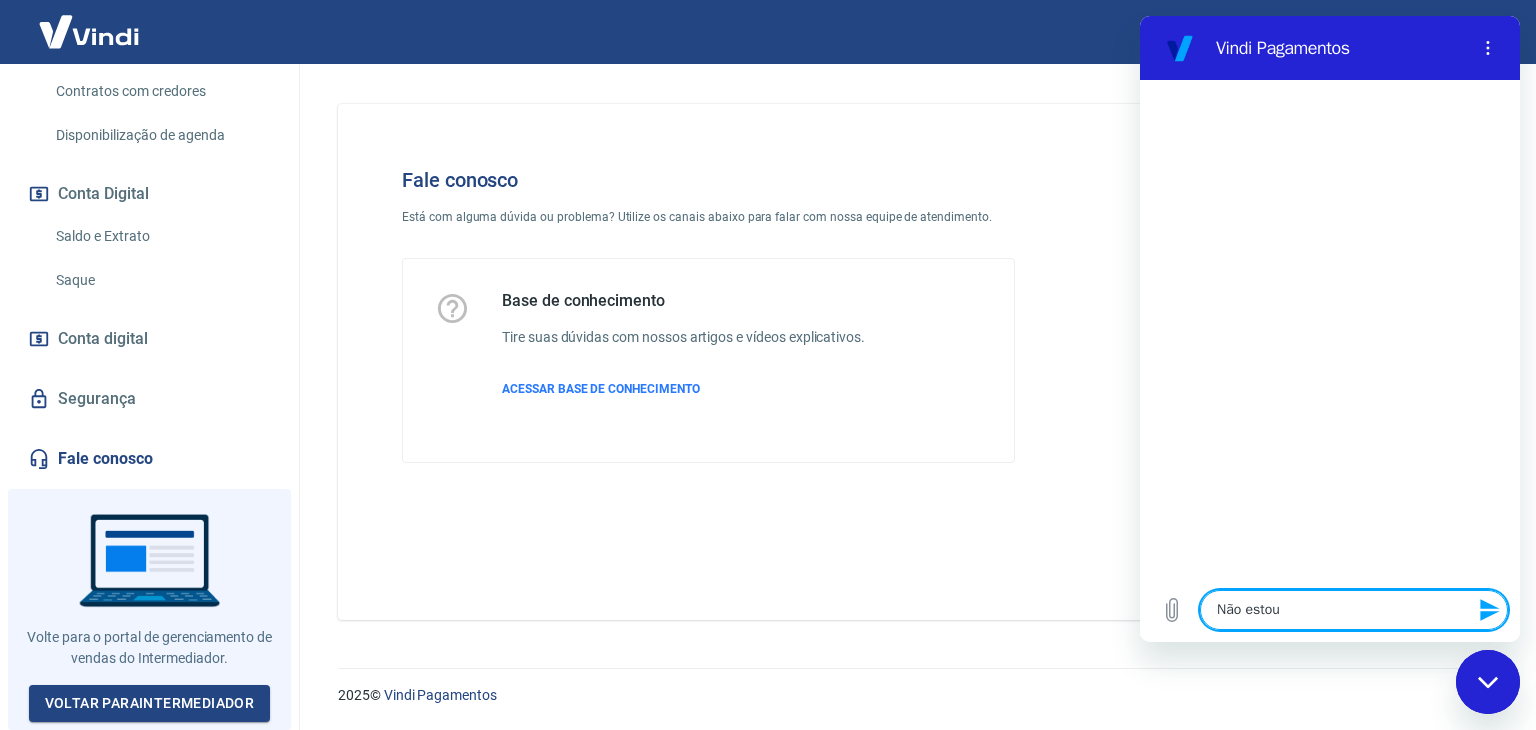 type on "Não estou" 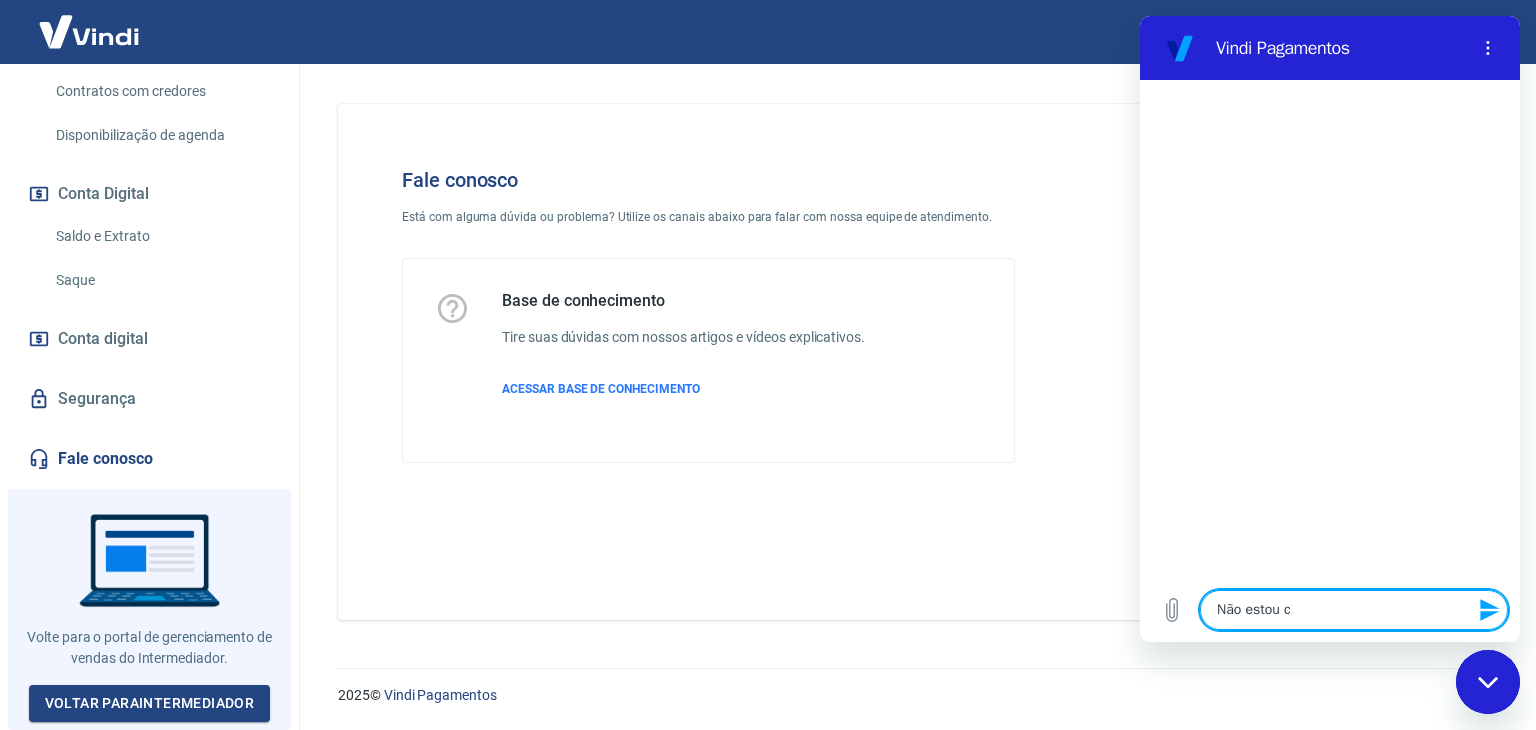 type on "Não estou co" 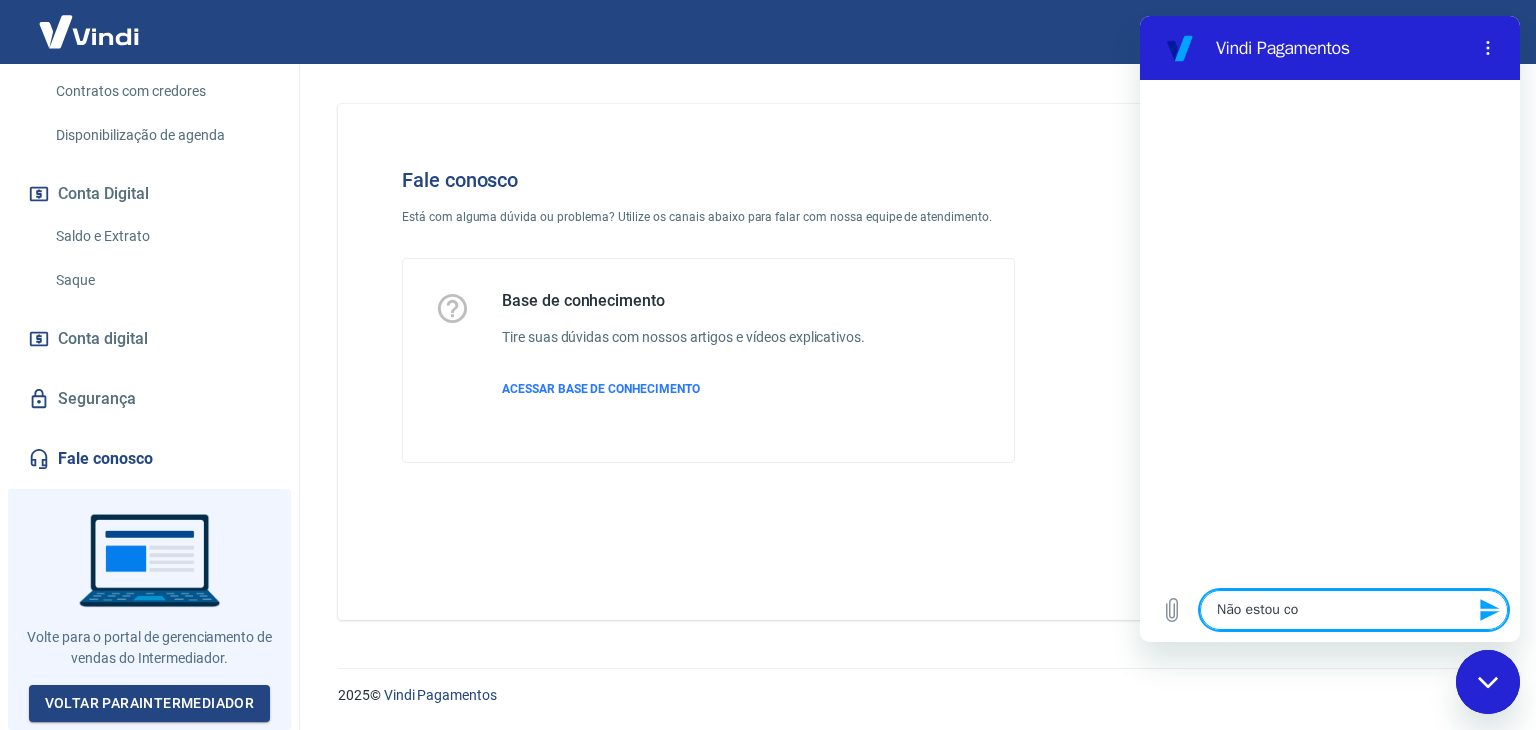 type on "x" 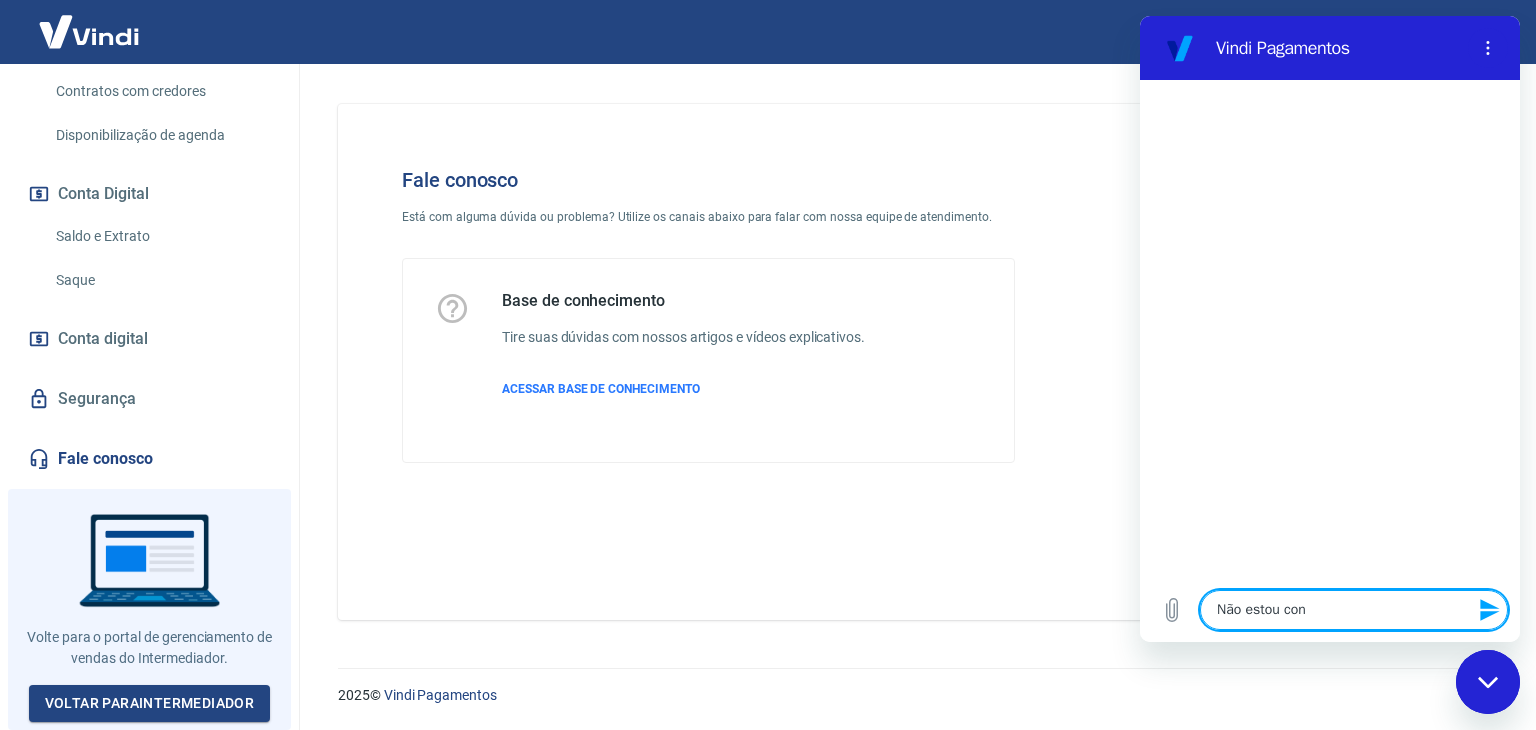 type on "Não estou cons" 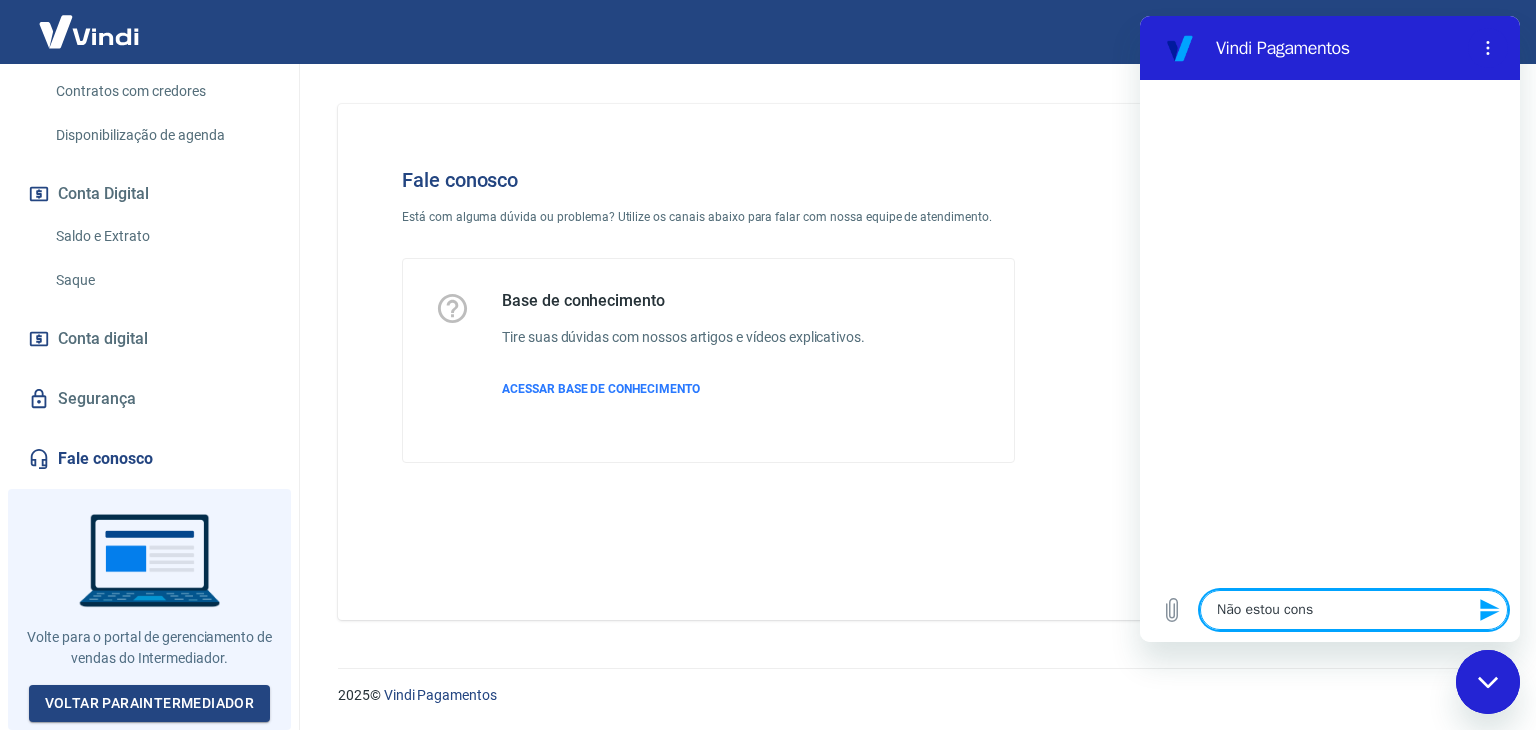type on "x" 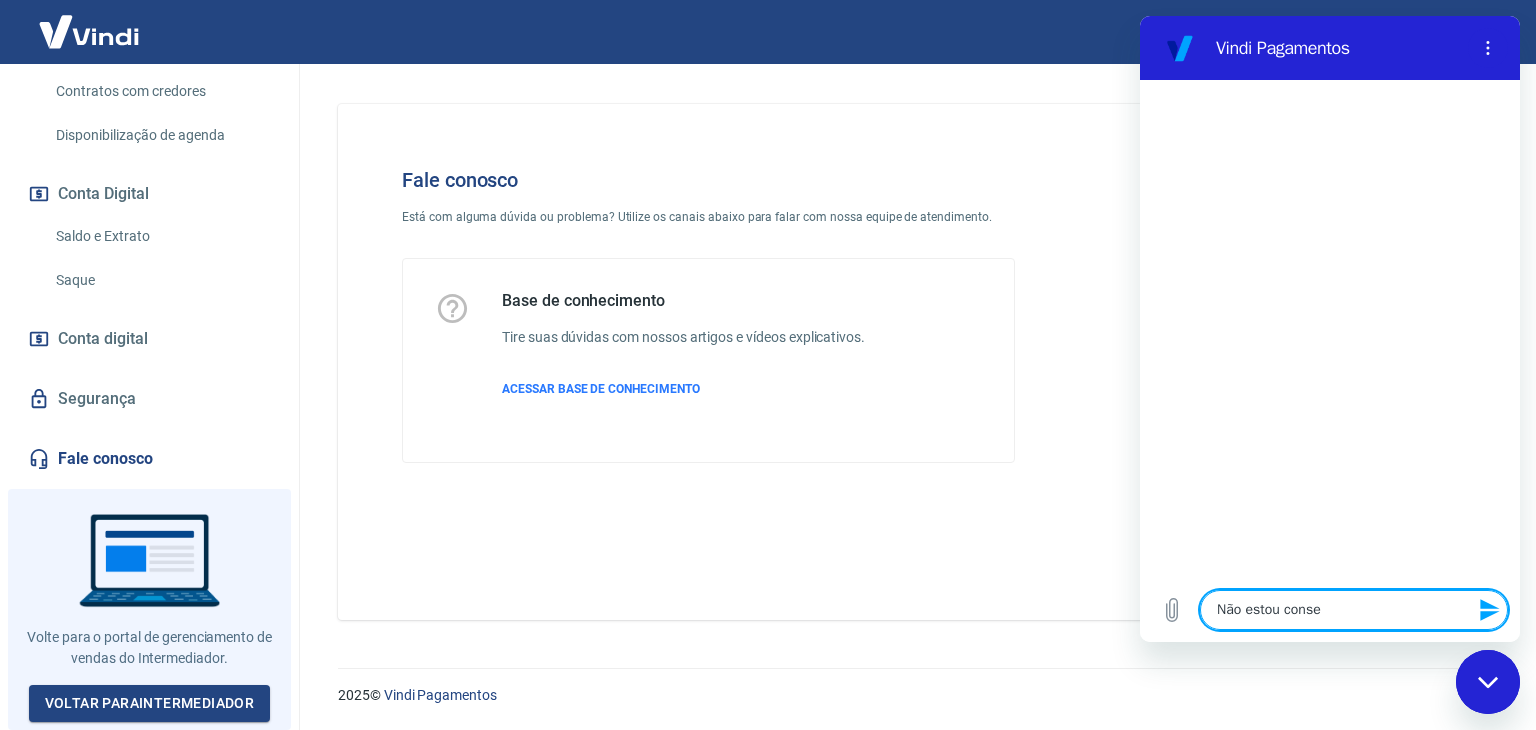 type on "Não estou conseg" 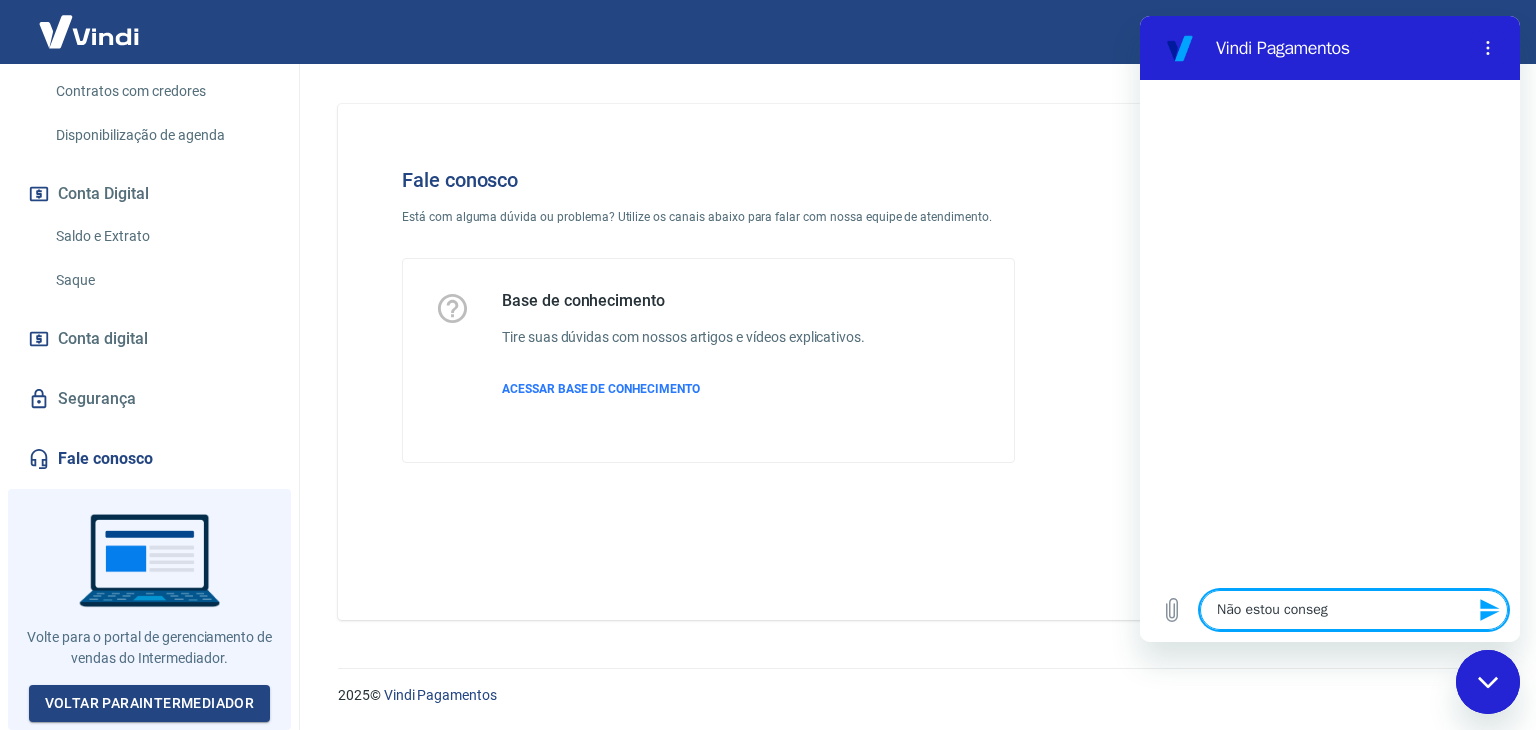 type on "Não estou consegu" 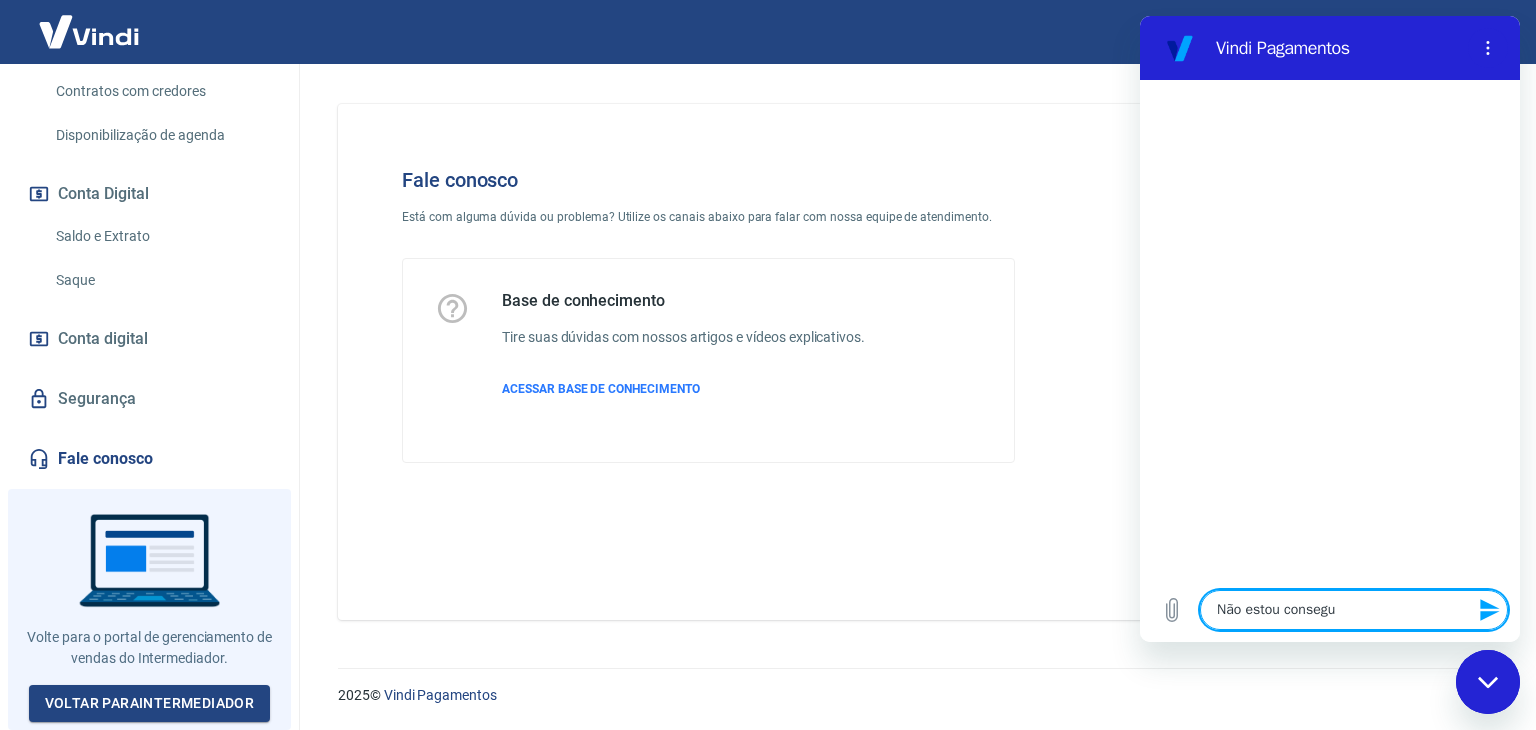 type on "Não estou consegui" 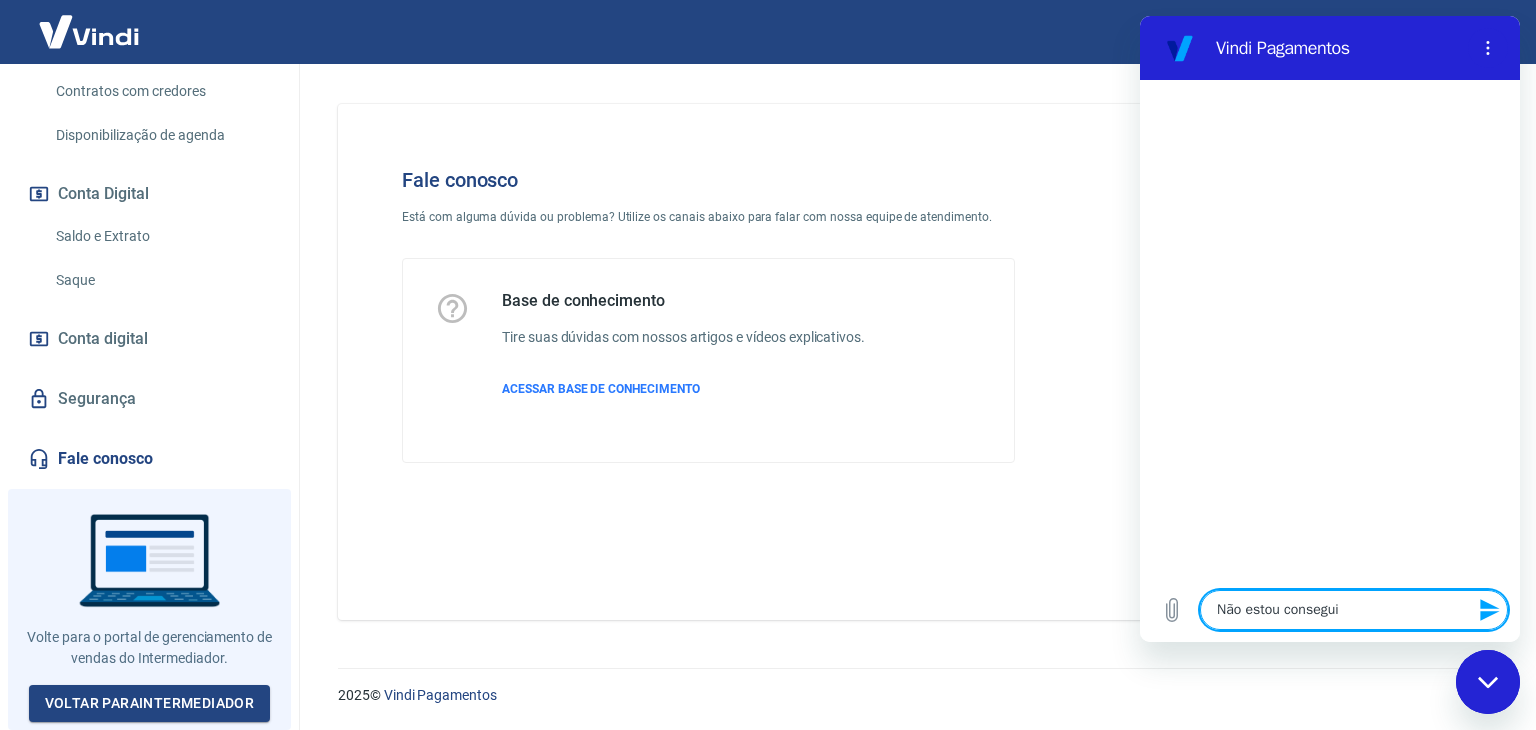 type on "Não estou conseguin" 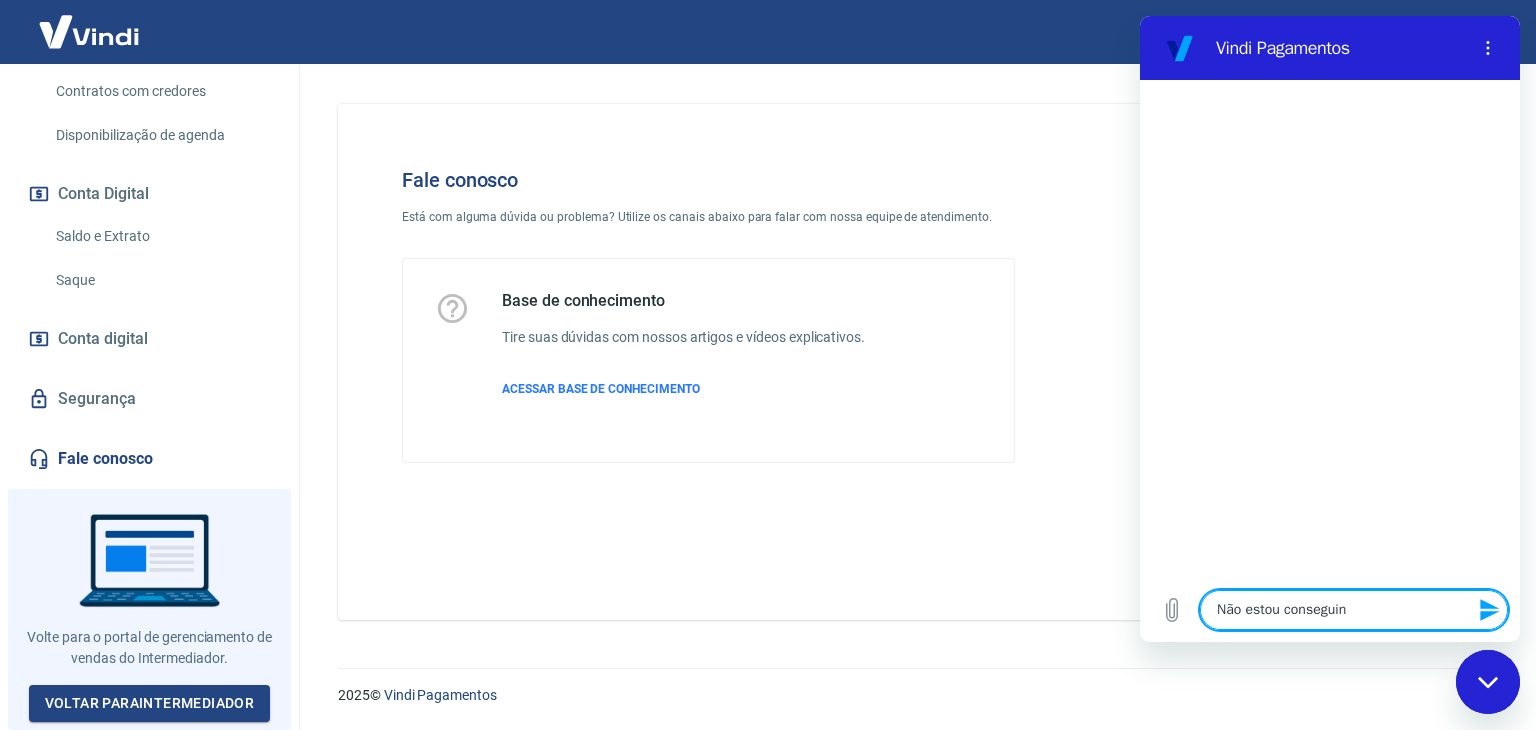 type on "Não estou conseguind" 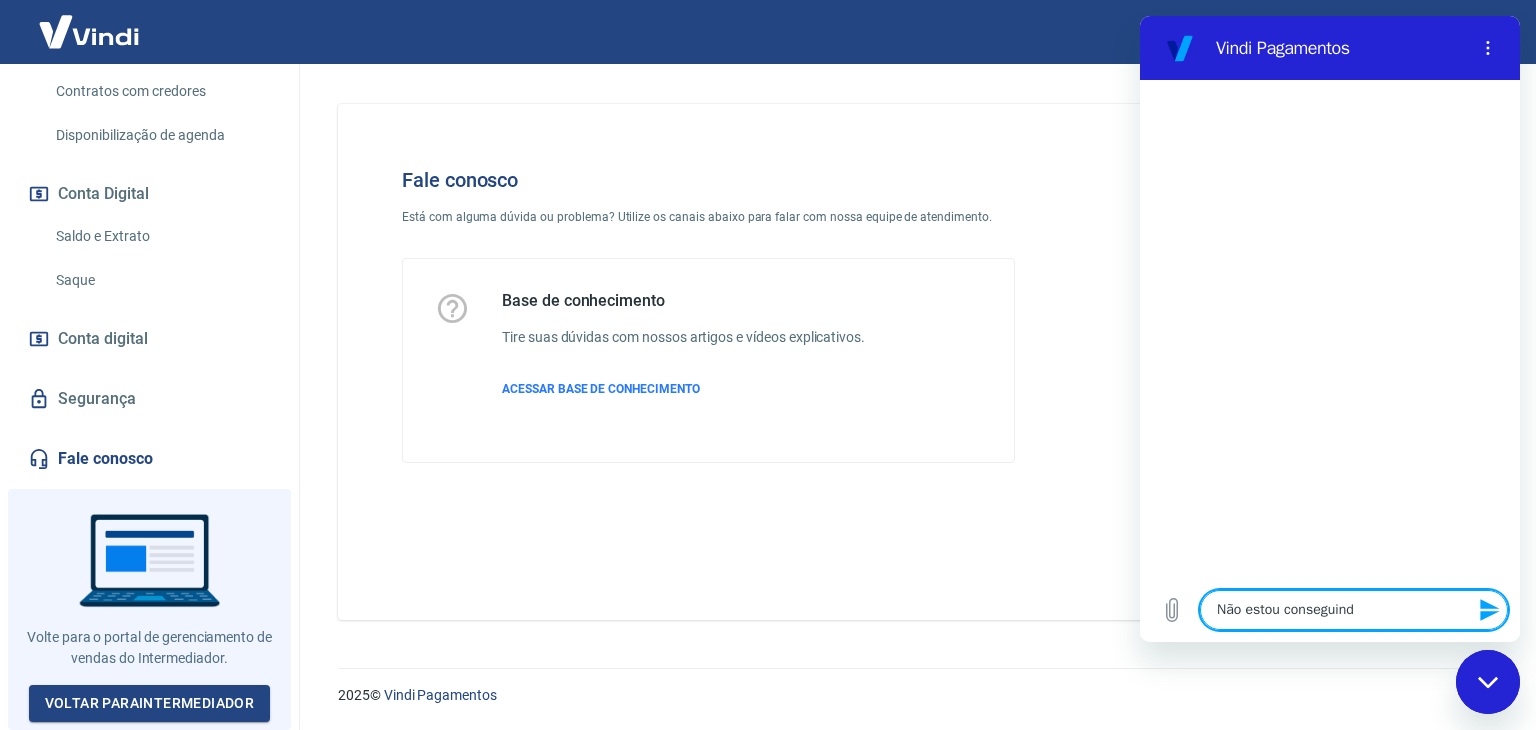 type on "Não estou conseguindo" 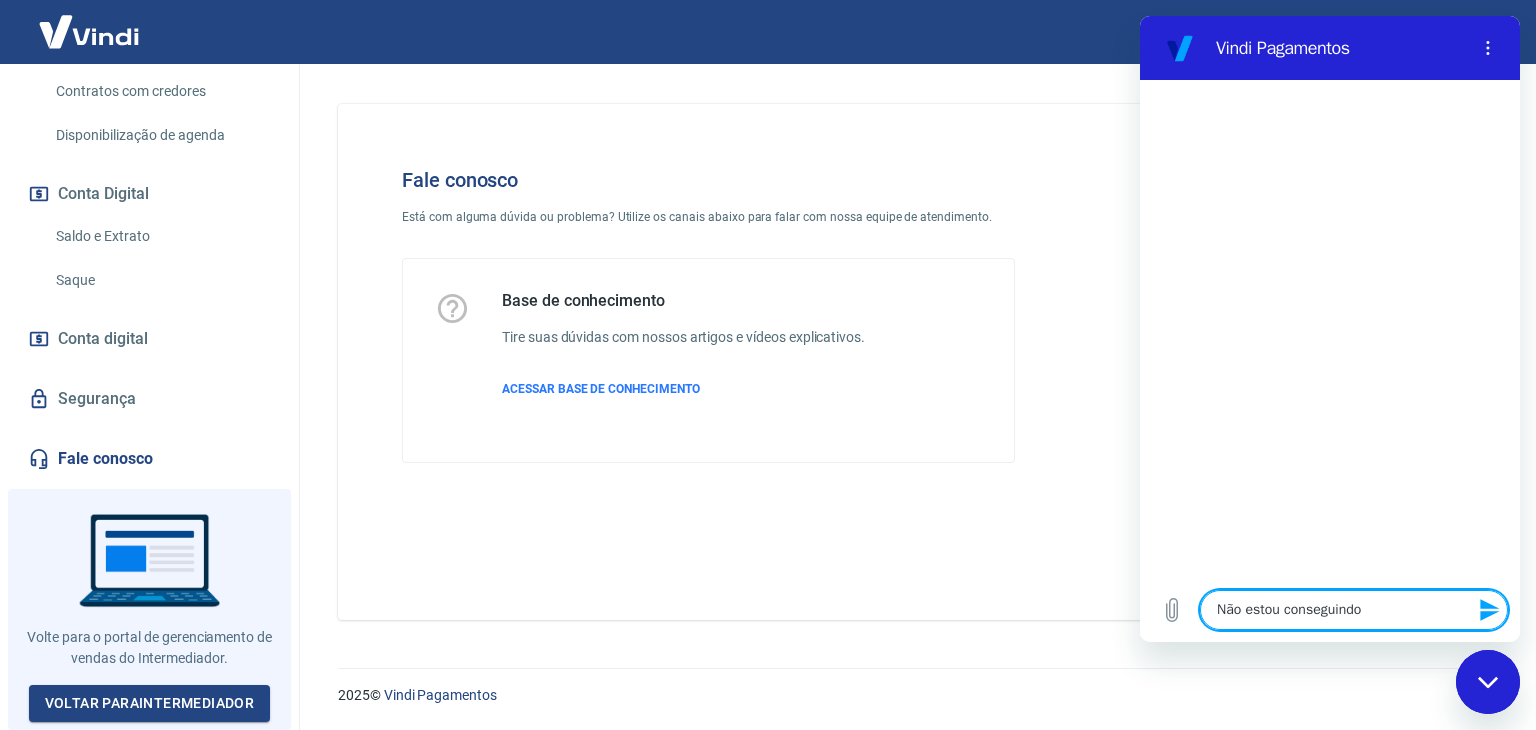type on "Não estou conseguindo" 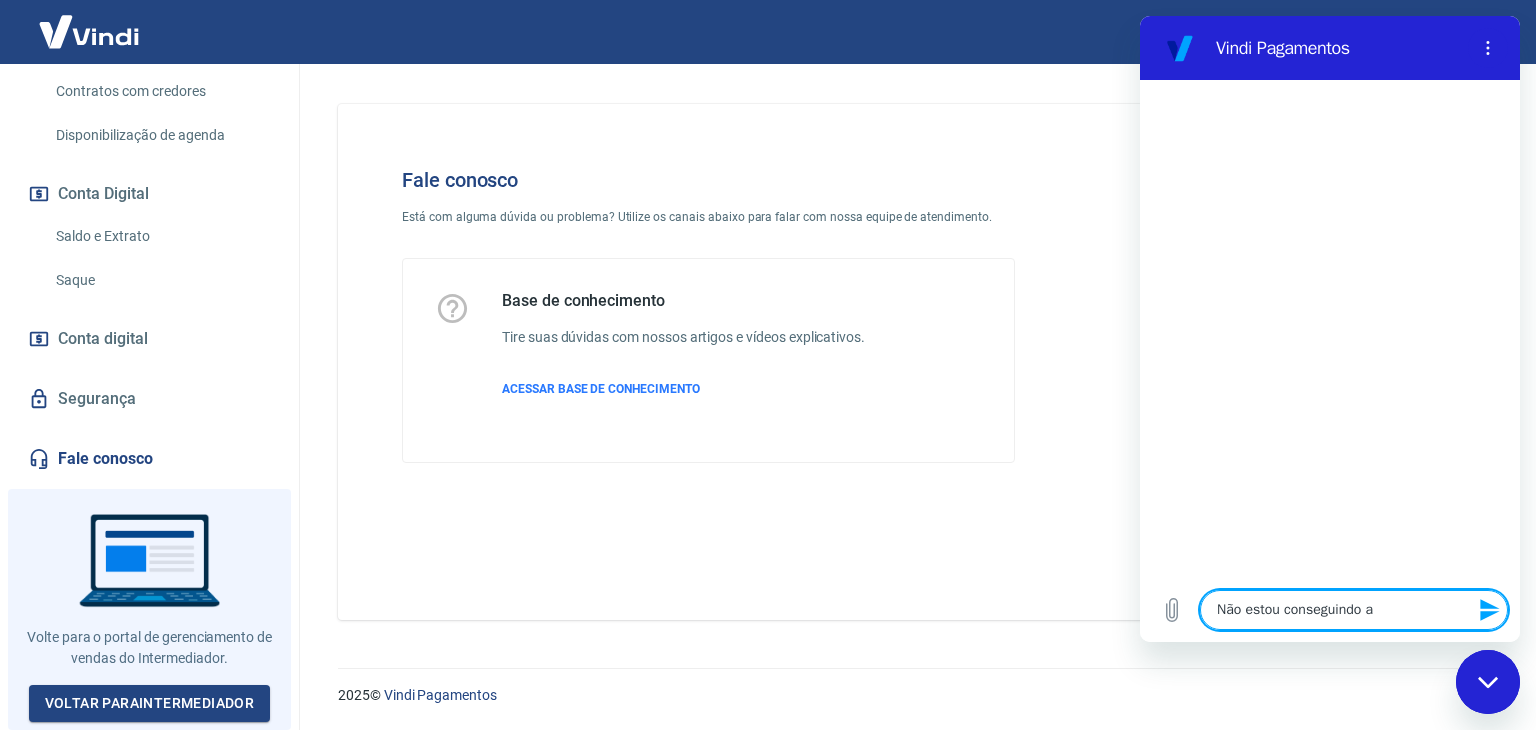 type on "Não estou conseguindo ab" 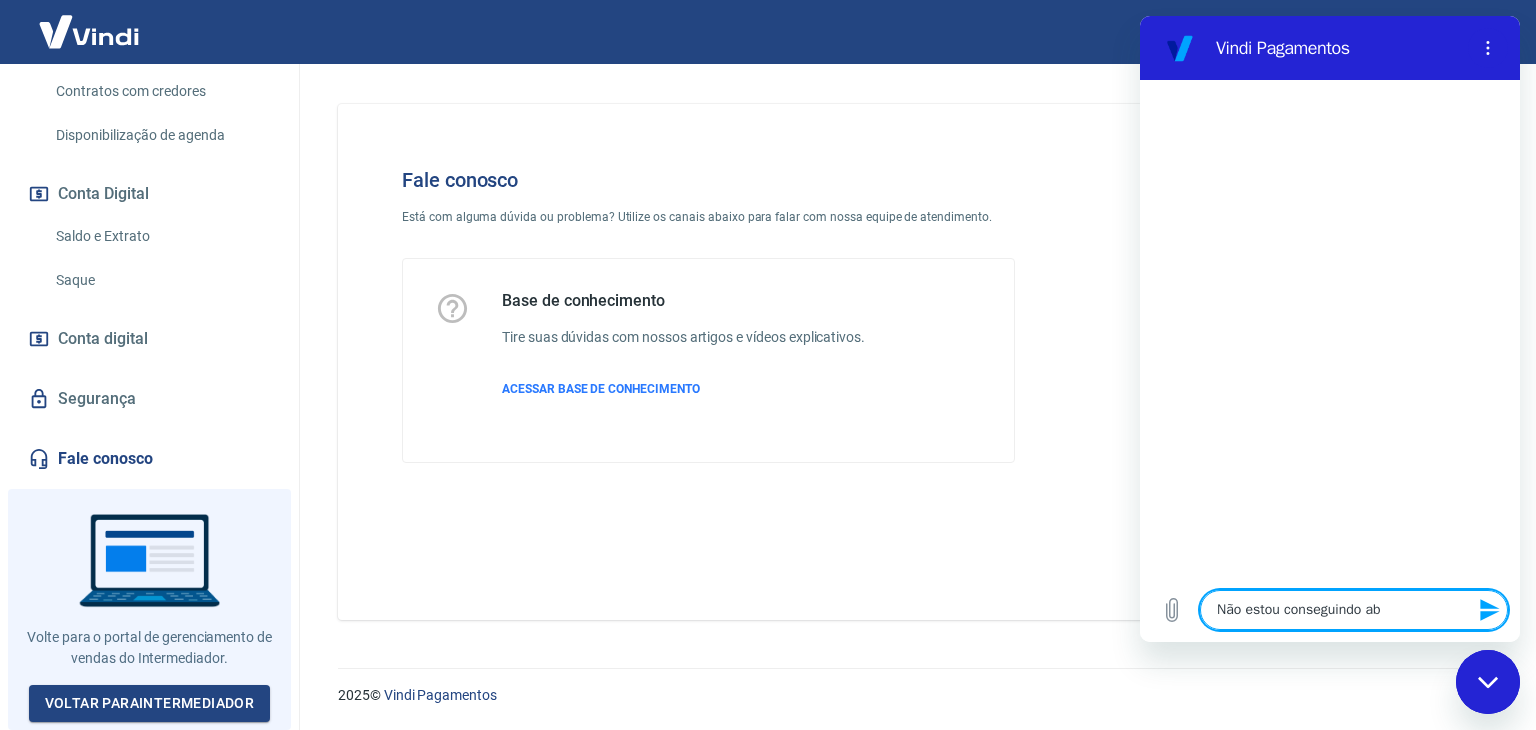 type on "Não estou conseguindo abr" 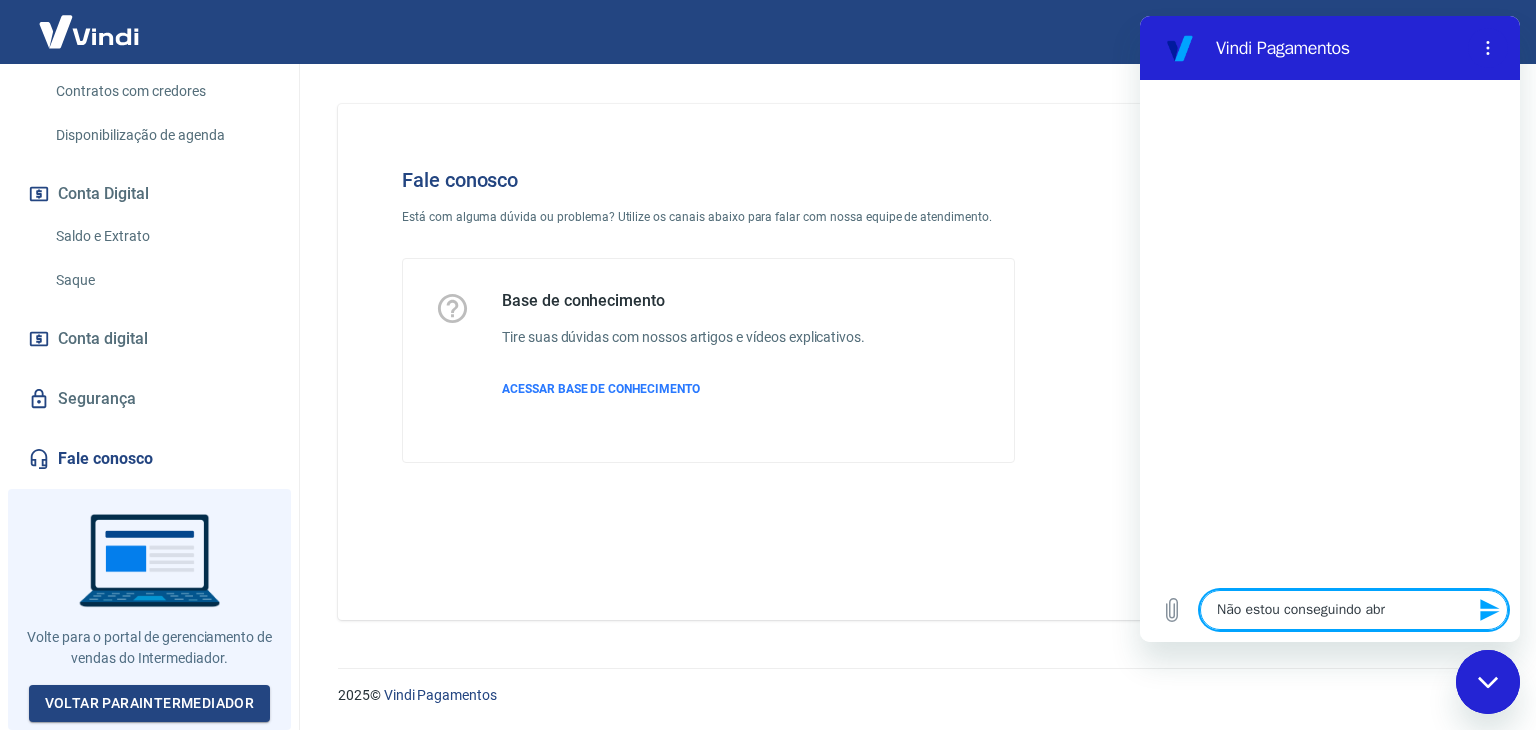 type on "Não estou conseguindo abri" 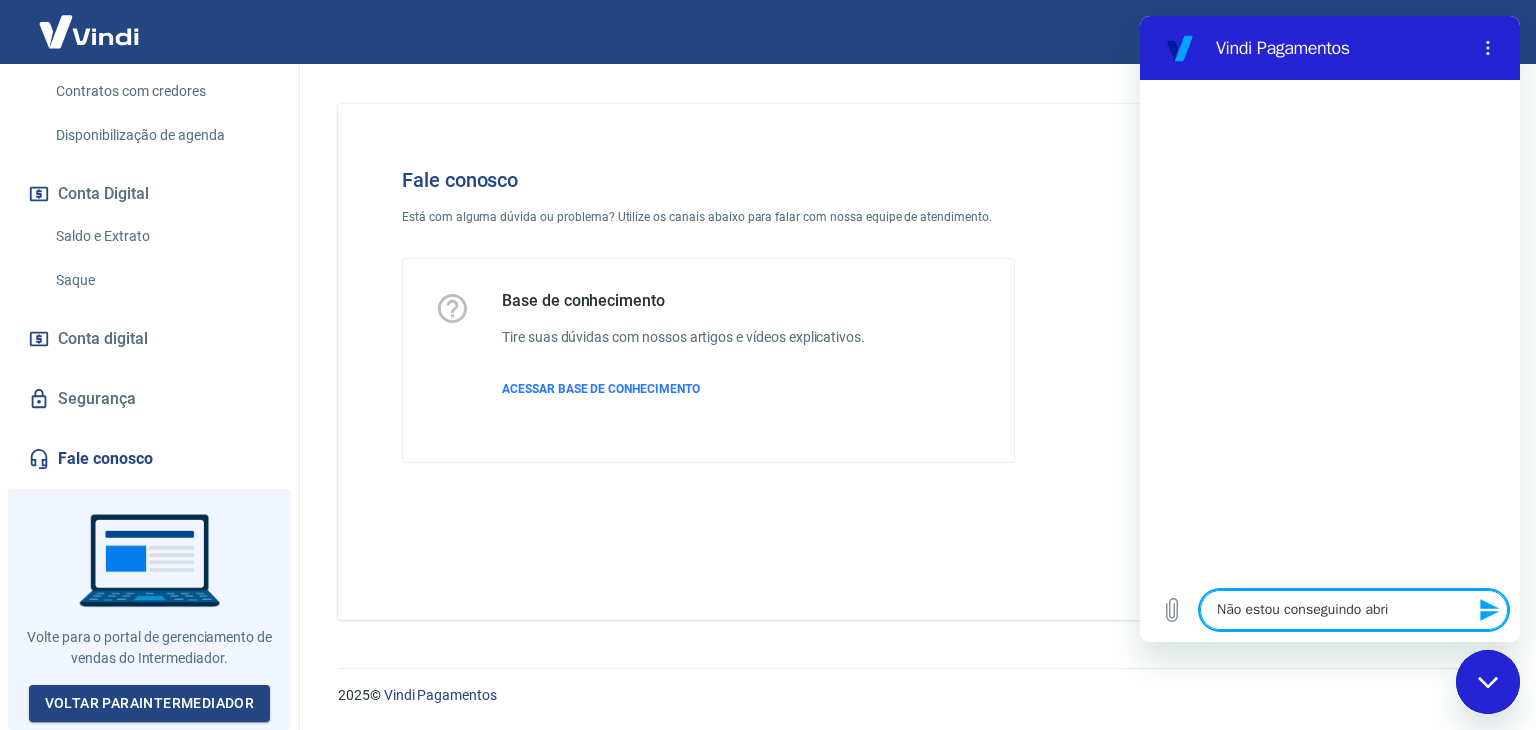 type on "Não estou conseguindo abrir" 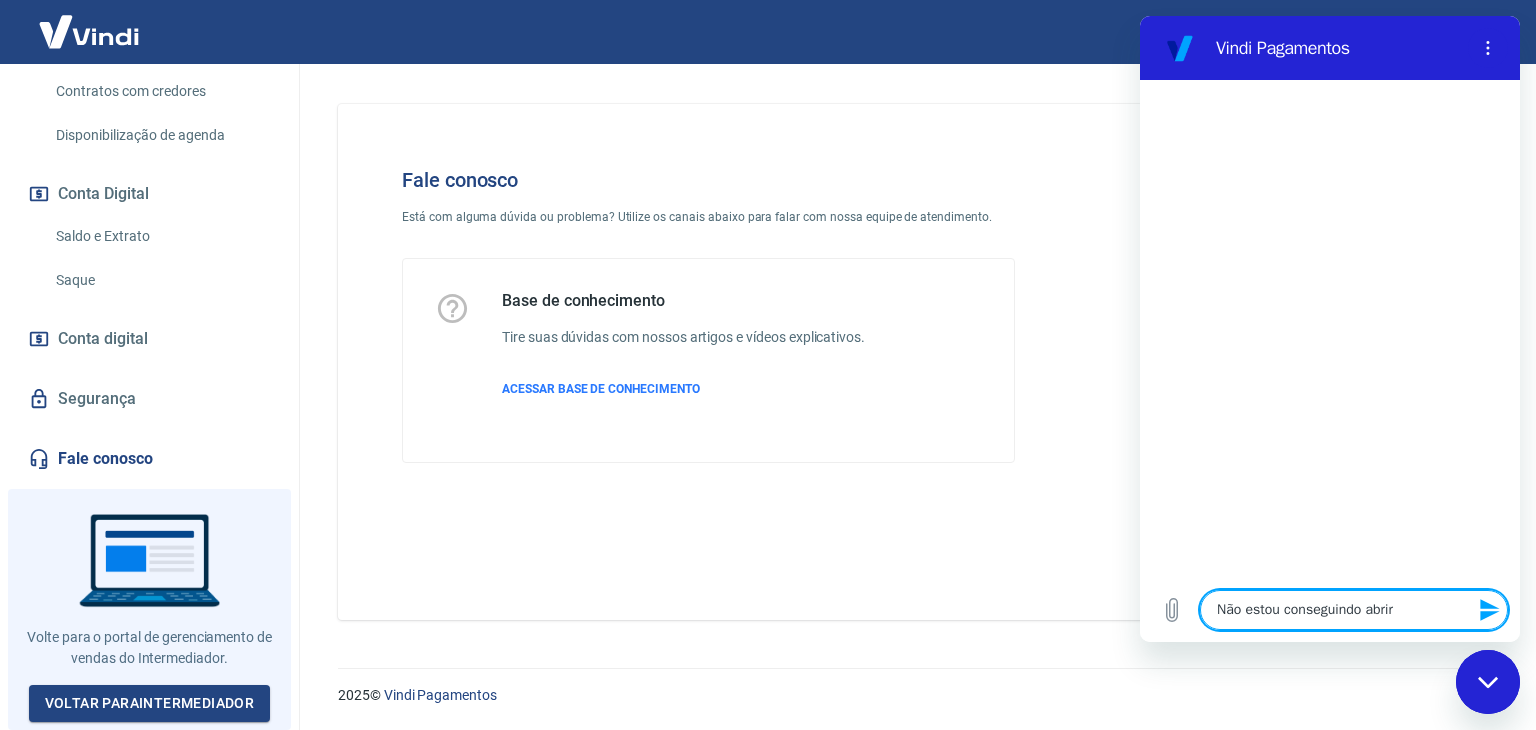 type on "Não estou conseguindo abrir" 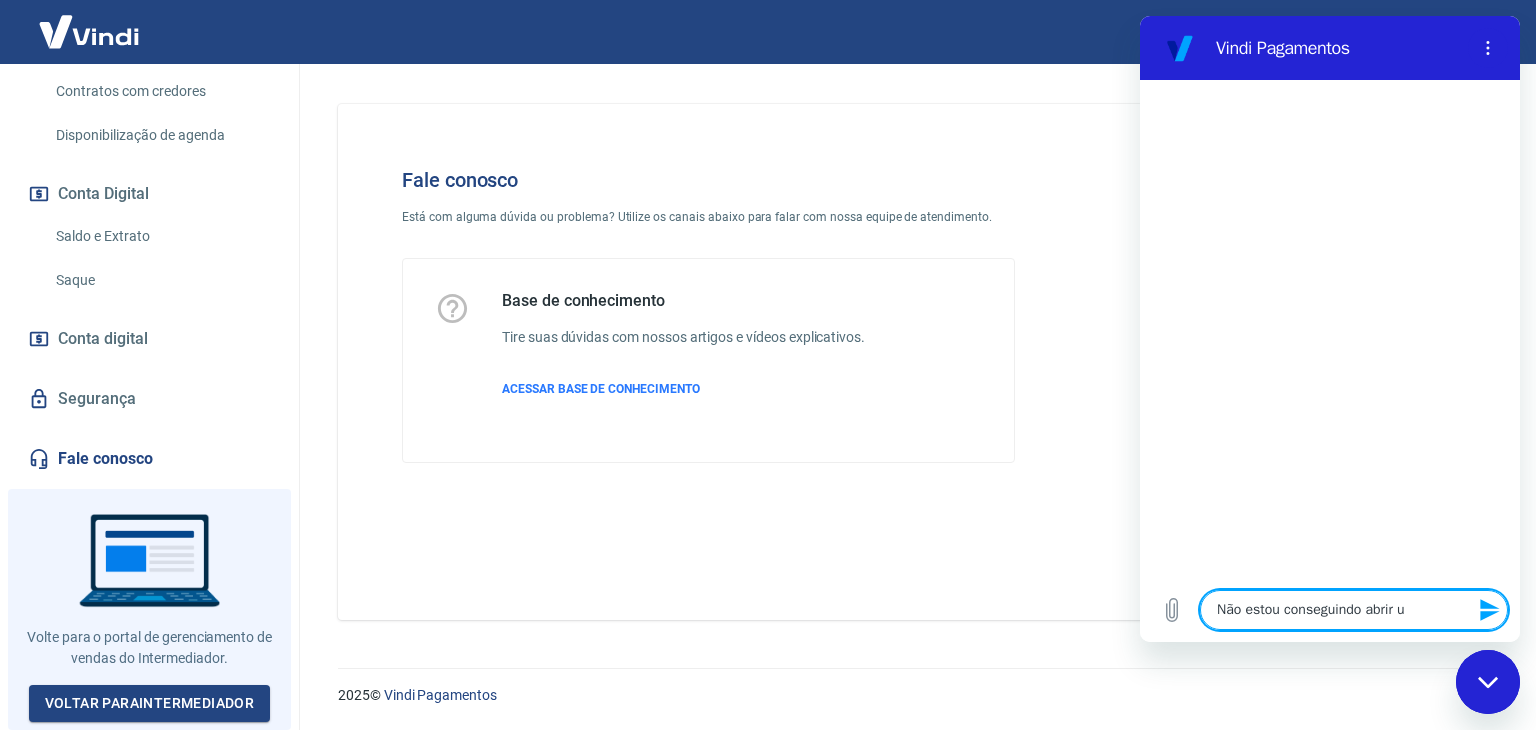 type on "Não estou conseguindo abrir um" 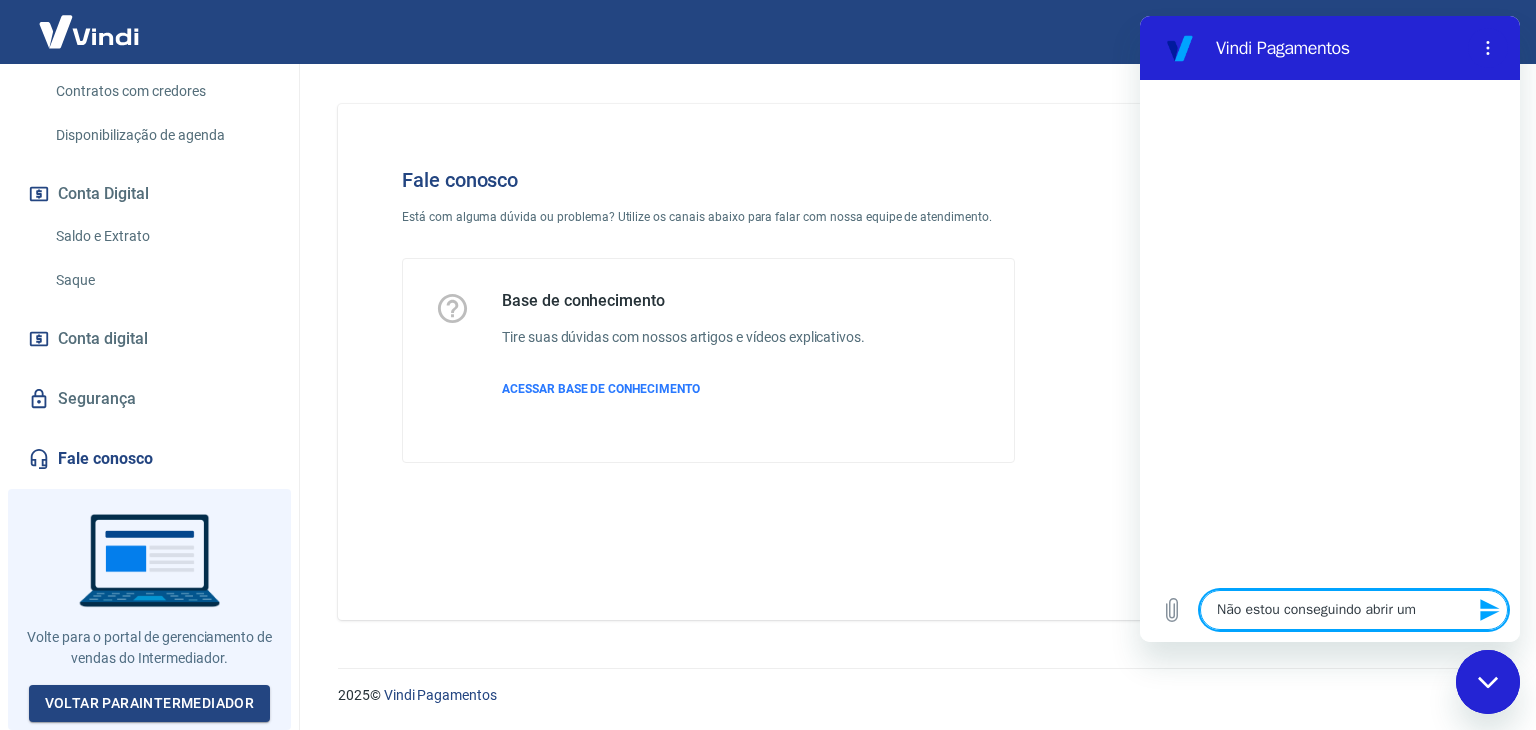type on "Não estou conseguindo abrir um" 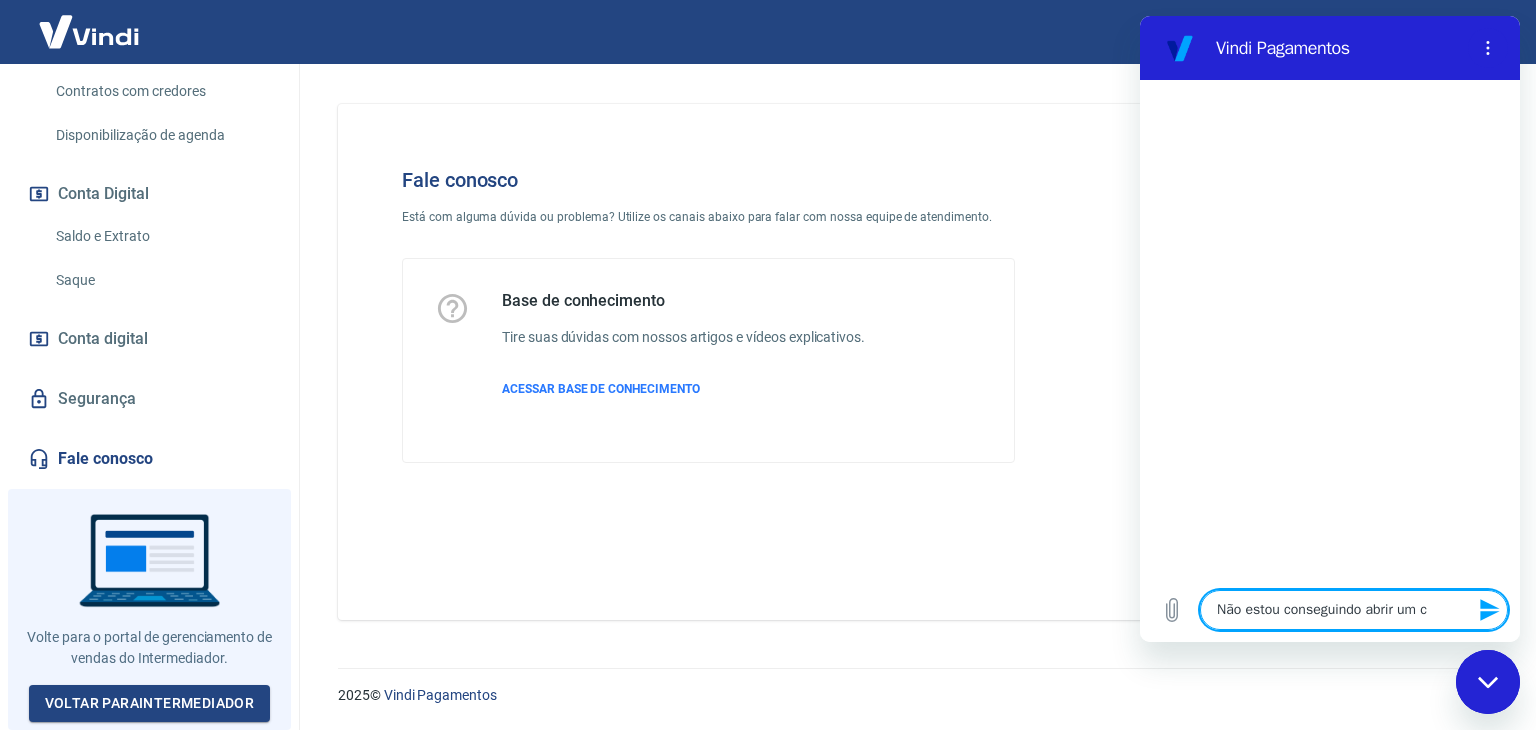 type on "Não estou conseguindo abrir um cg" 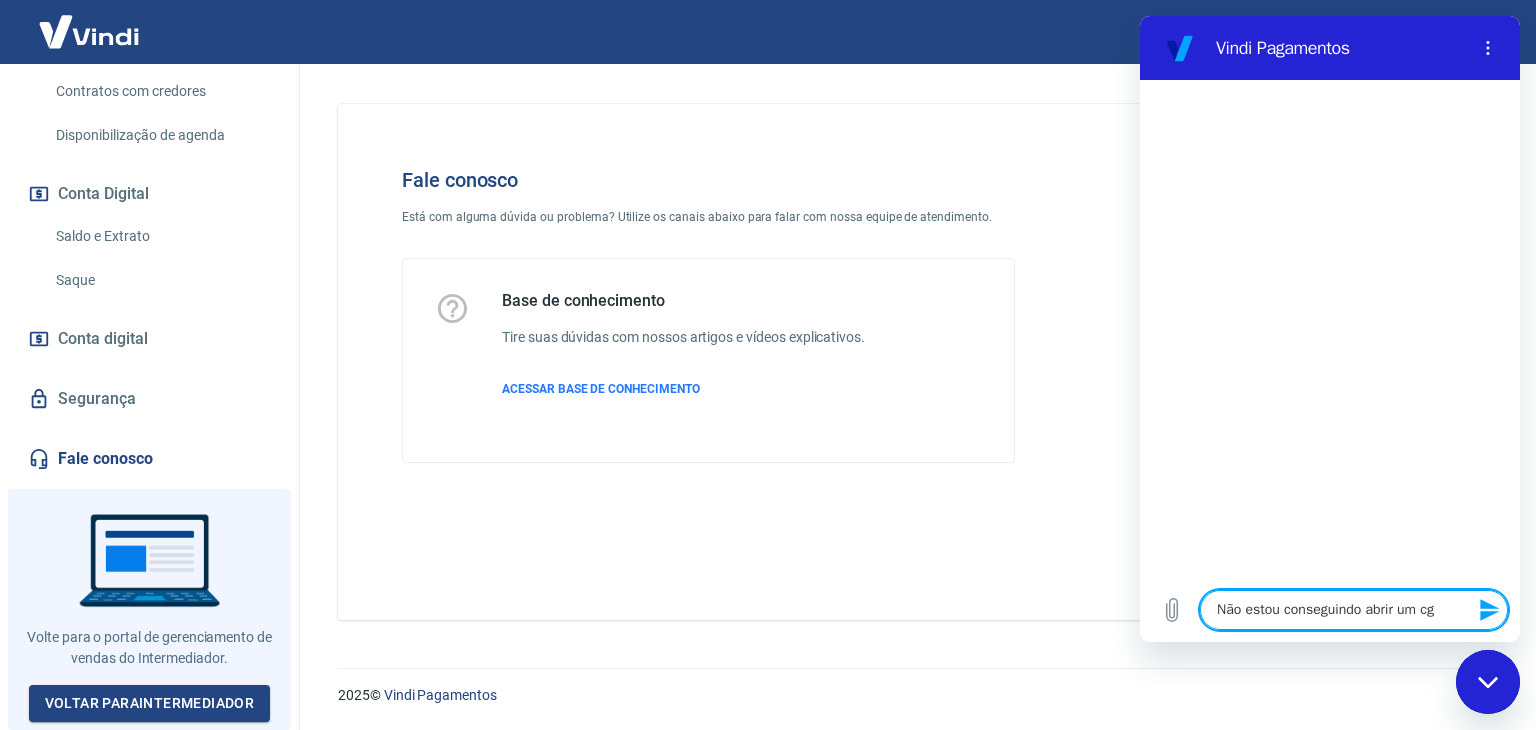type on "Não estou conseguindo abrir um c" 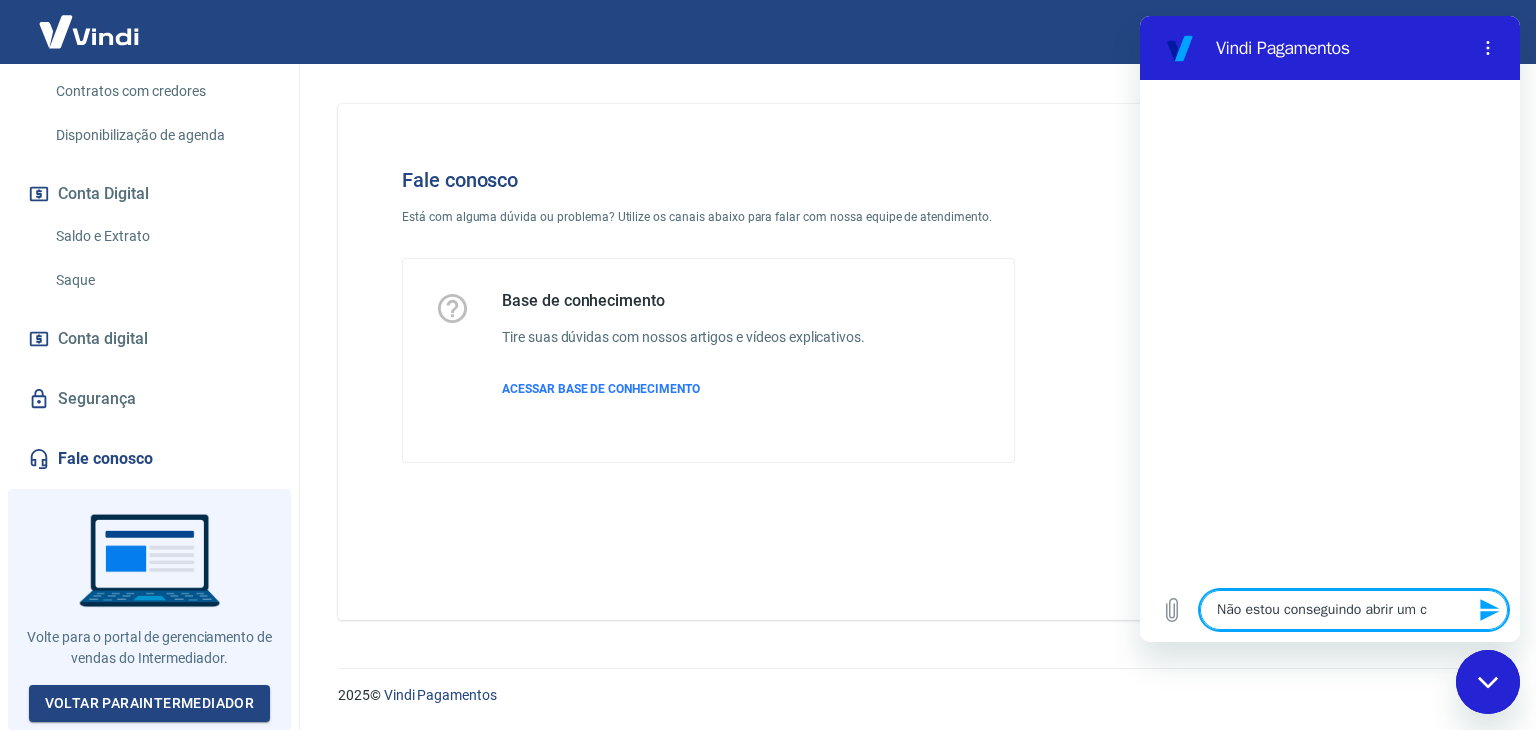 type on "Não estou conseguindo abrir um ch" 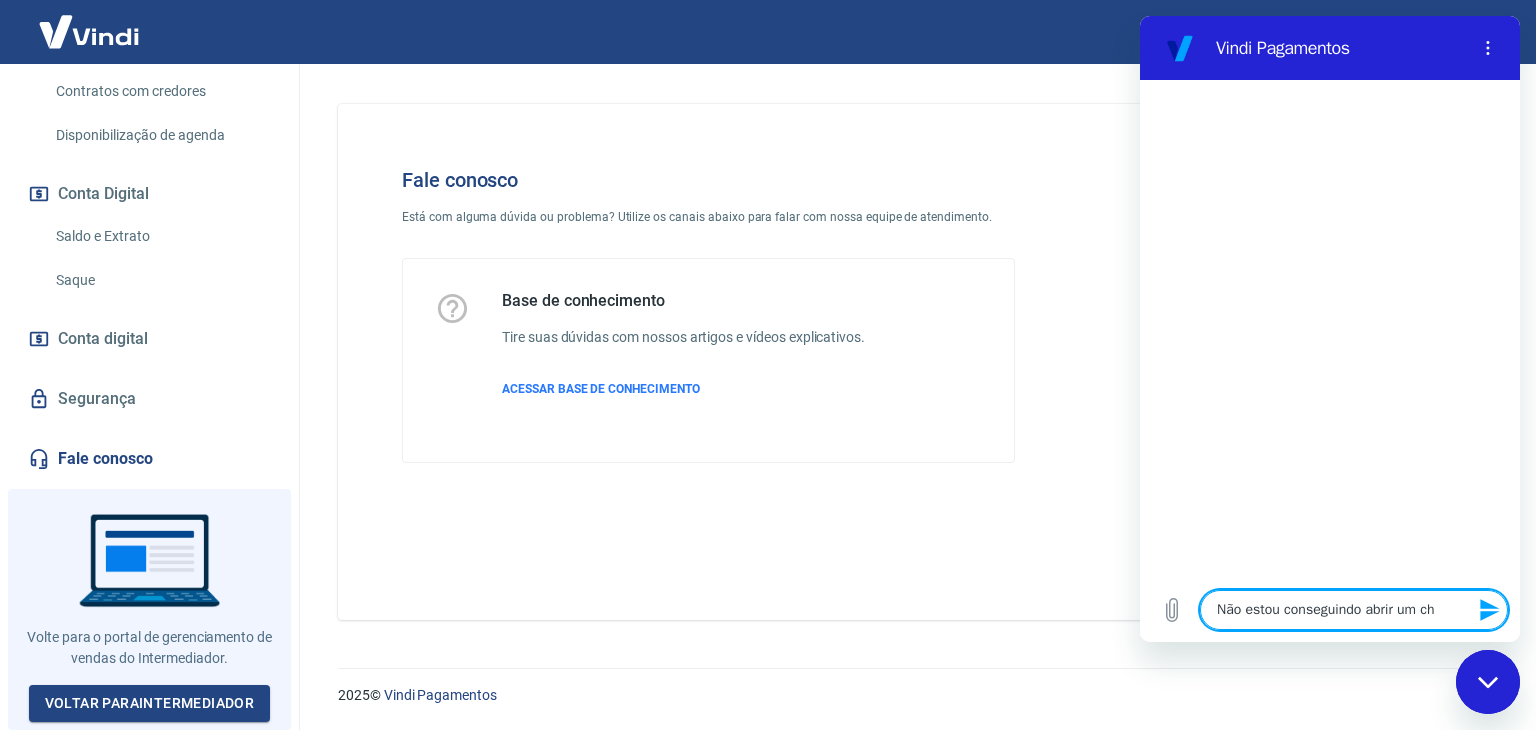 type on "Não estou conseguindo abrir um cha" 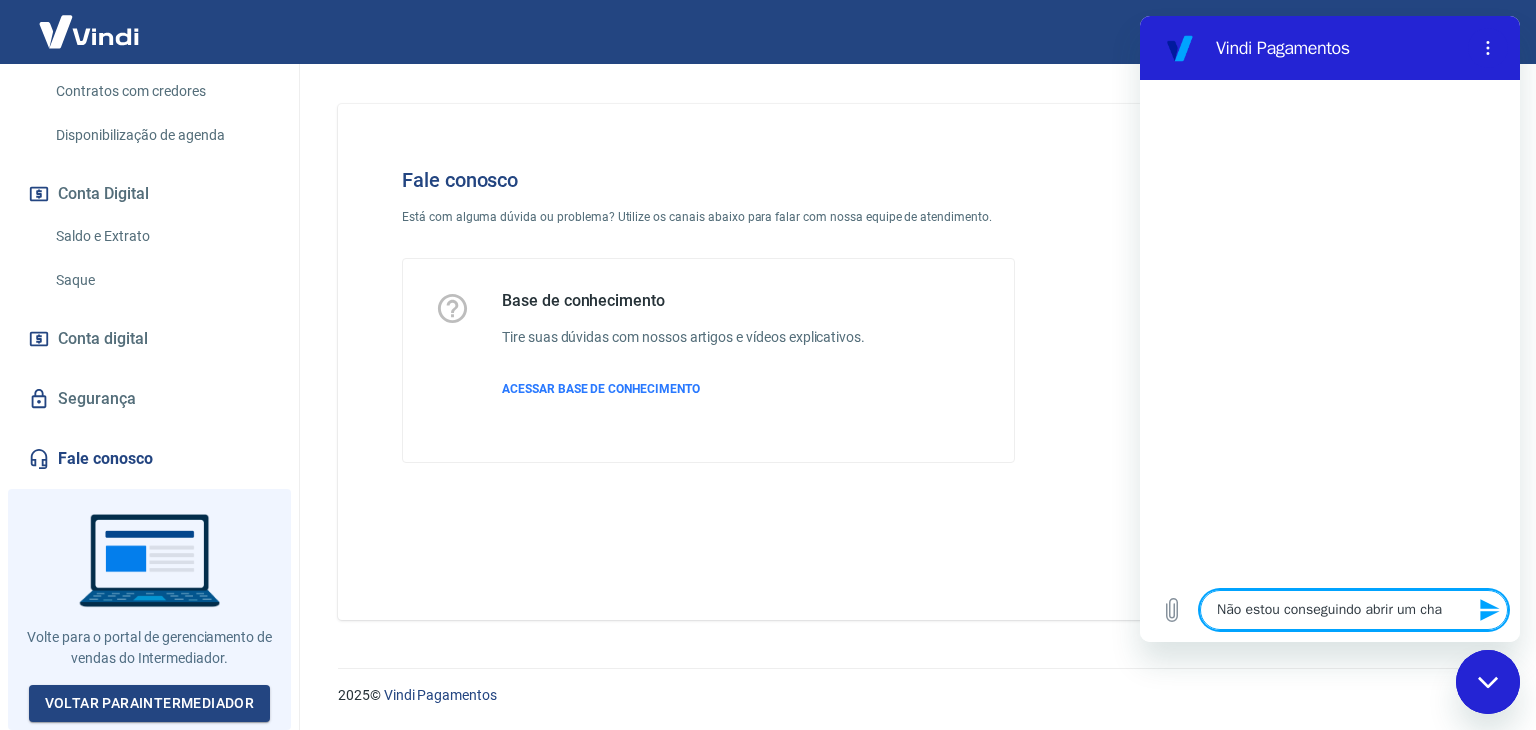 type on "Não estou conseguindo abrir um cham" 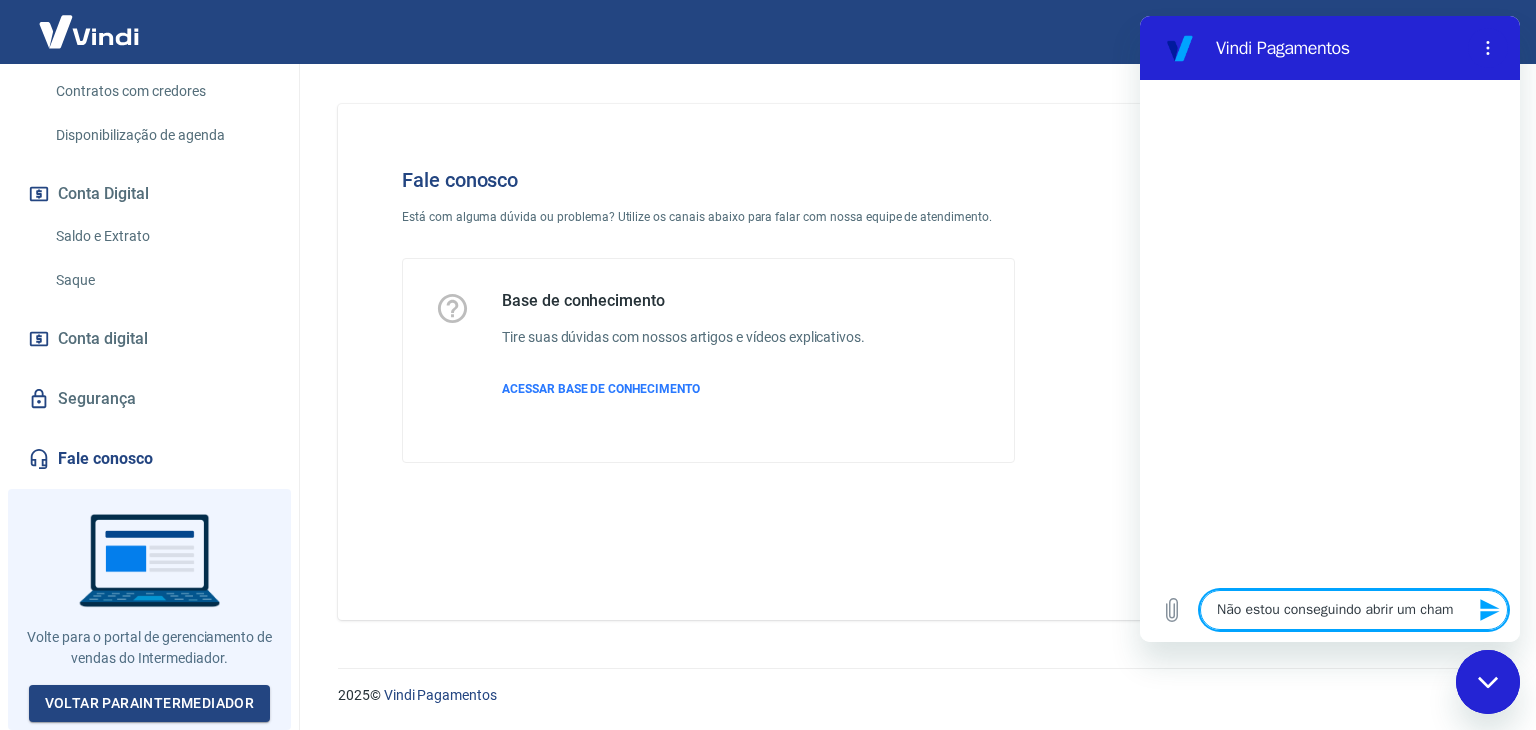 type on "x" 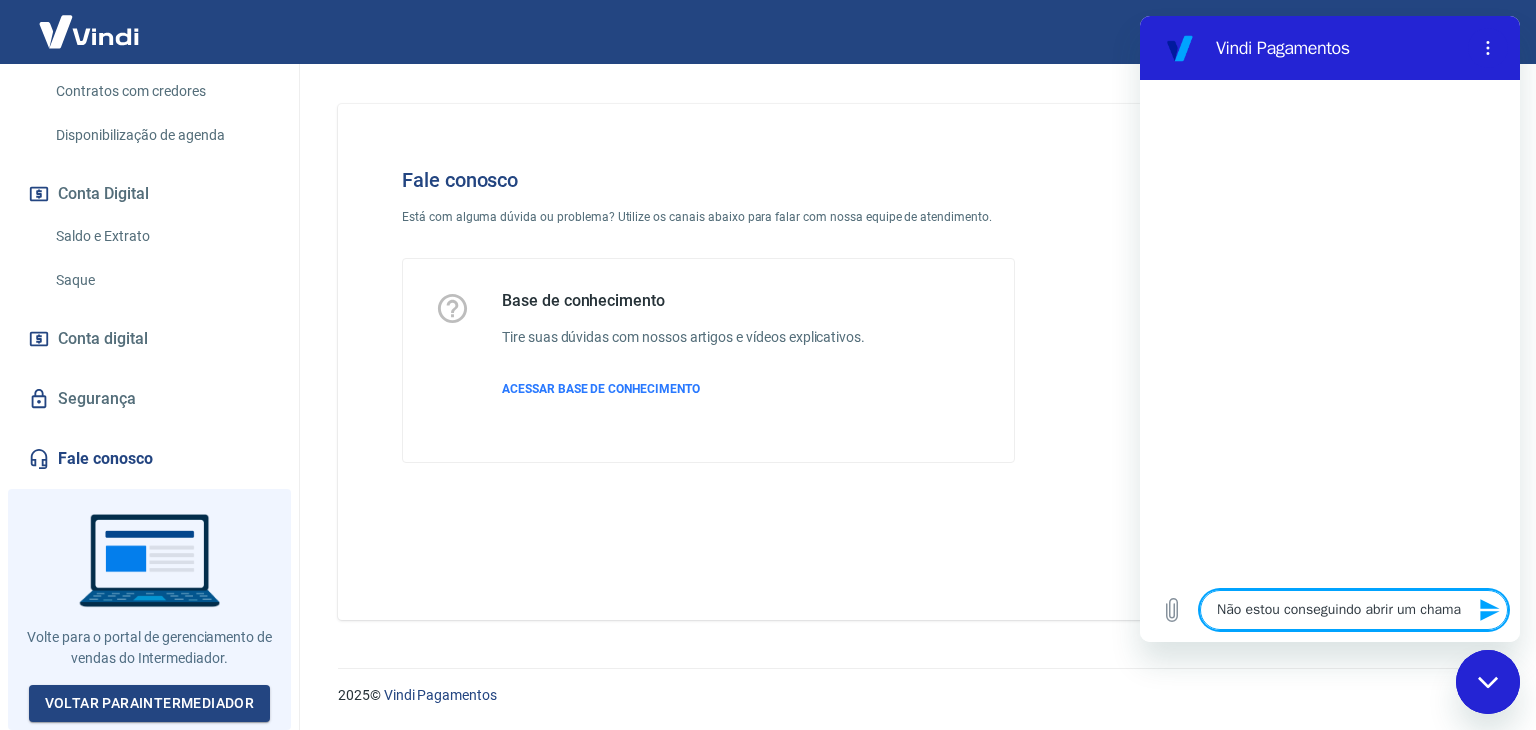 type on "Não estou conseguindo abrir um chamad" 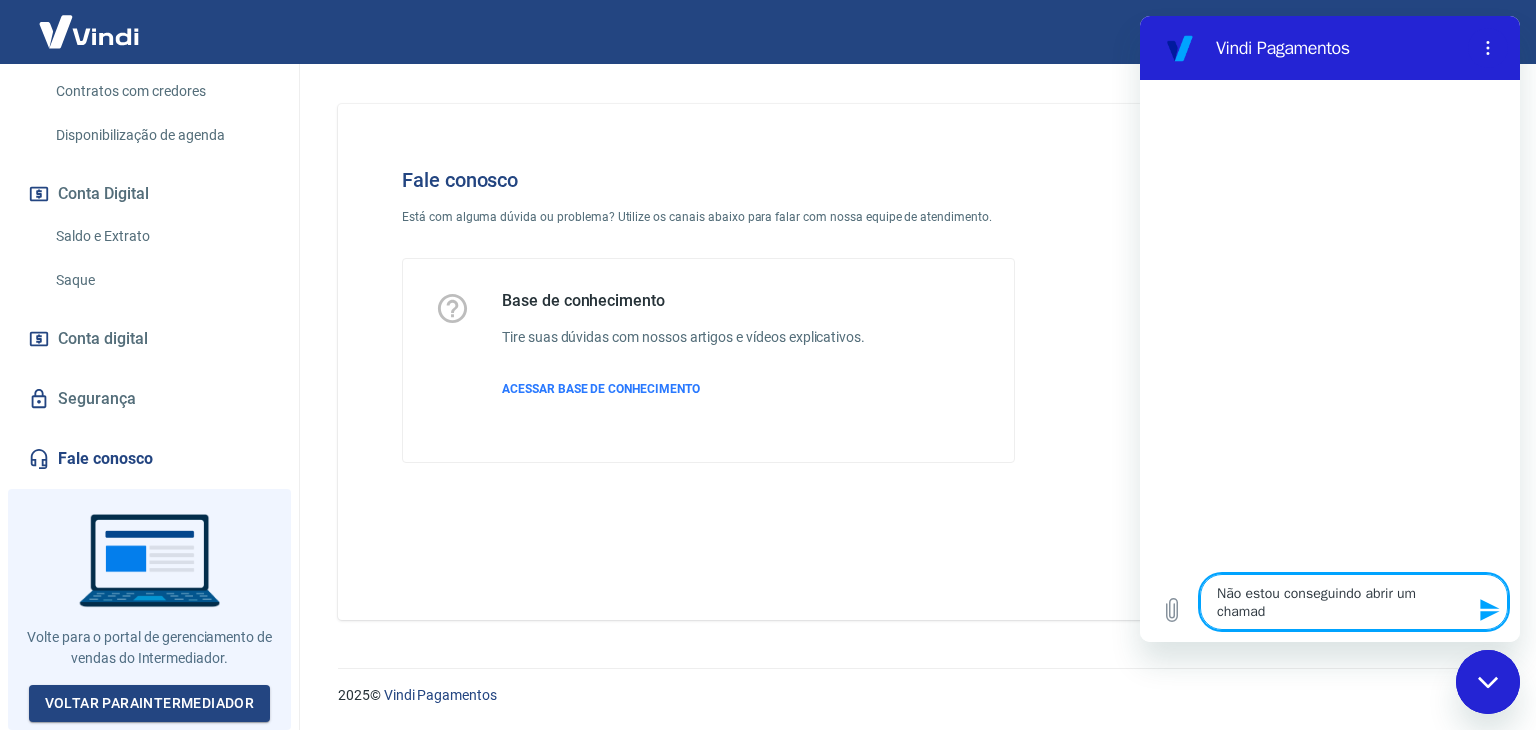 type on "Não estou conseguindo abrir um chamado" 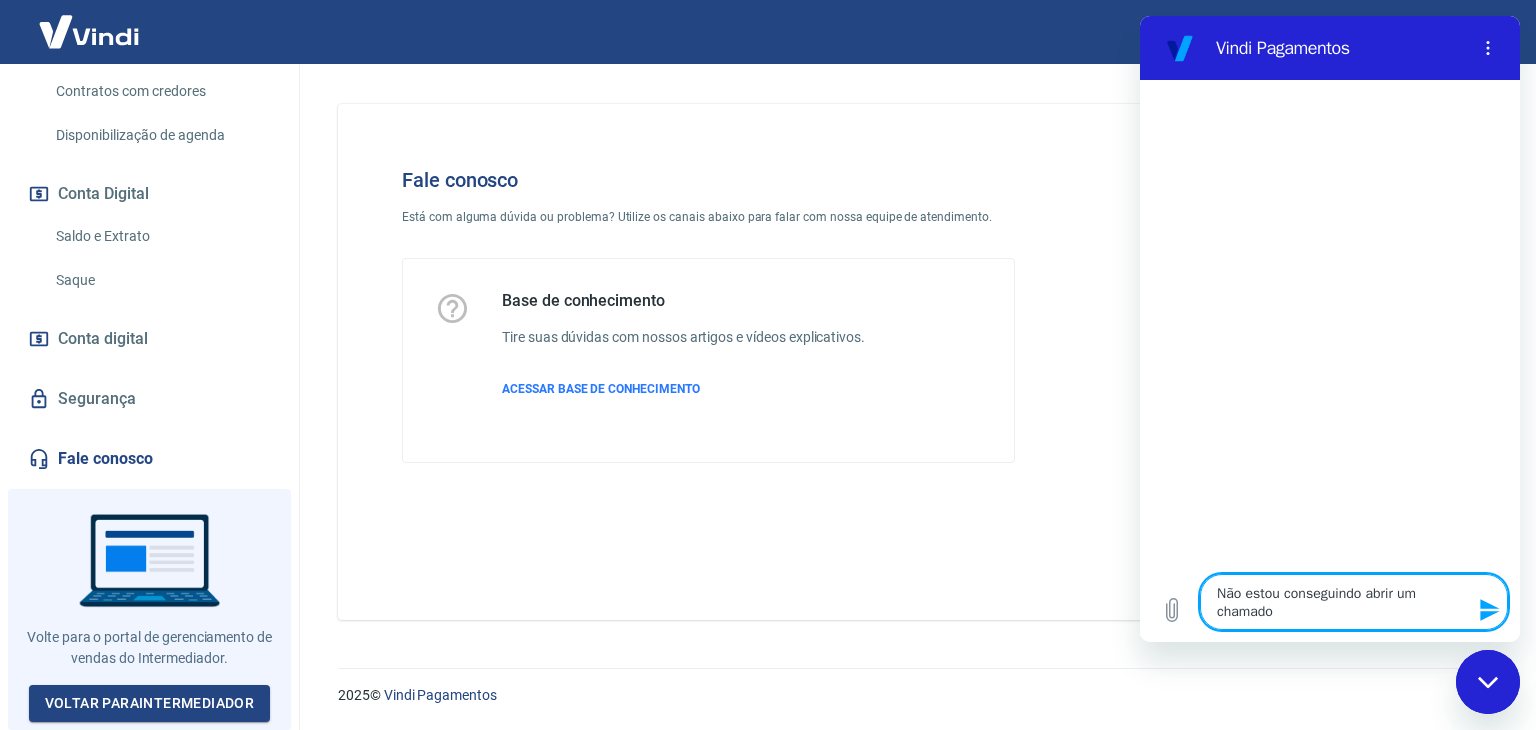 type 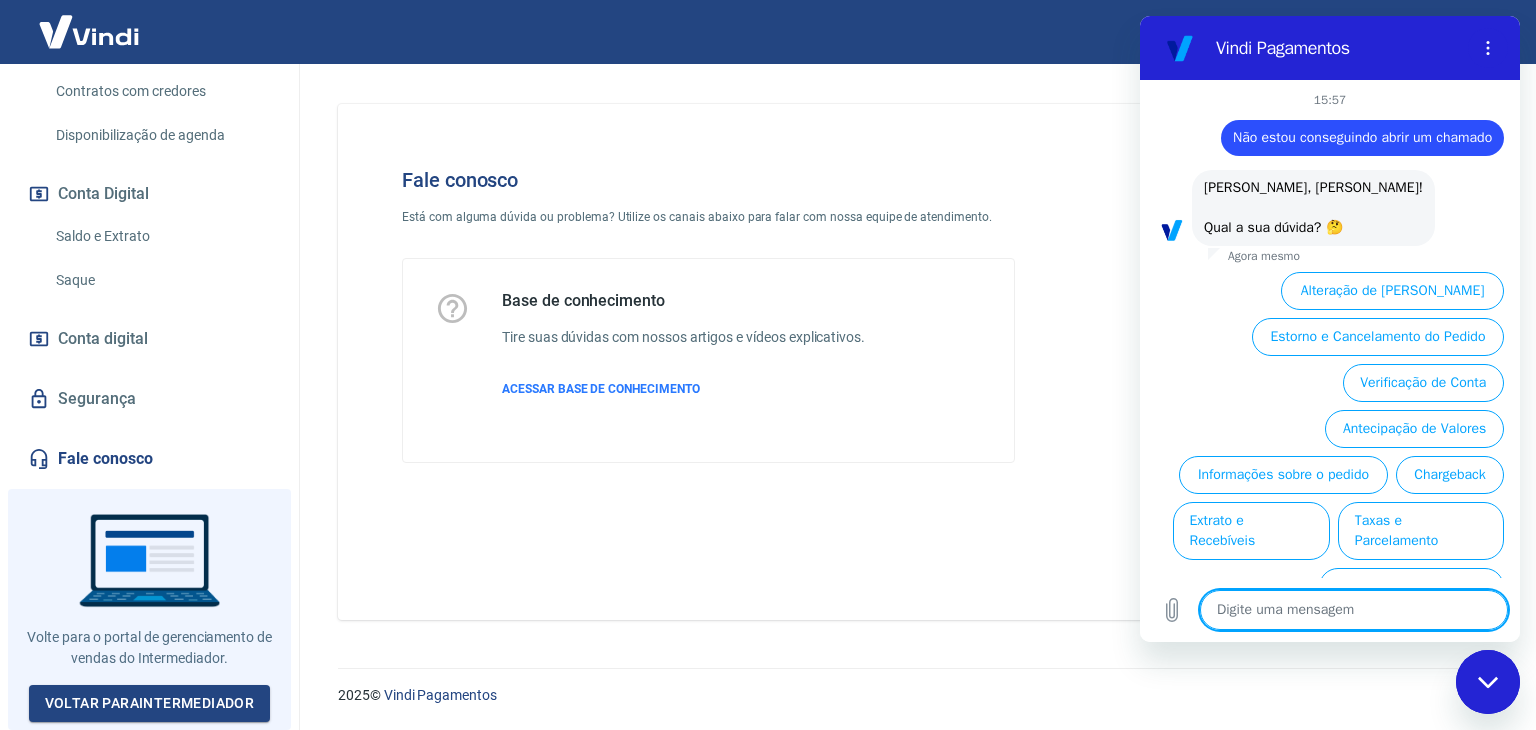 scroll, scrollTop: 96, scrollLeft: 0, axis: vertical 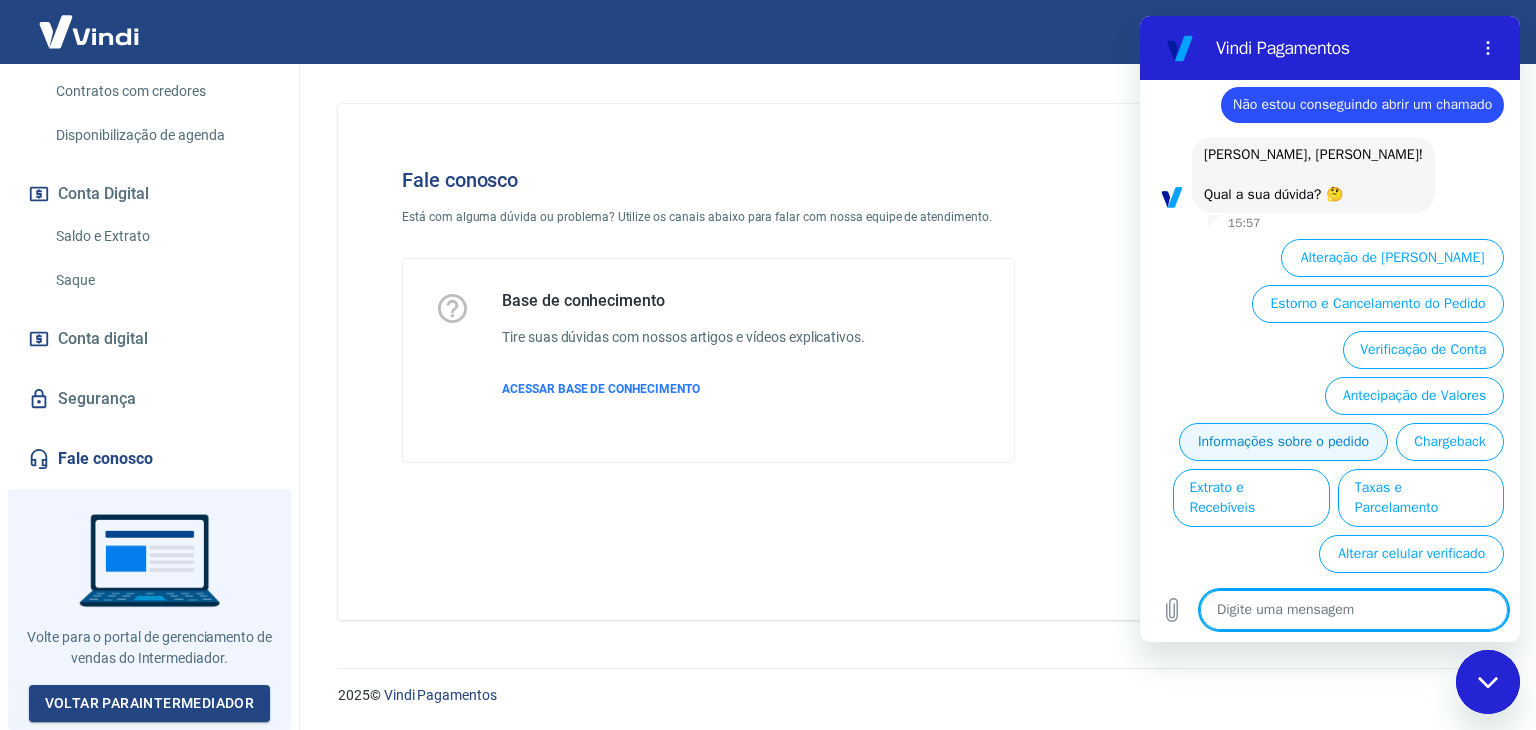 click on "Informações sobre o pedido" at bounding box center (1283, 442) 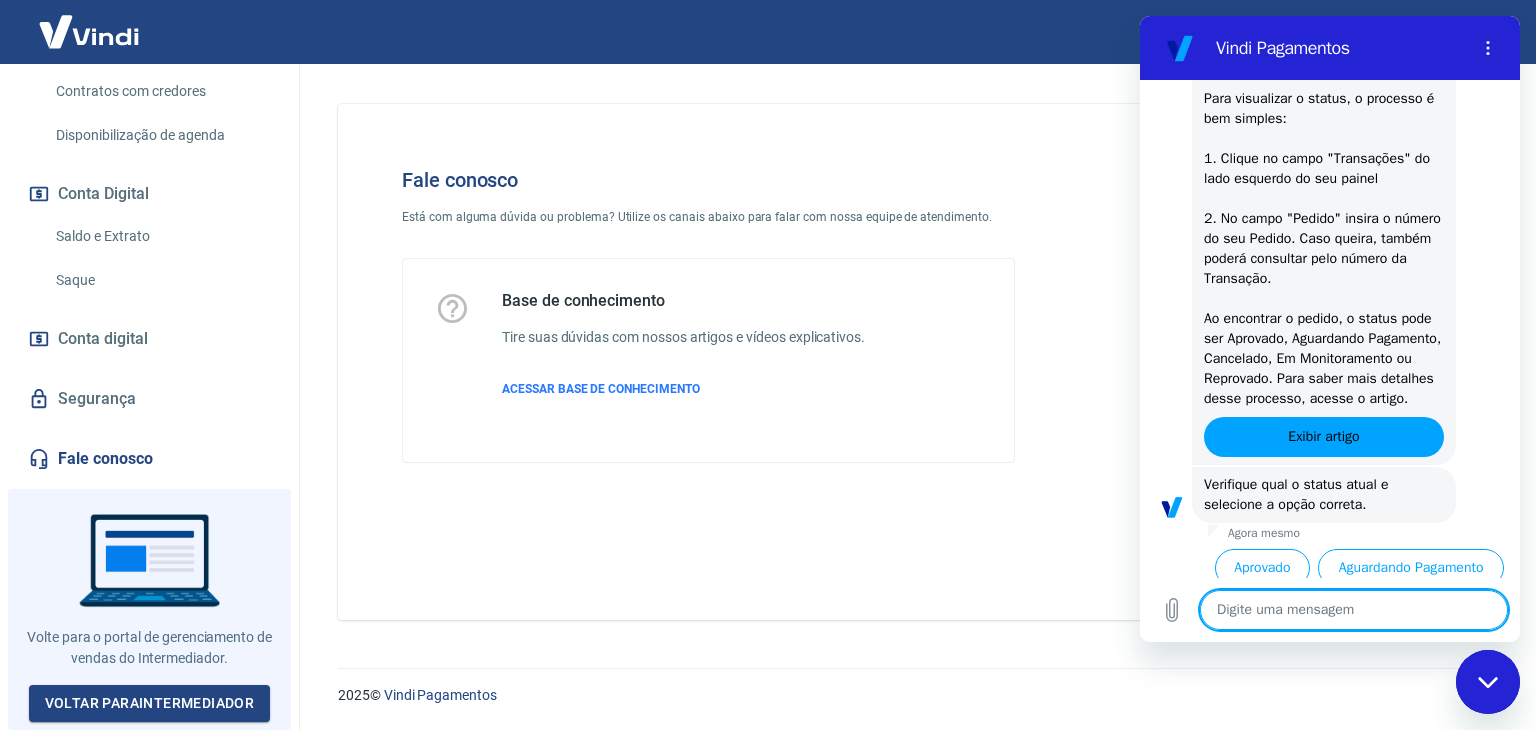 scroll, scrollTop: 488, scrollLeft: 0, axis: vertical 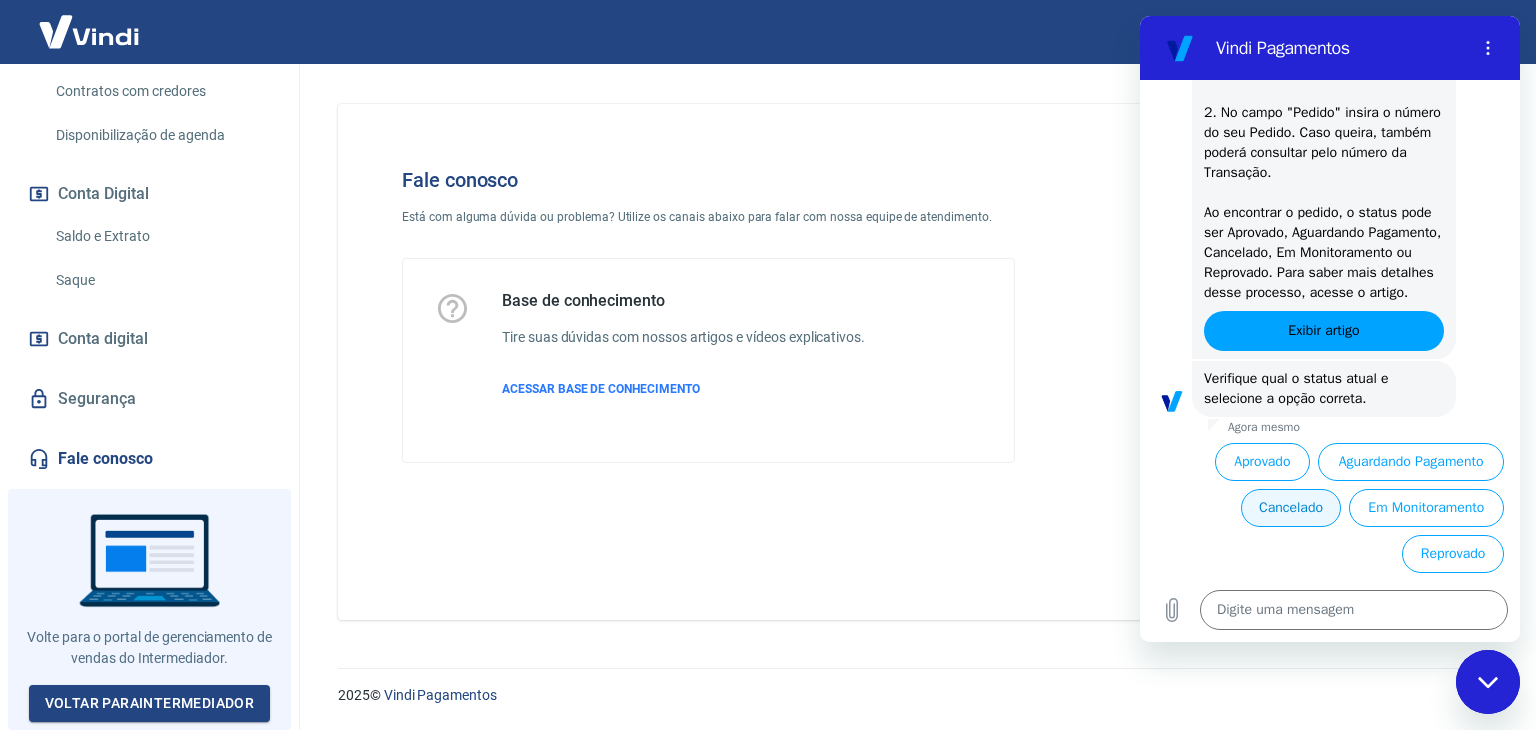 click on "Cancelado" at bounding box center (1290, 508) 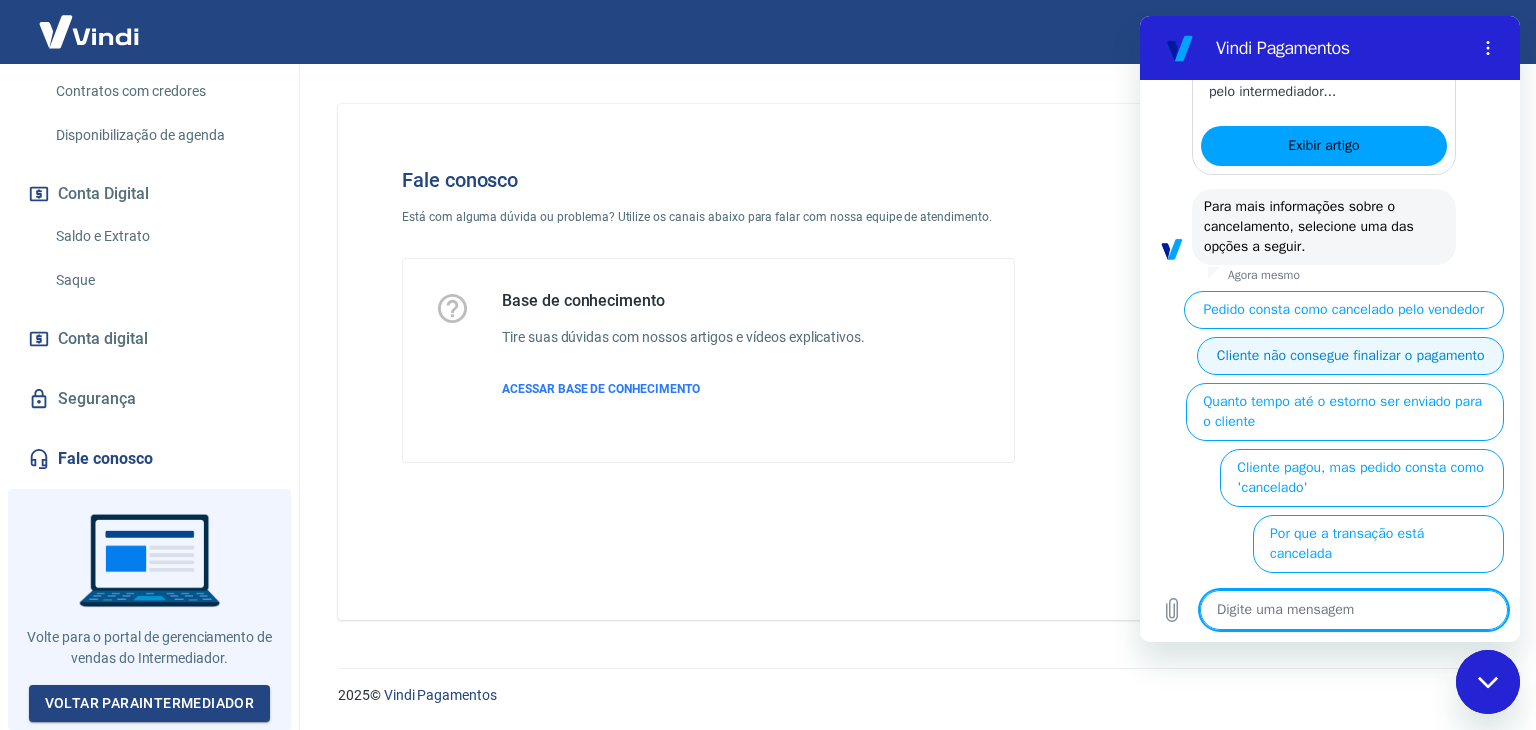 scroll, scrollTop: 1404, scrollLeft: 0, axis: vertical 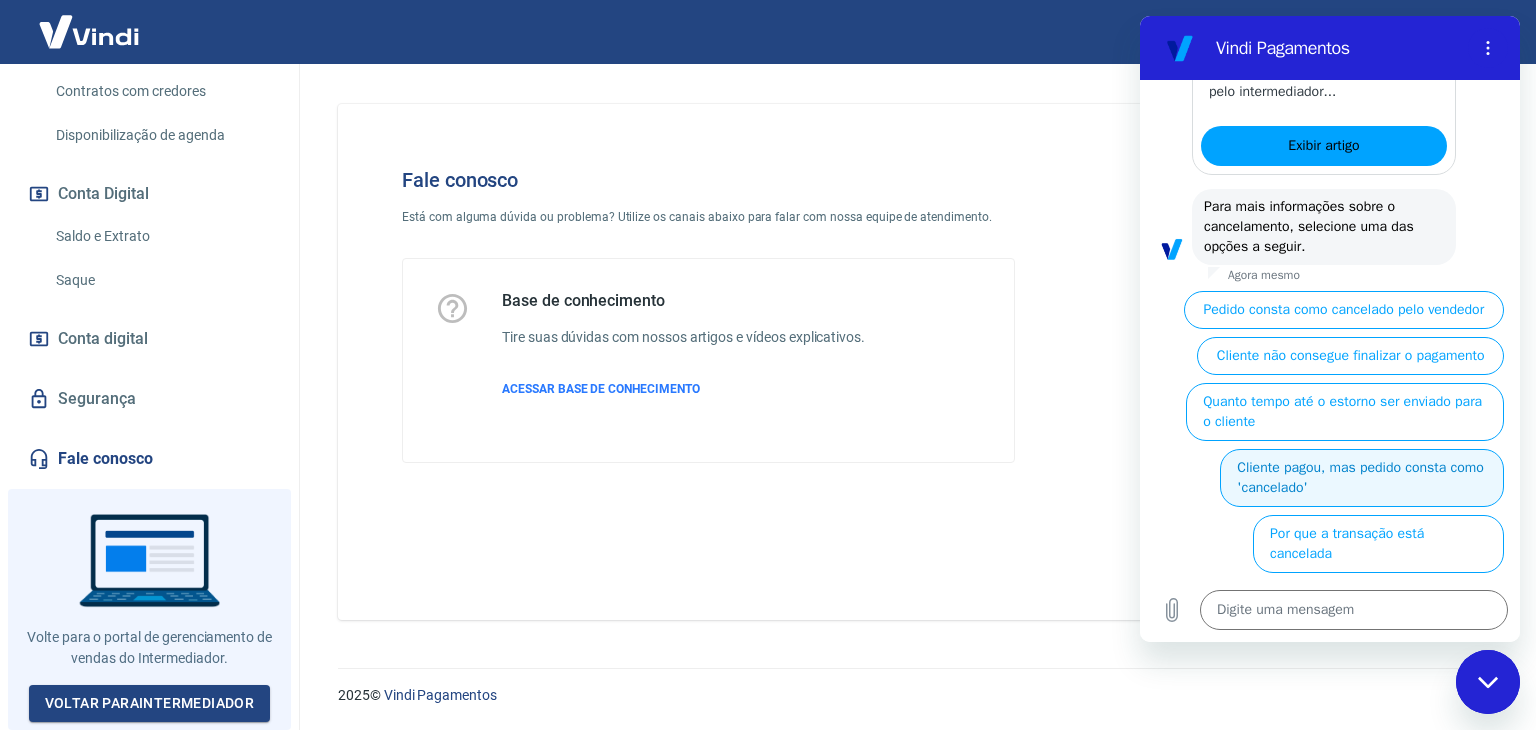 click on "Cliente pagou, mas pedido consta como 'cancelado'" at bounding box center [1362, 478] 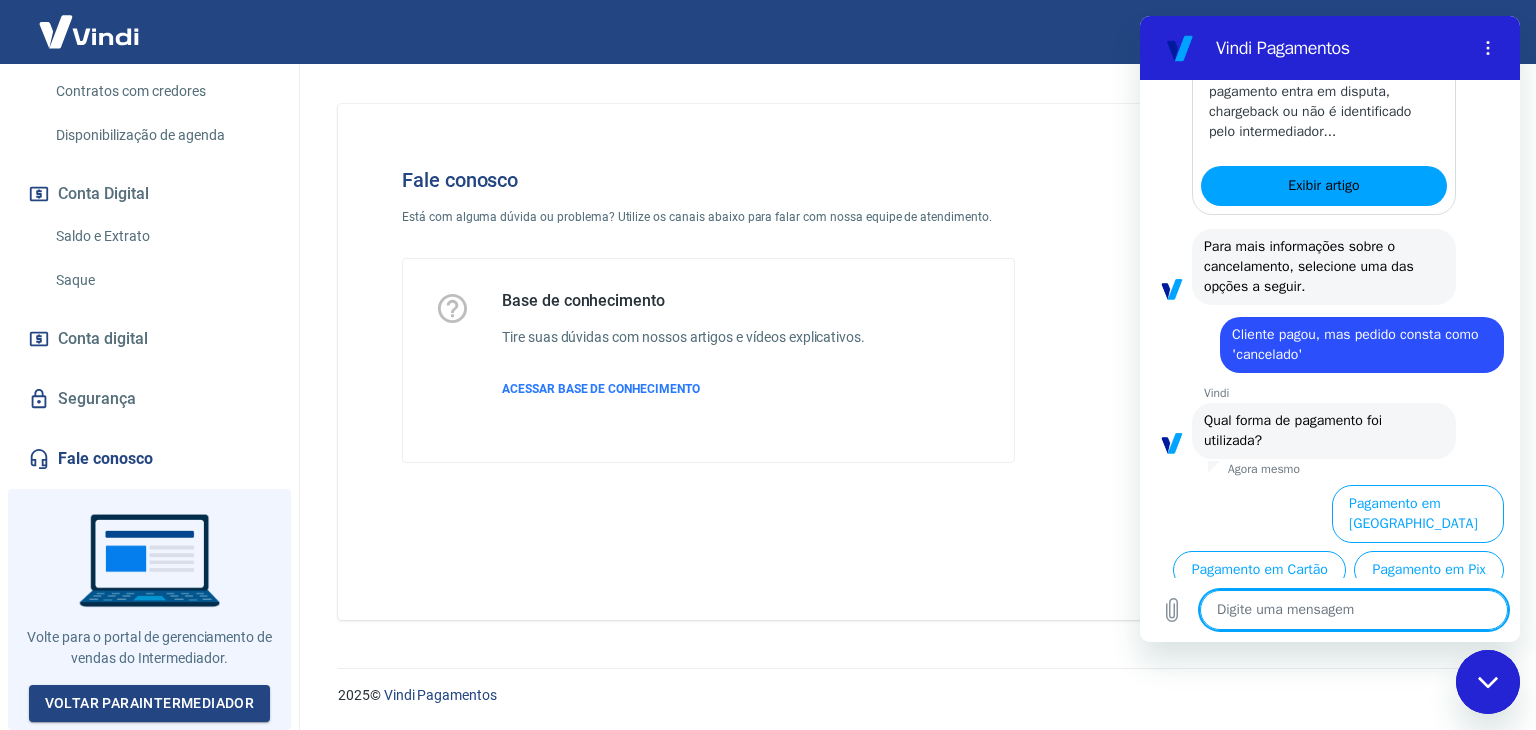scroll, scrollTop: 1428, scrollLeft: 0, axis: vertical 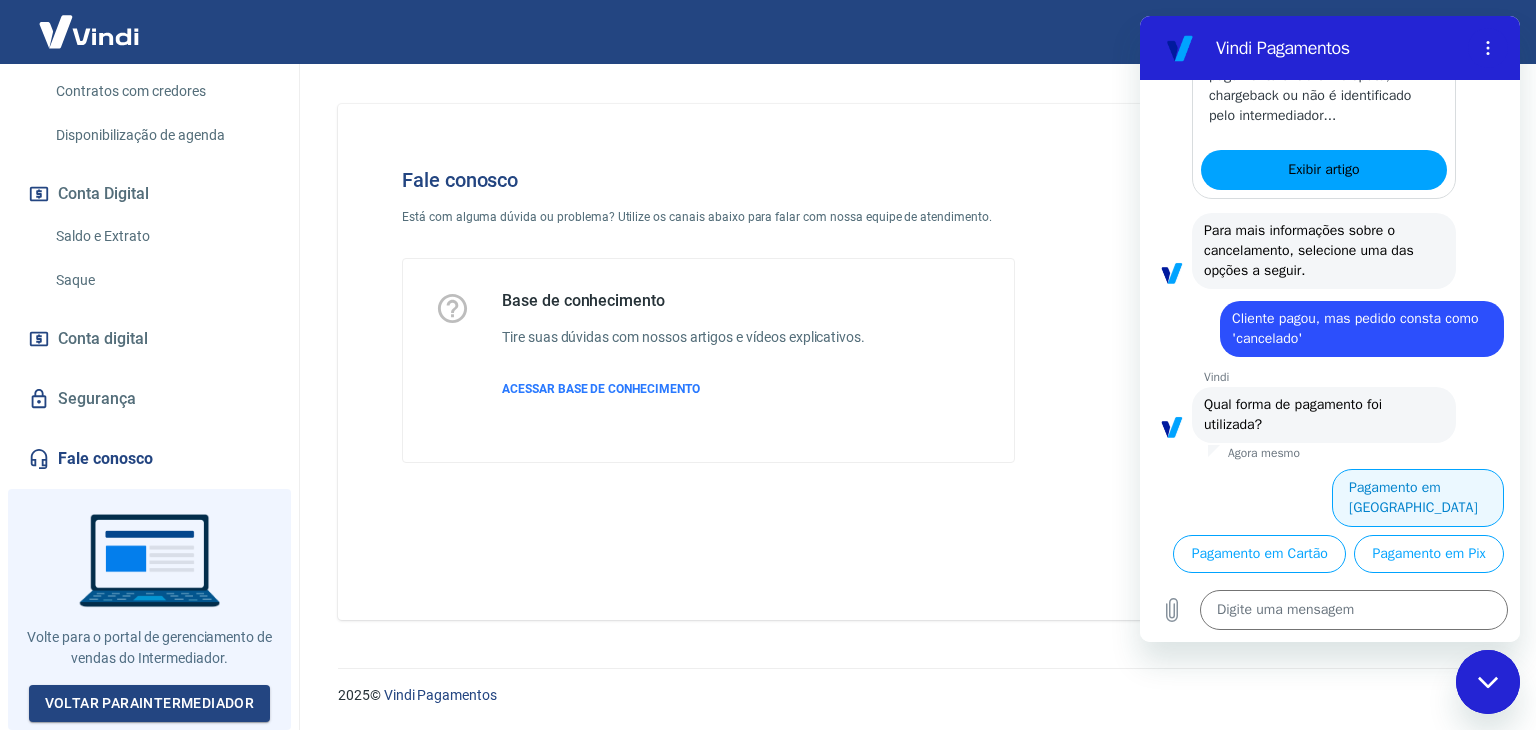 click on "Pagamento em [GEOGRAPHIC_DATA]" at bounding box center [1418, 498] 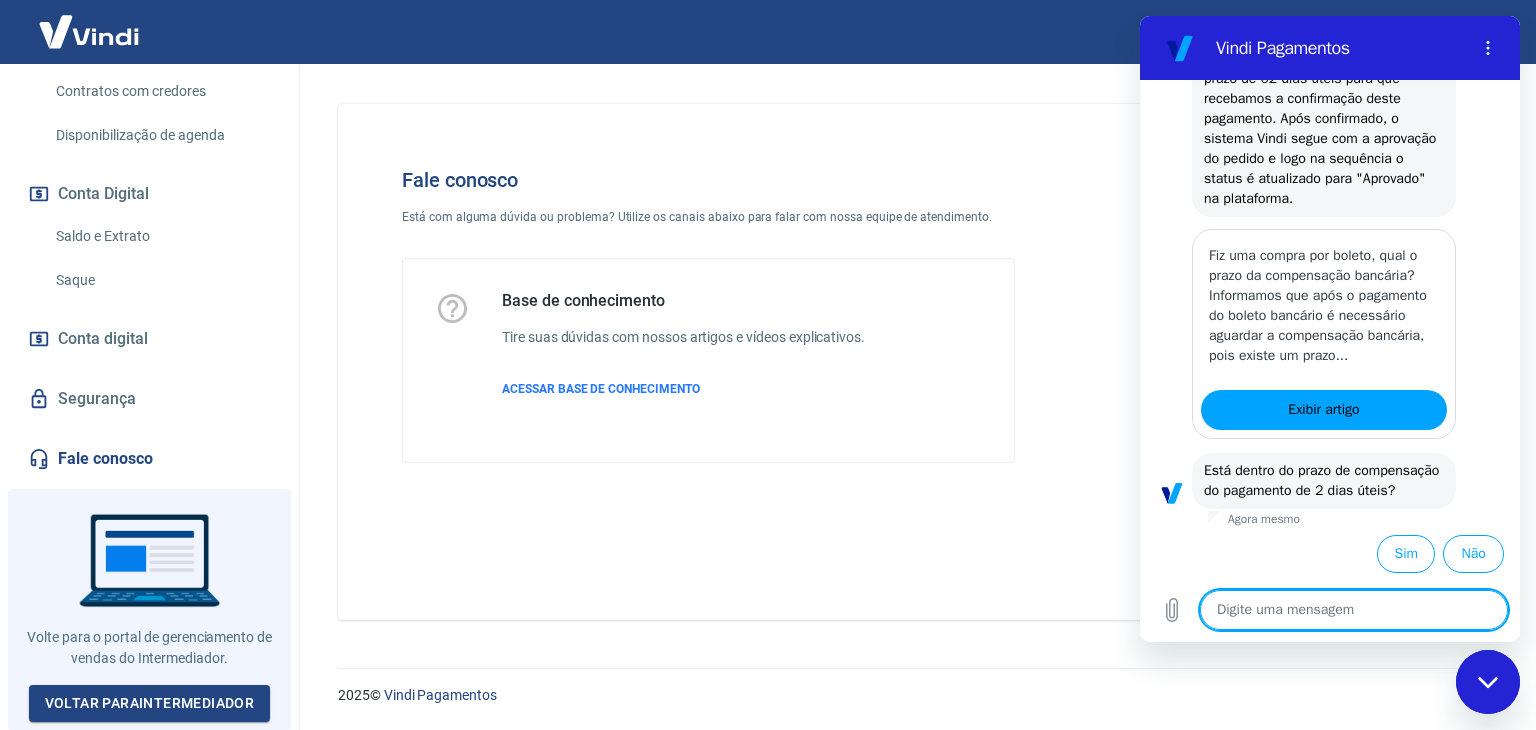 scroll, scrollTop: 1982, scrollLeft: 0, axis: vertical 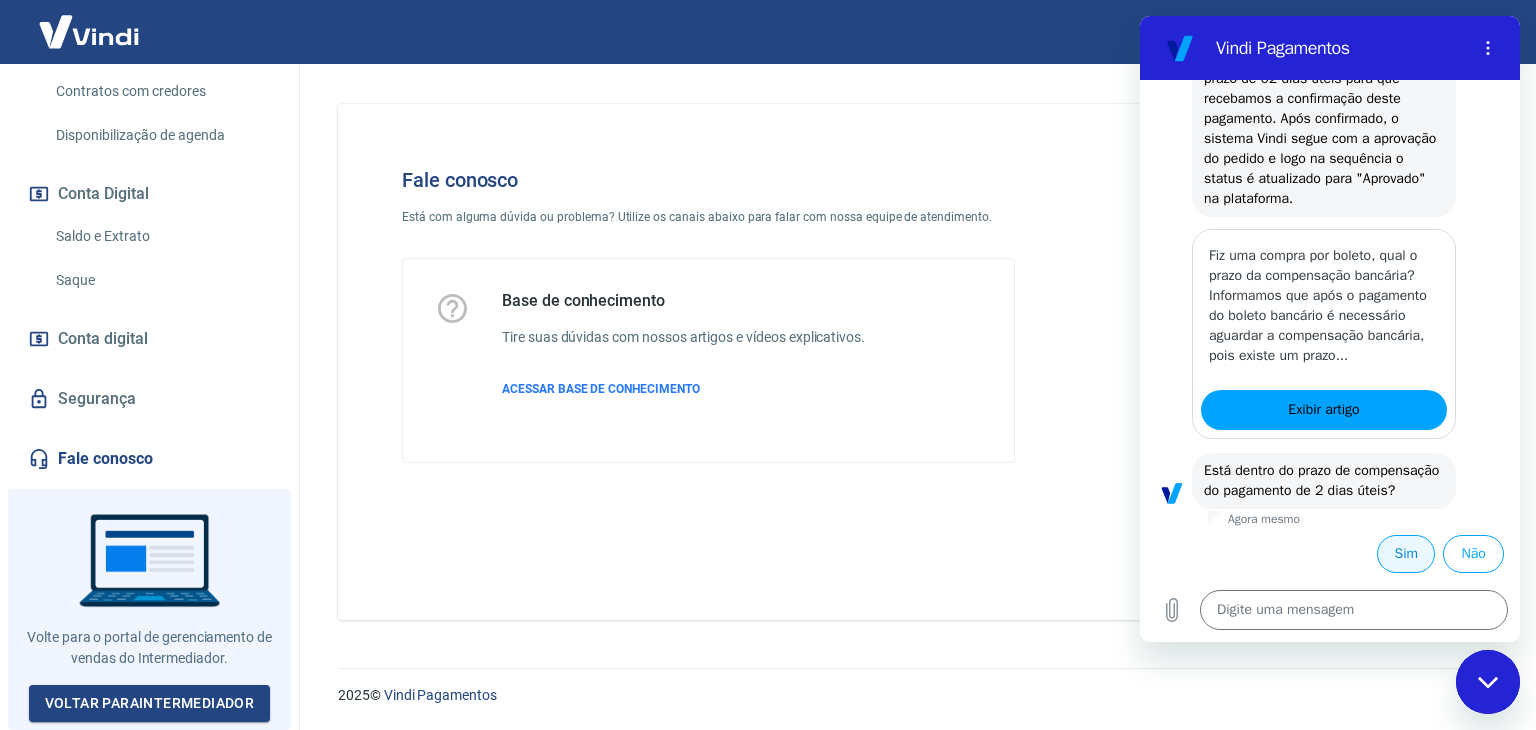 click on "Sim" at bounding box center [1406, 554] 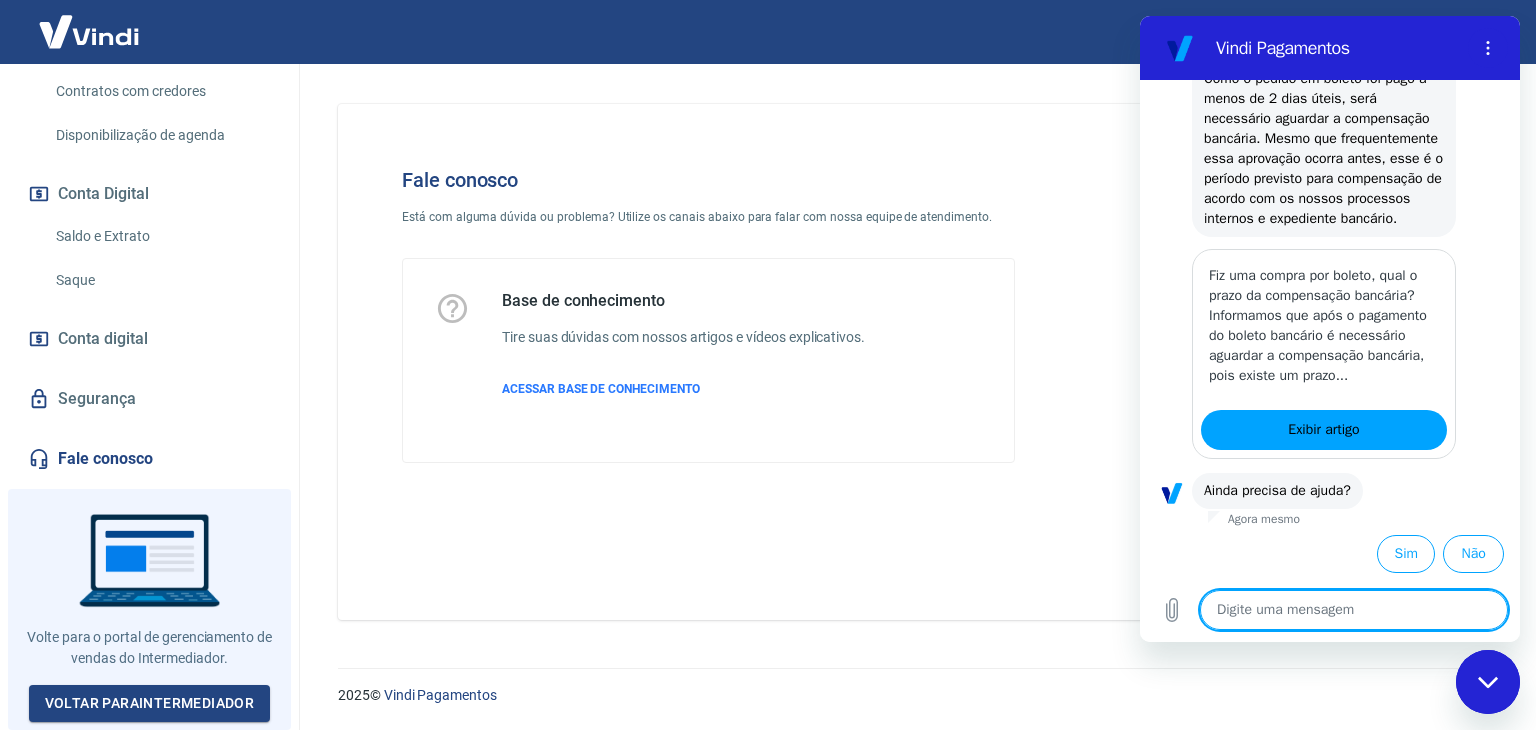 scroll, scrollTop: 2568, scrollLeft: 0, axis: vertical 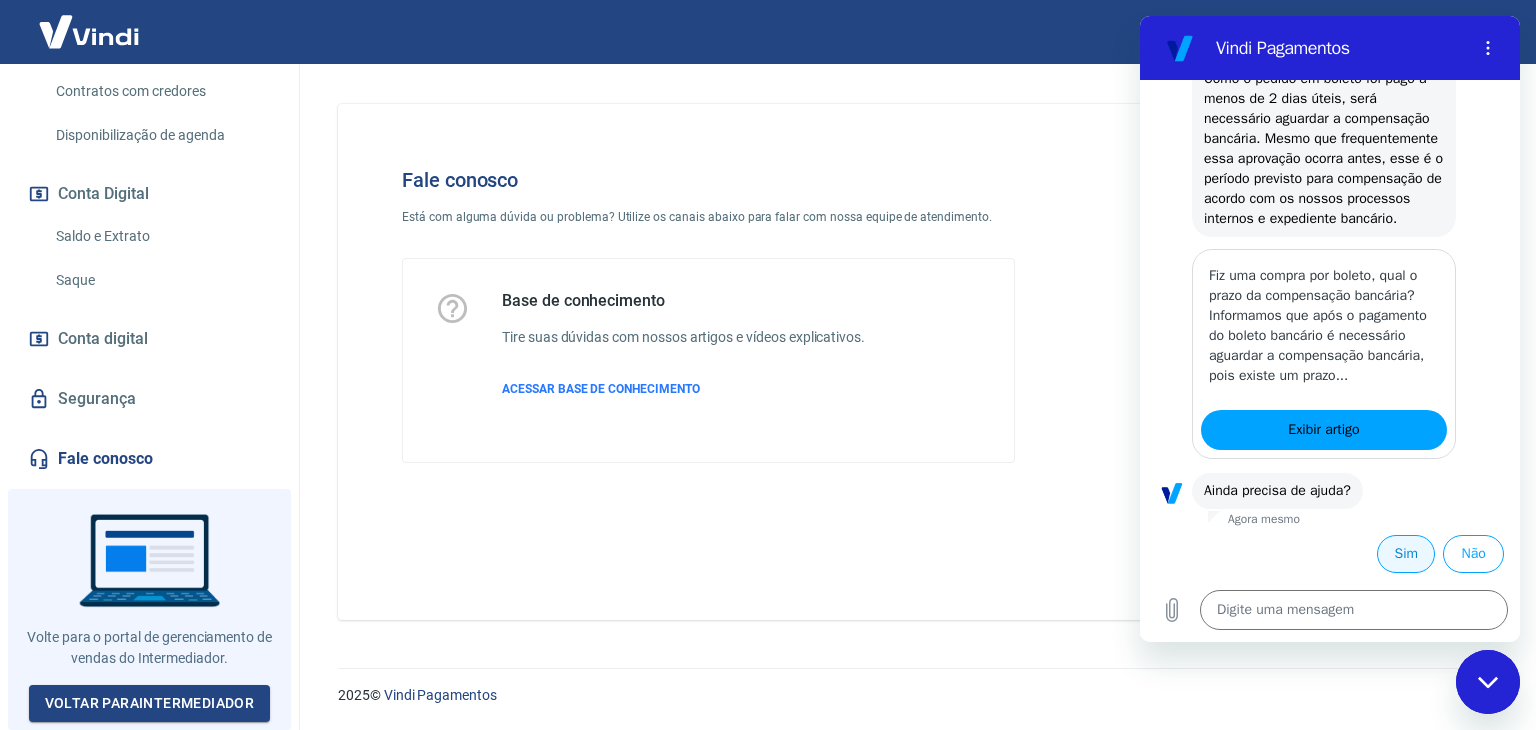 click on "Sim" at bounding box center (1406, 554) 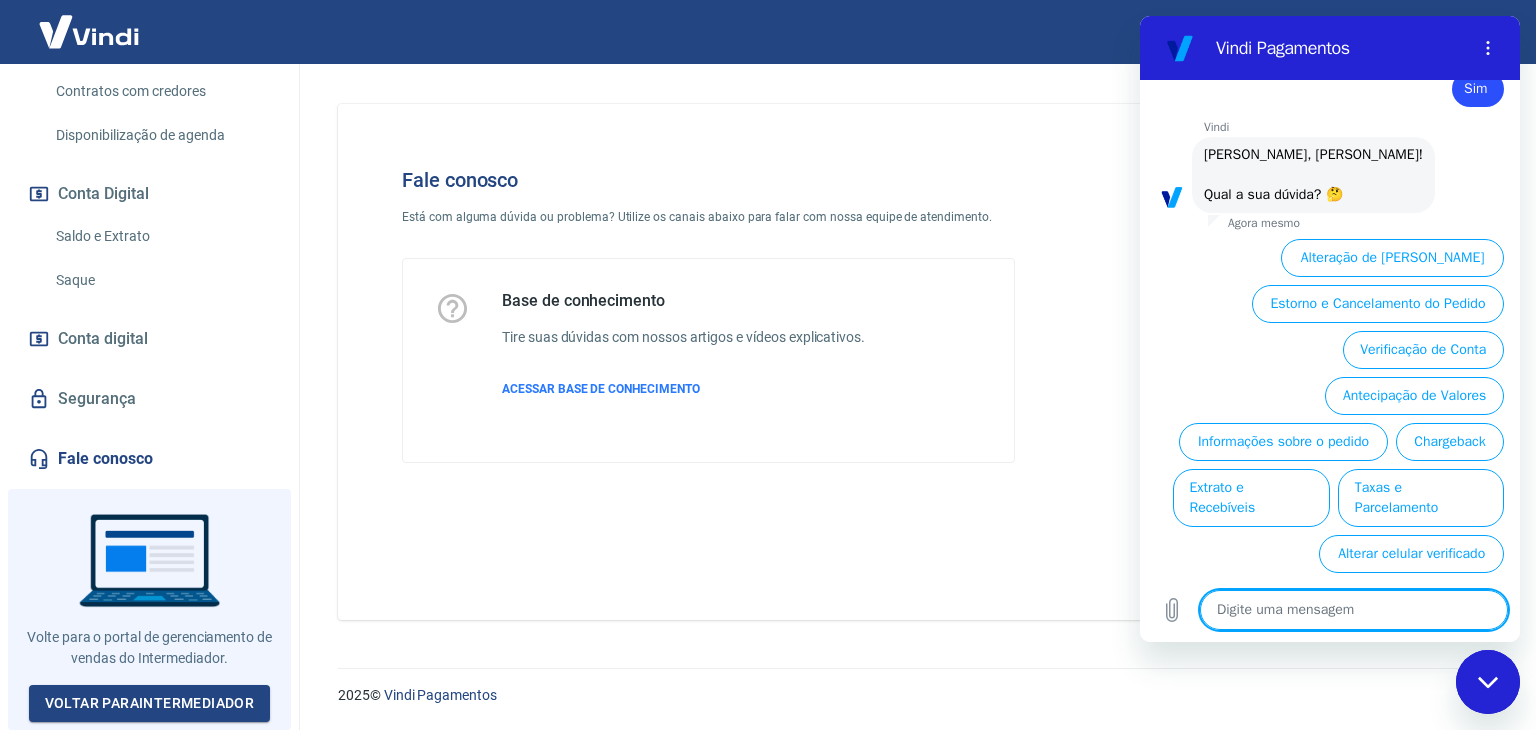 scroll, scrollTop: 3060, scrollLeft: 0, axis: vertical 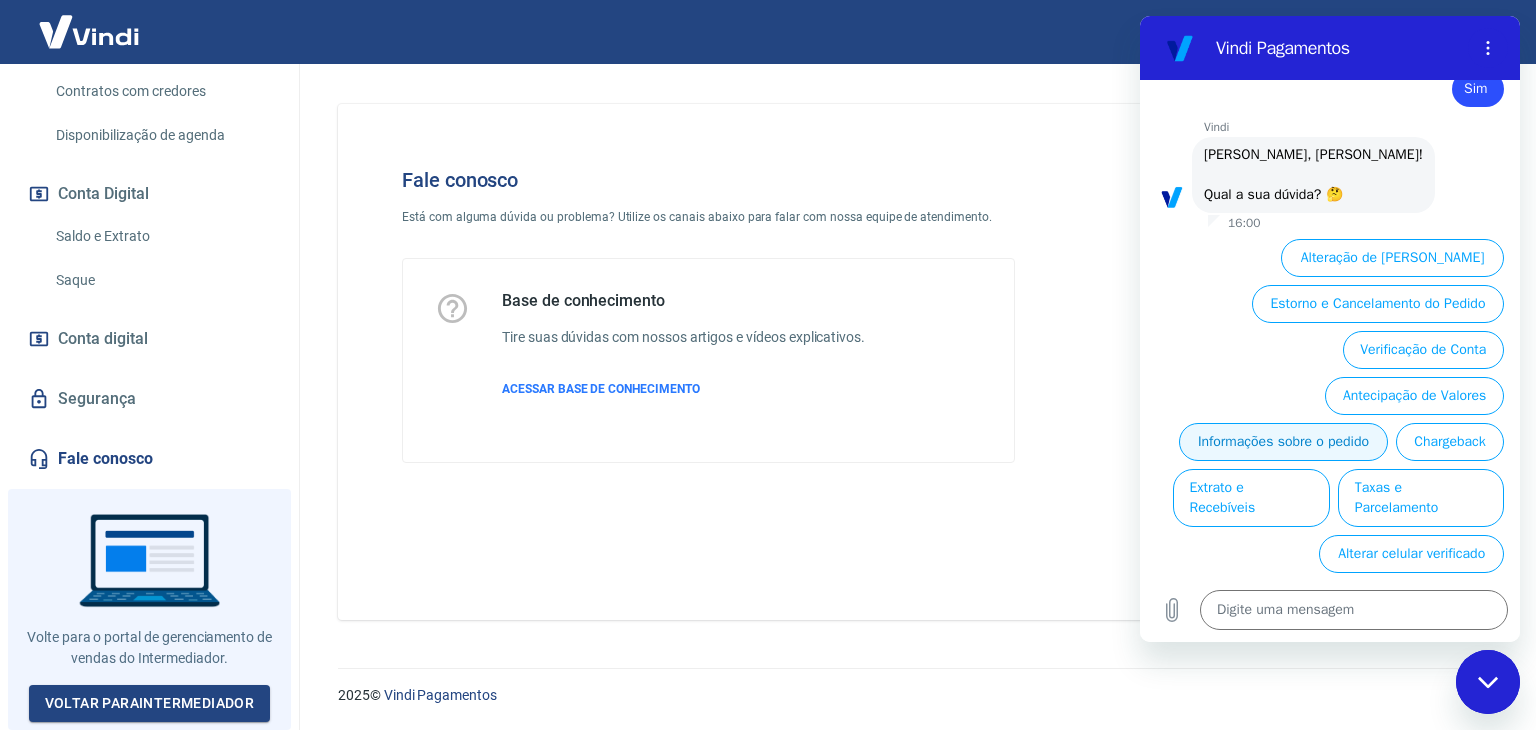 click on "Informações sobre o pedido" at bounding box center [1283, 442] 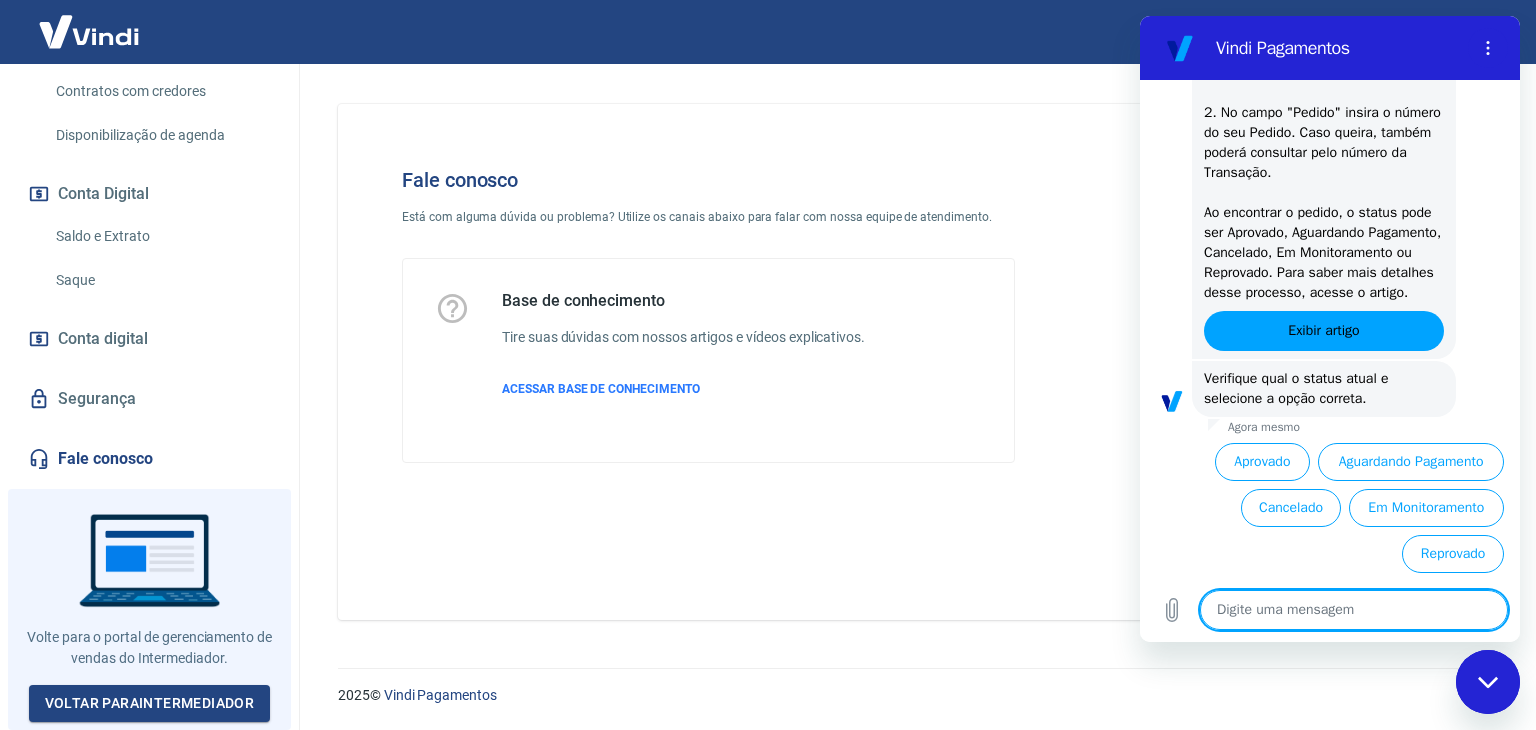 scroll, scrollTop: 3452, scrollLeft: 0, axis: vertical 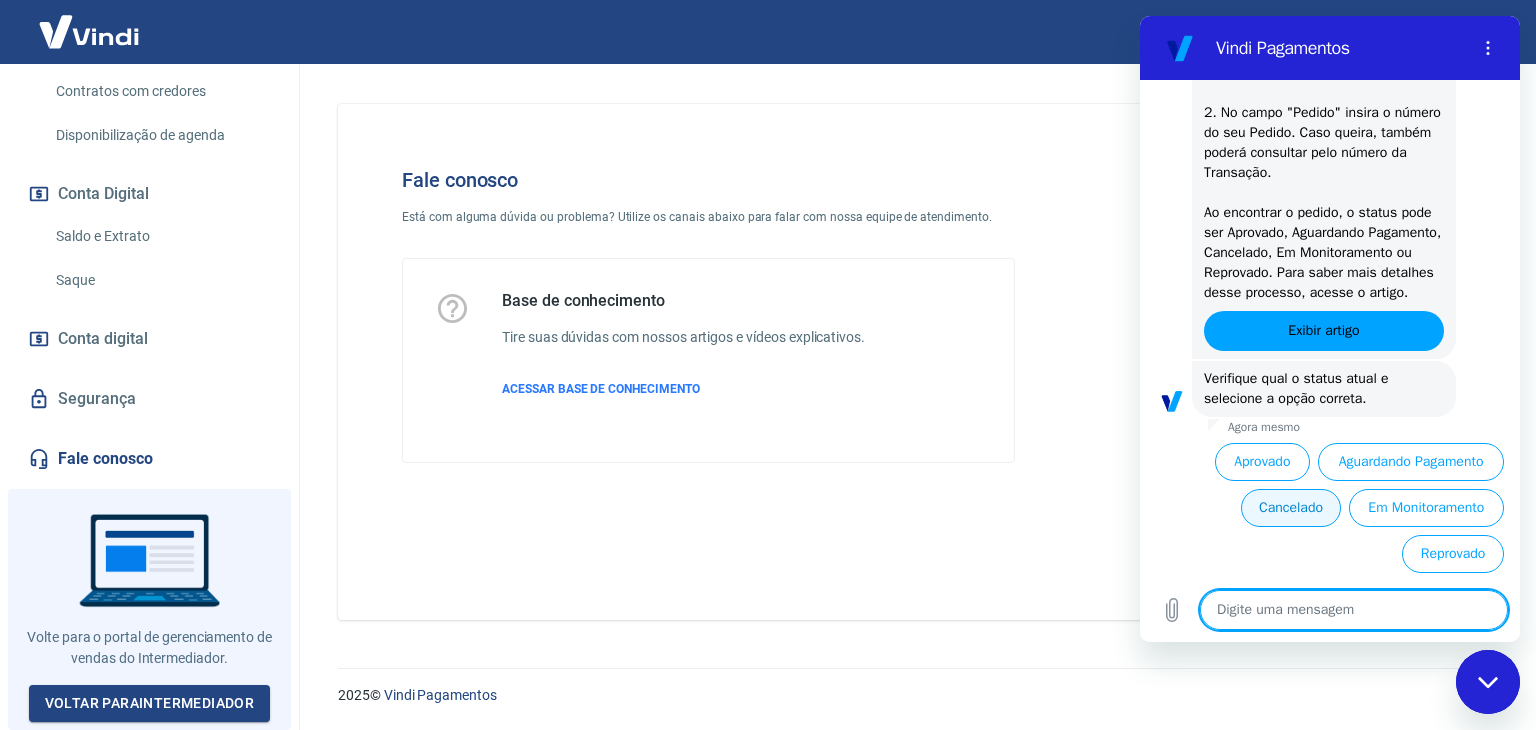 click on "Cancelado" at bounding box center [1290, 508] 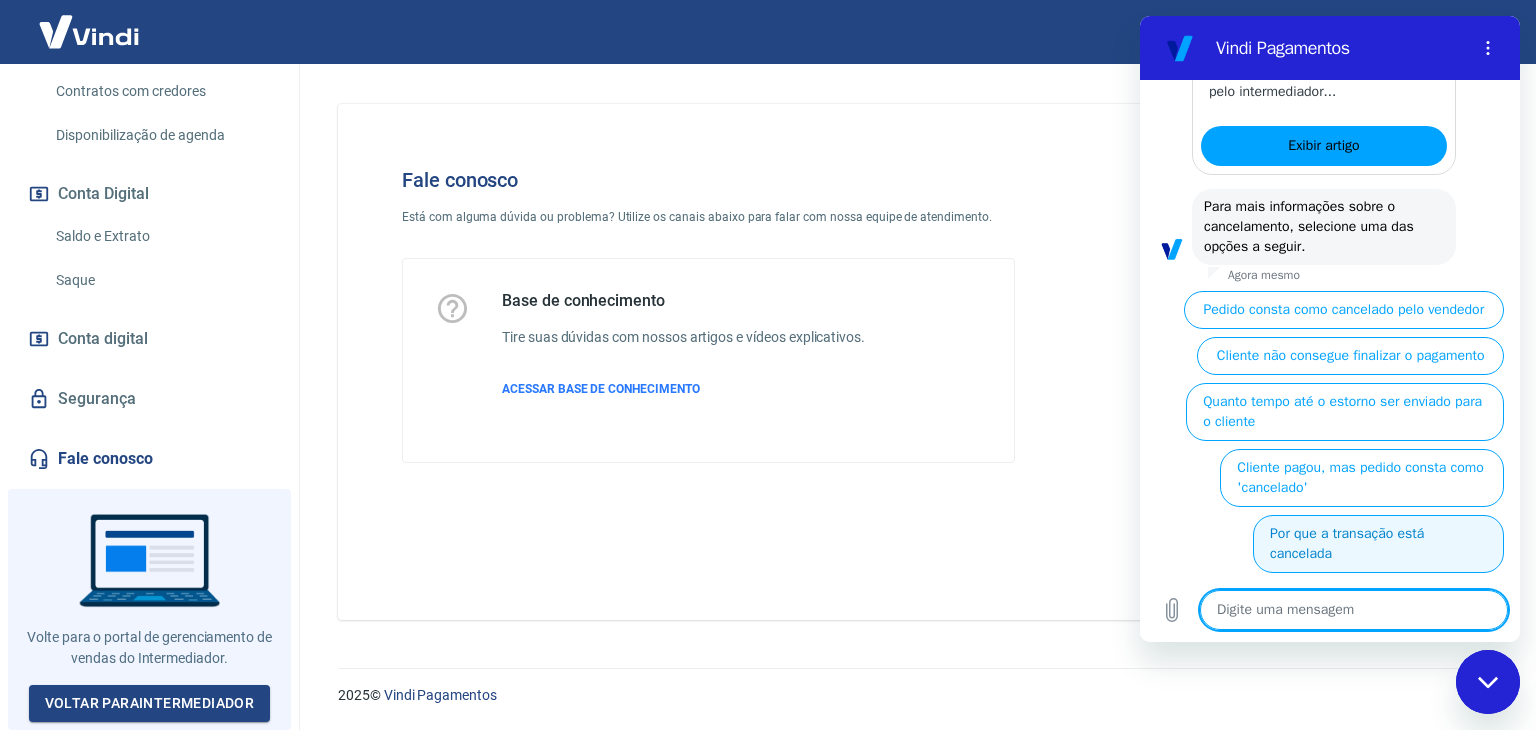 scroll, scrollTop: 4369, scrollLeft: 0, axis: vertical 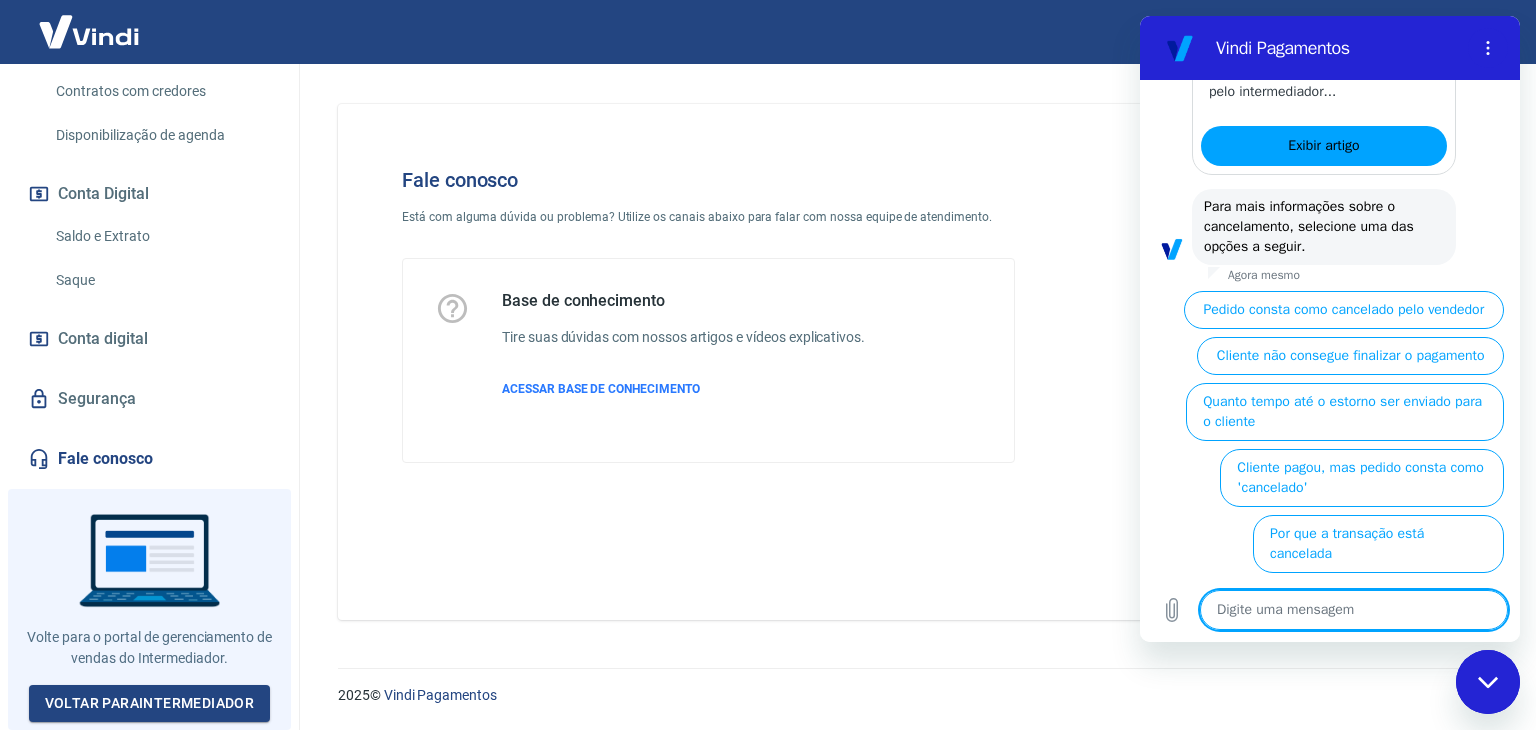 click on "Cliente pagou, mas pedido consta como 'cancelado'" at bounding box center [1362, 478] 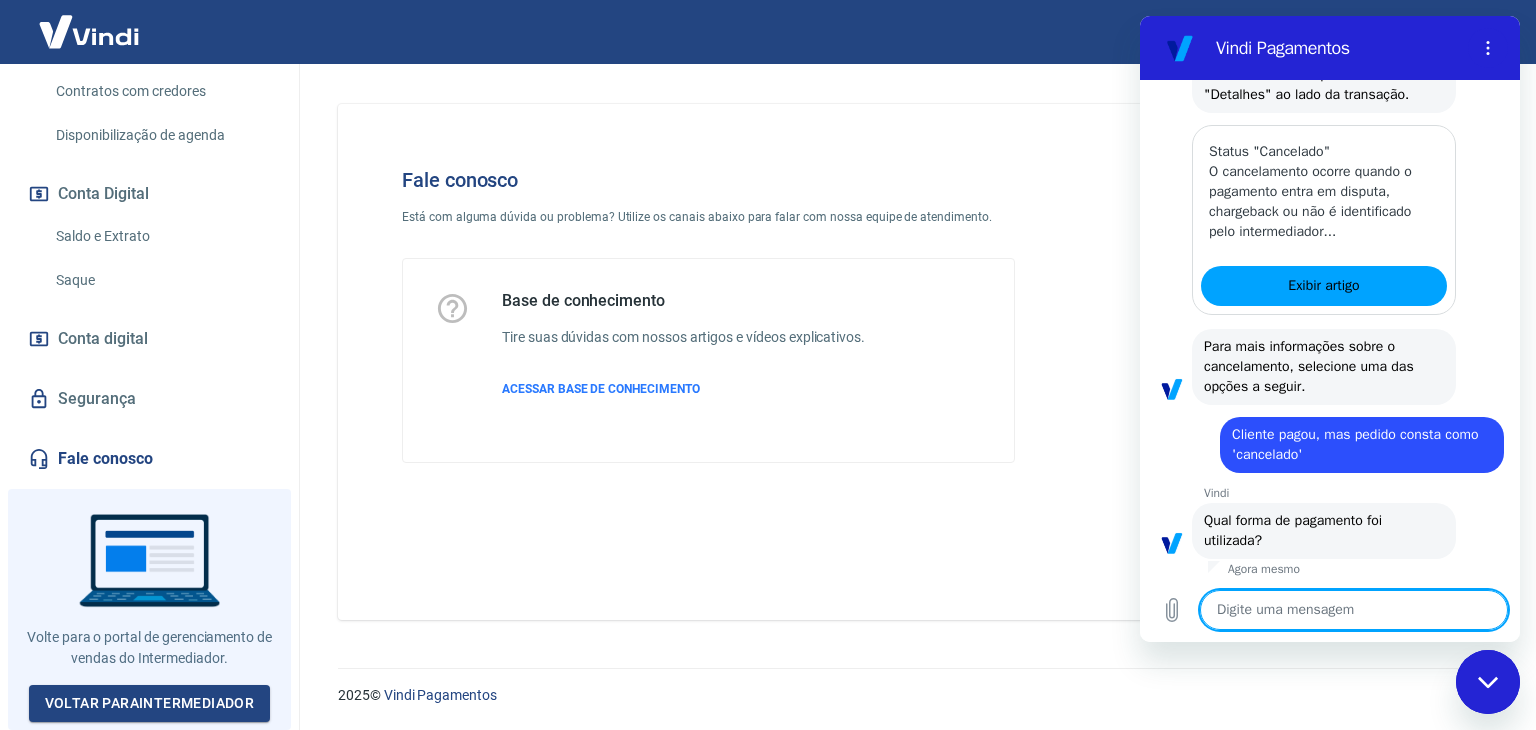 scroll, scrollTop: 4392, scrollLeft: 0, axis: vertical 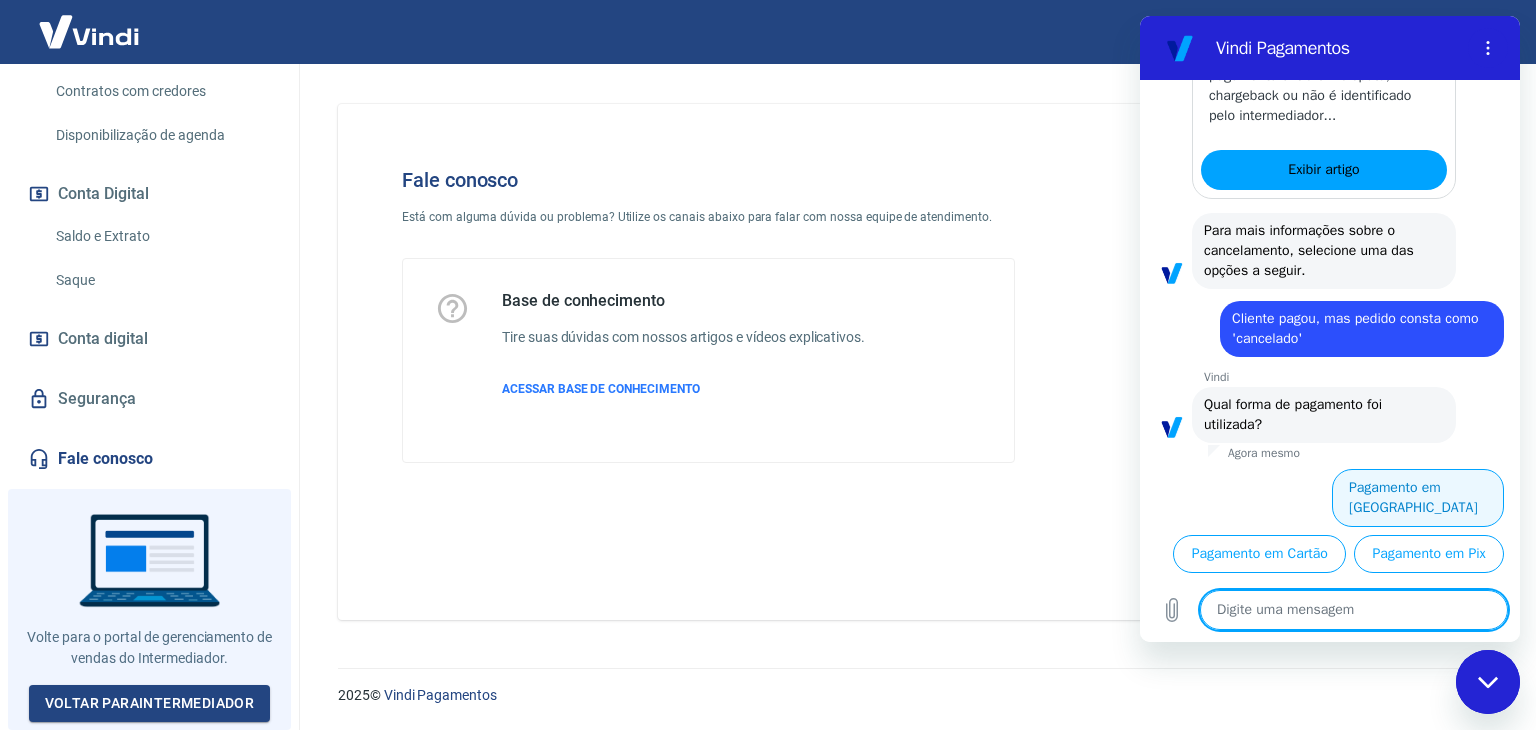 click on "Pagamento em [GEOGRAPHIC_DATA]" at bounding box center [1418, 498] 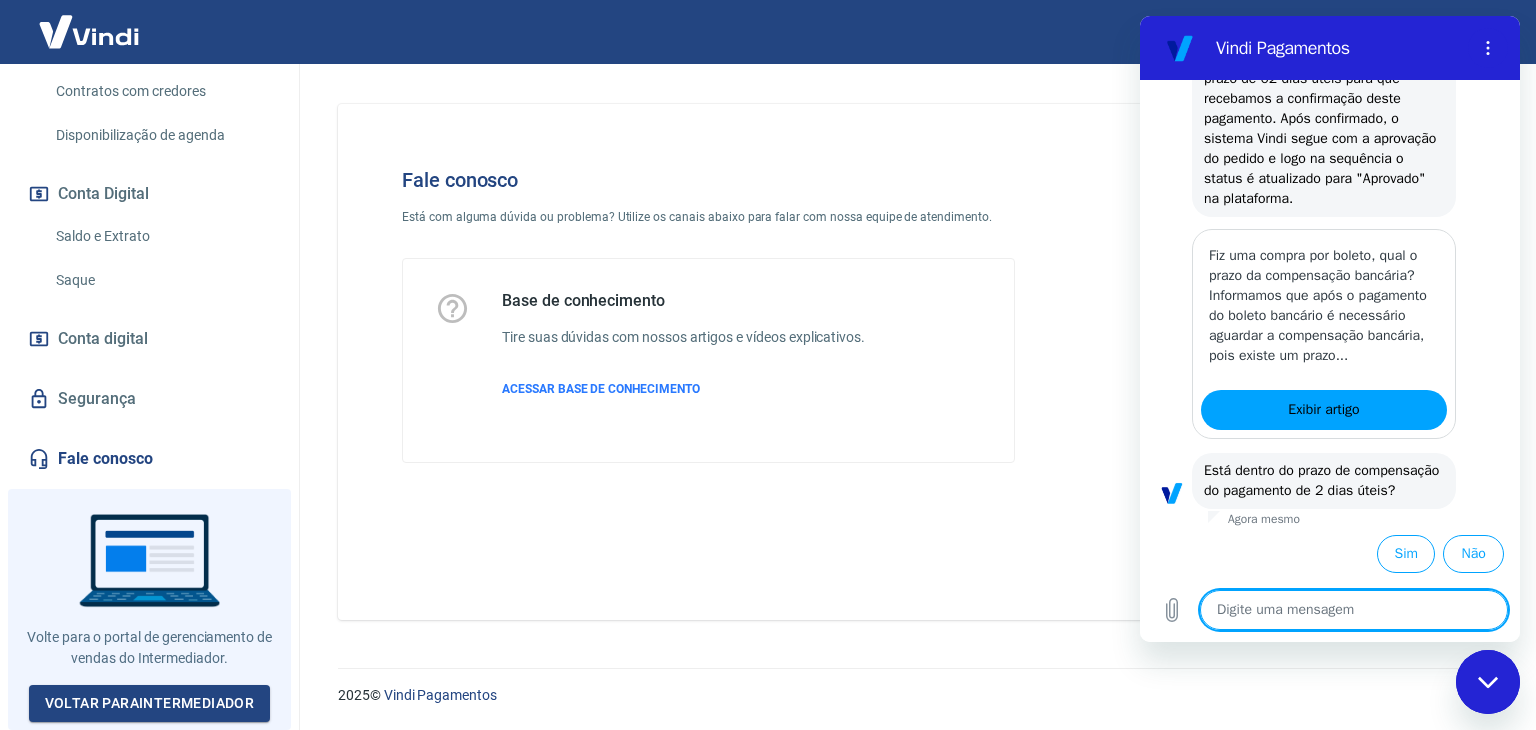 scroll, scrollTop: 4947, scrollLeft: 0, axis: vertical 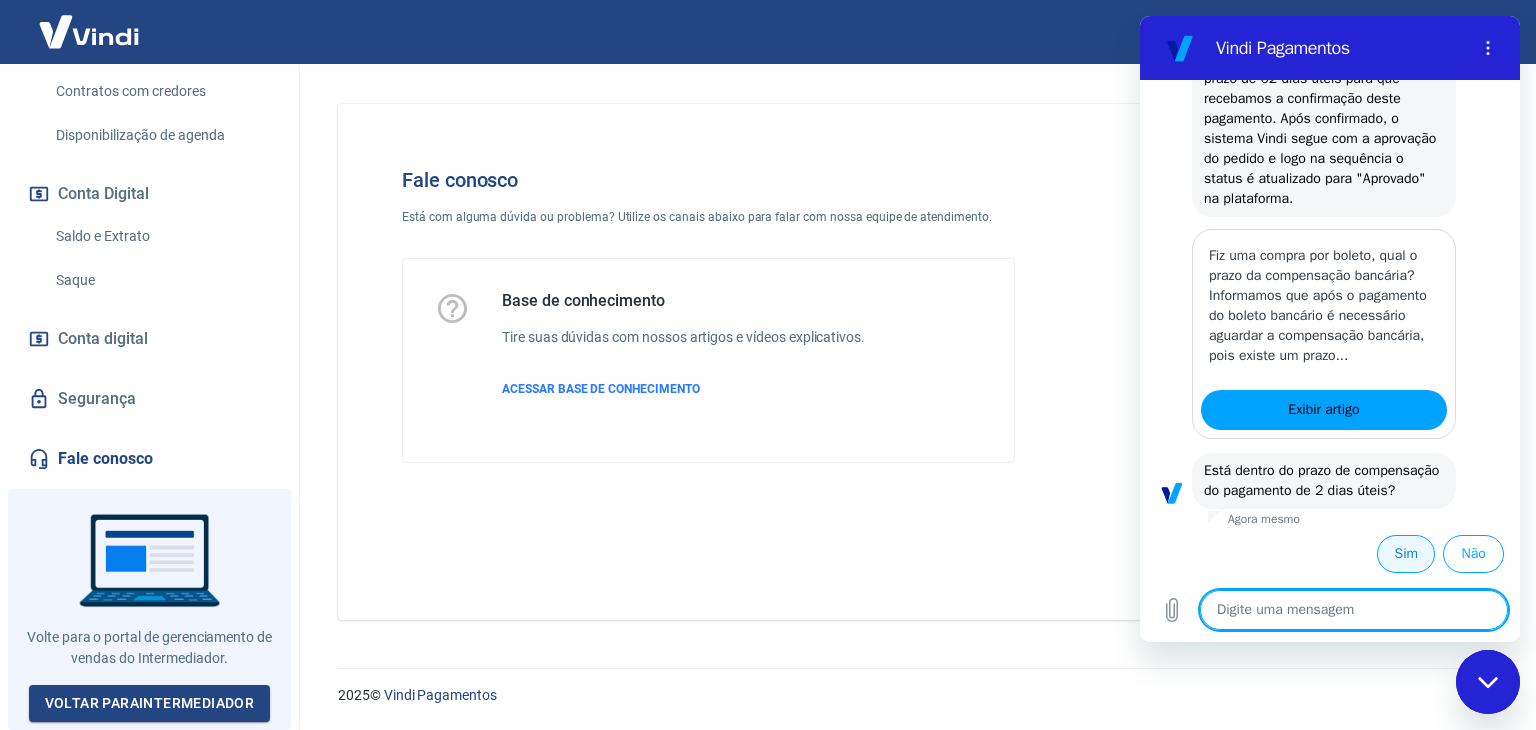 click on "Sim" at bounding box center (1406, 554) 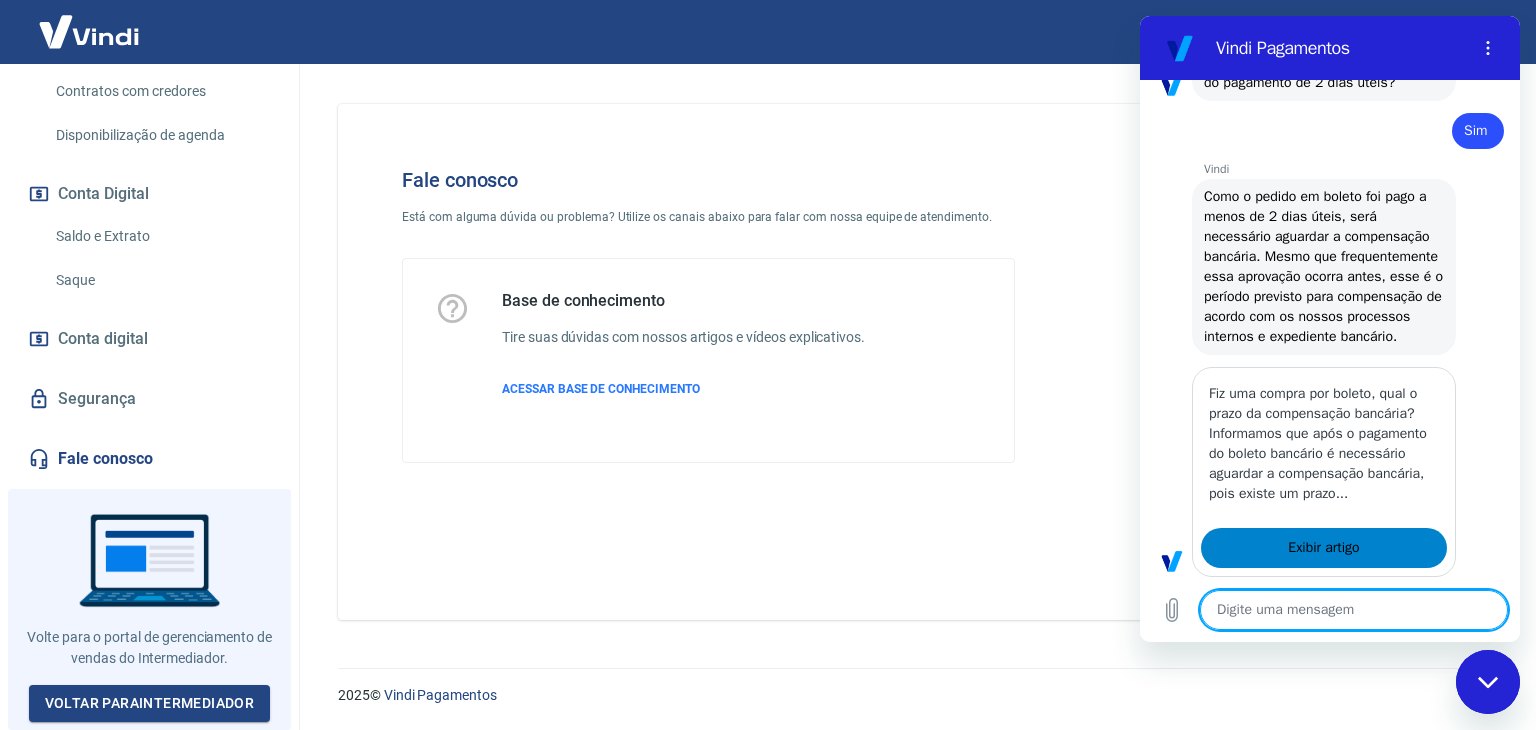 type on "x" 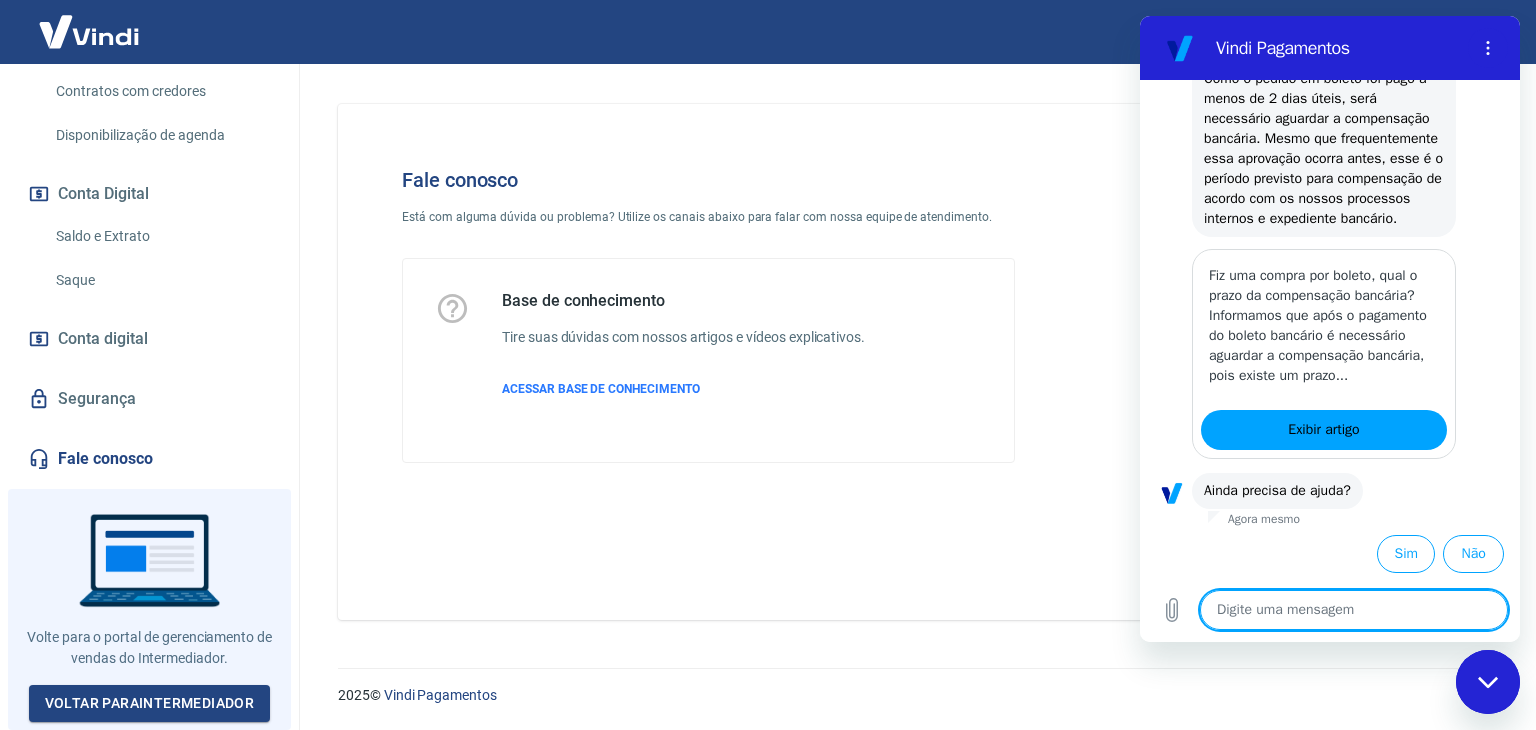 scroll, scrollTop: 5532, scrollLeft: 0, axis: vertical 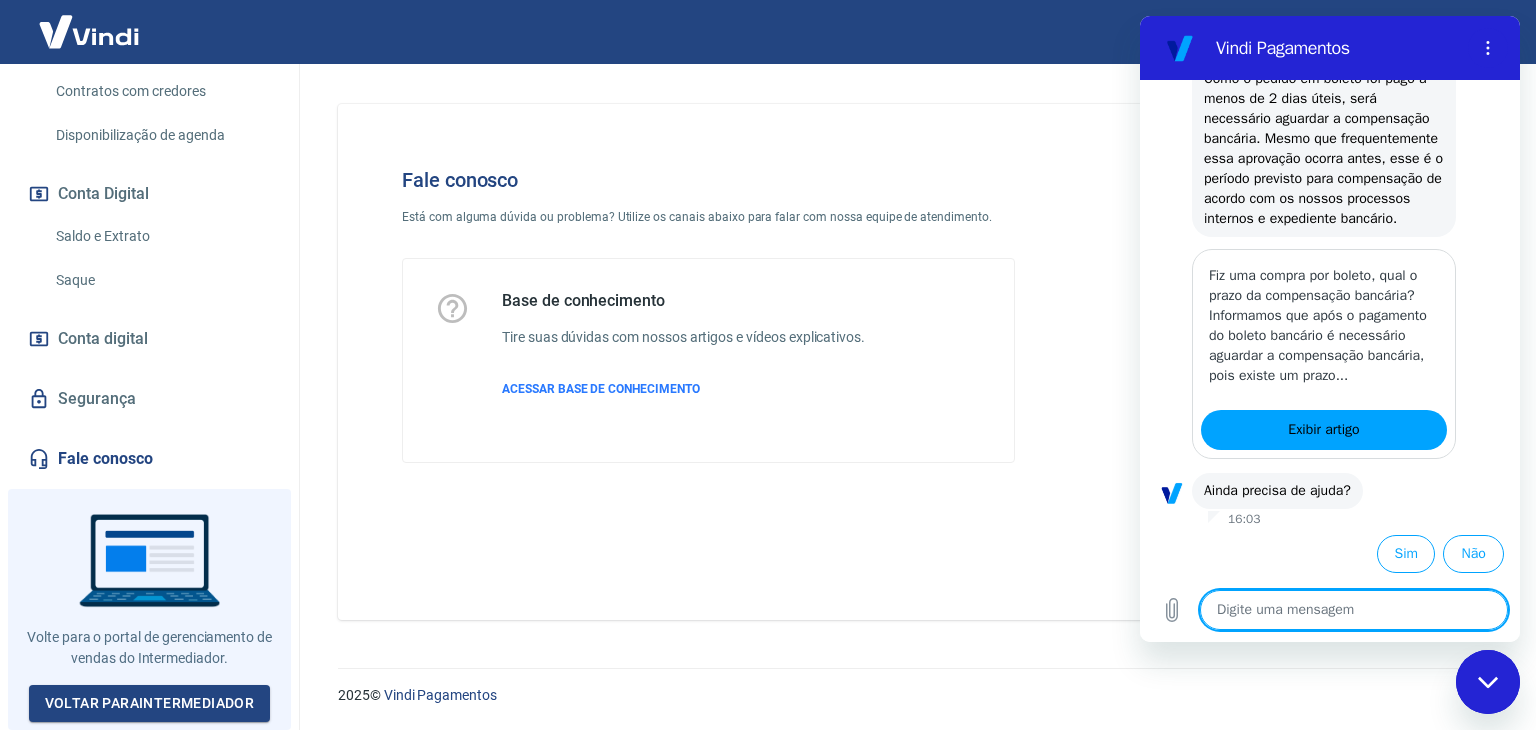 type 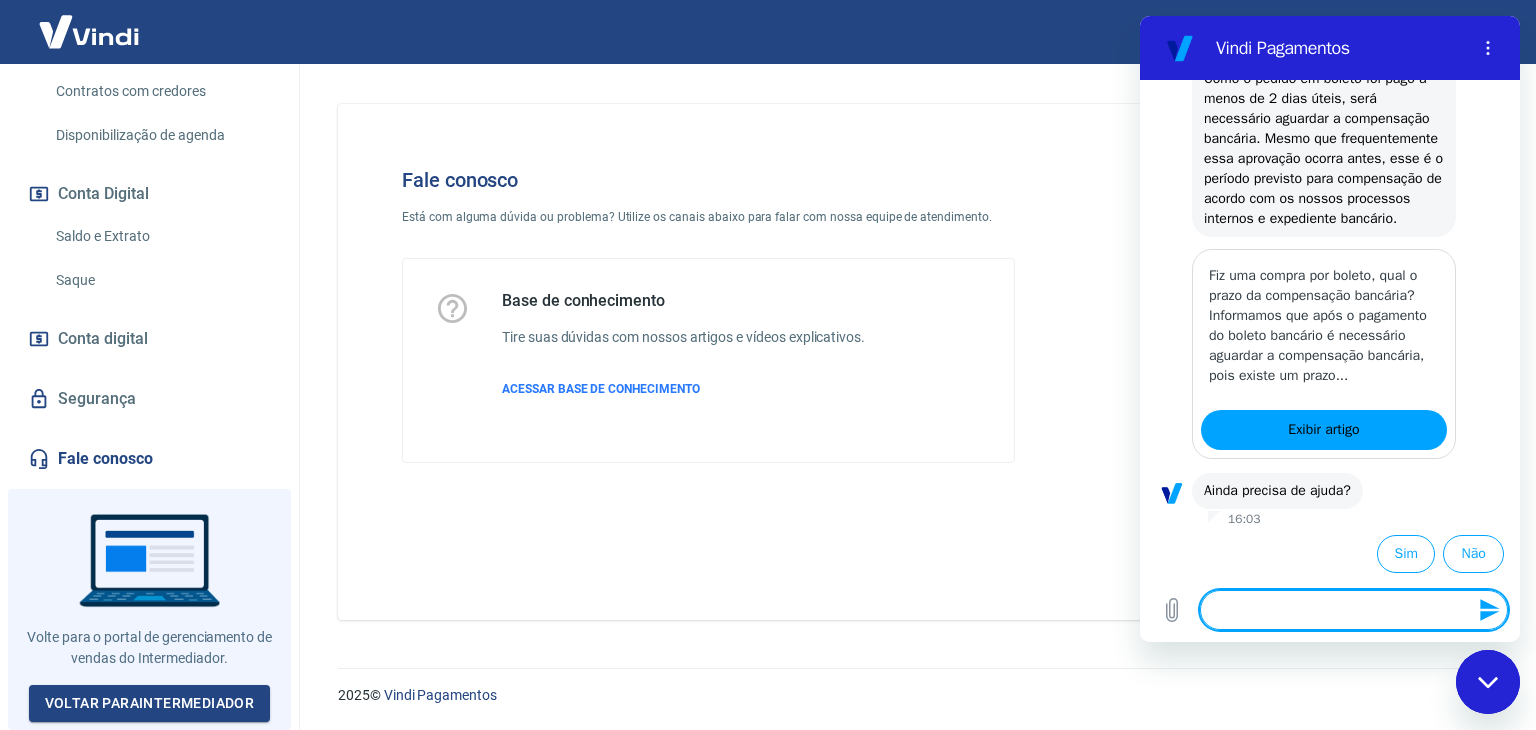 type on "x" 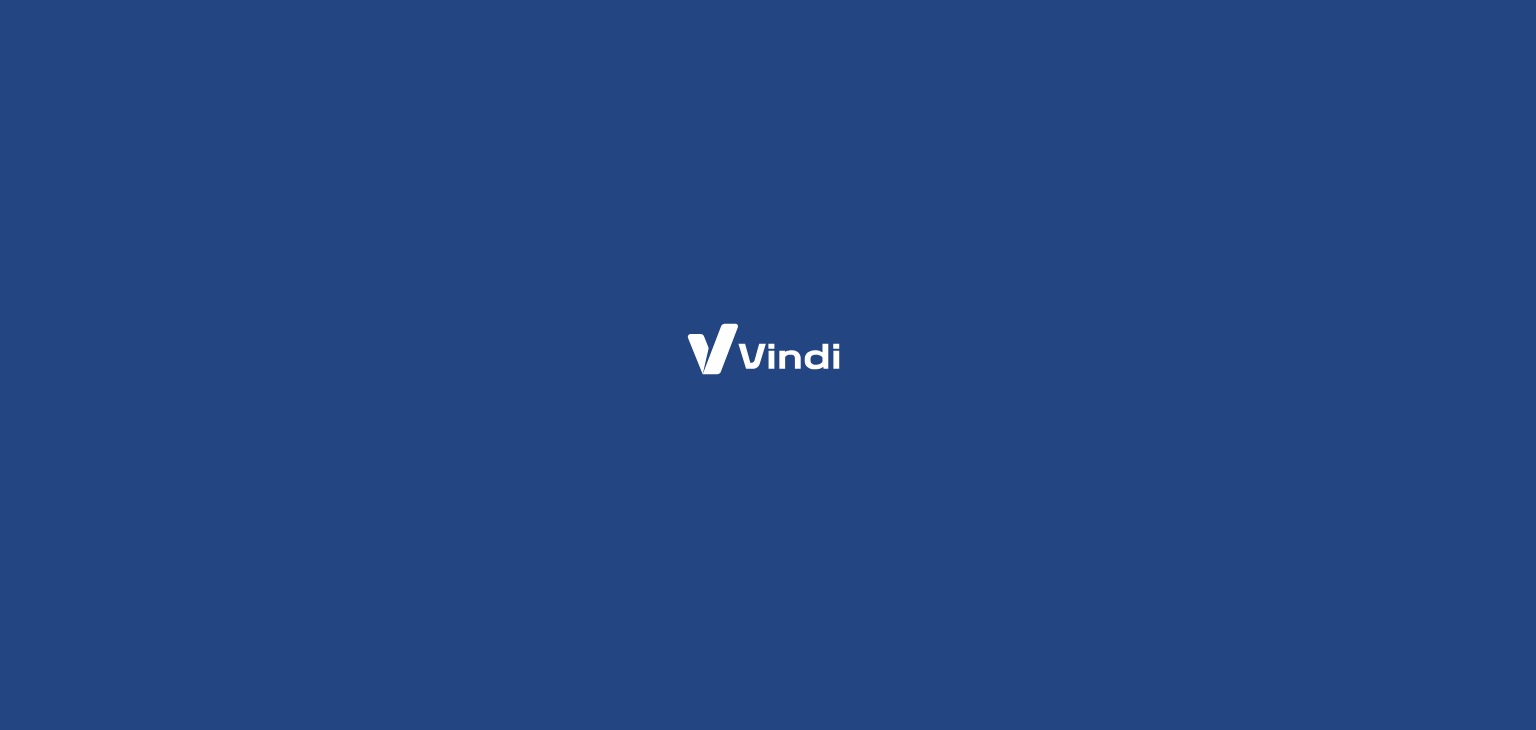 scroll, scrollTop: 0, scrollLeft: 0, axis: both 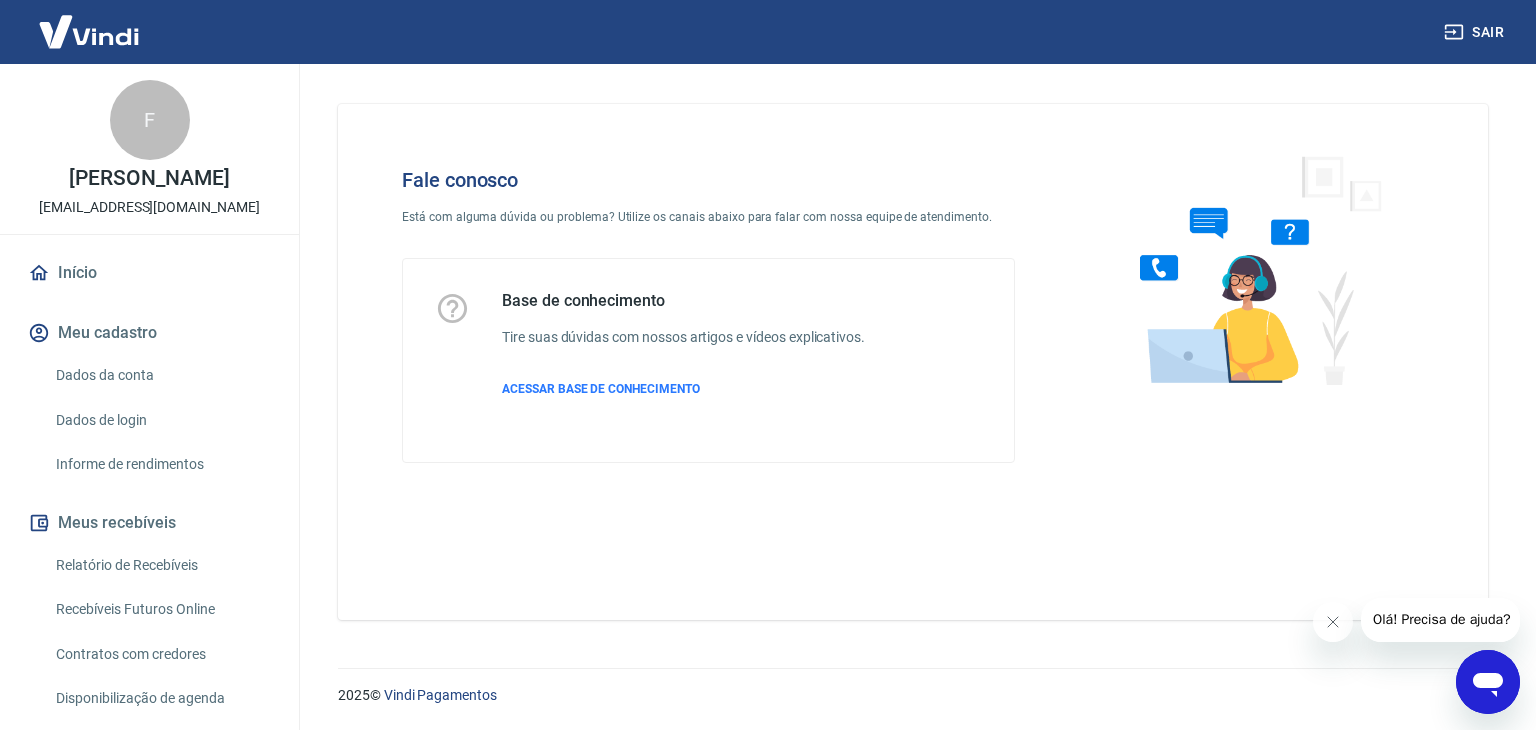 click at bounding box center [1252, 269] 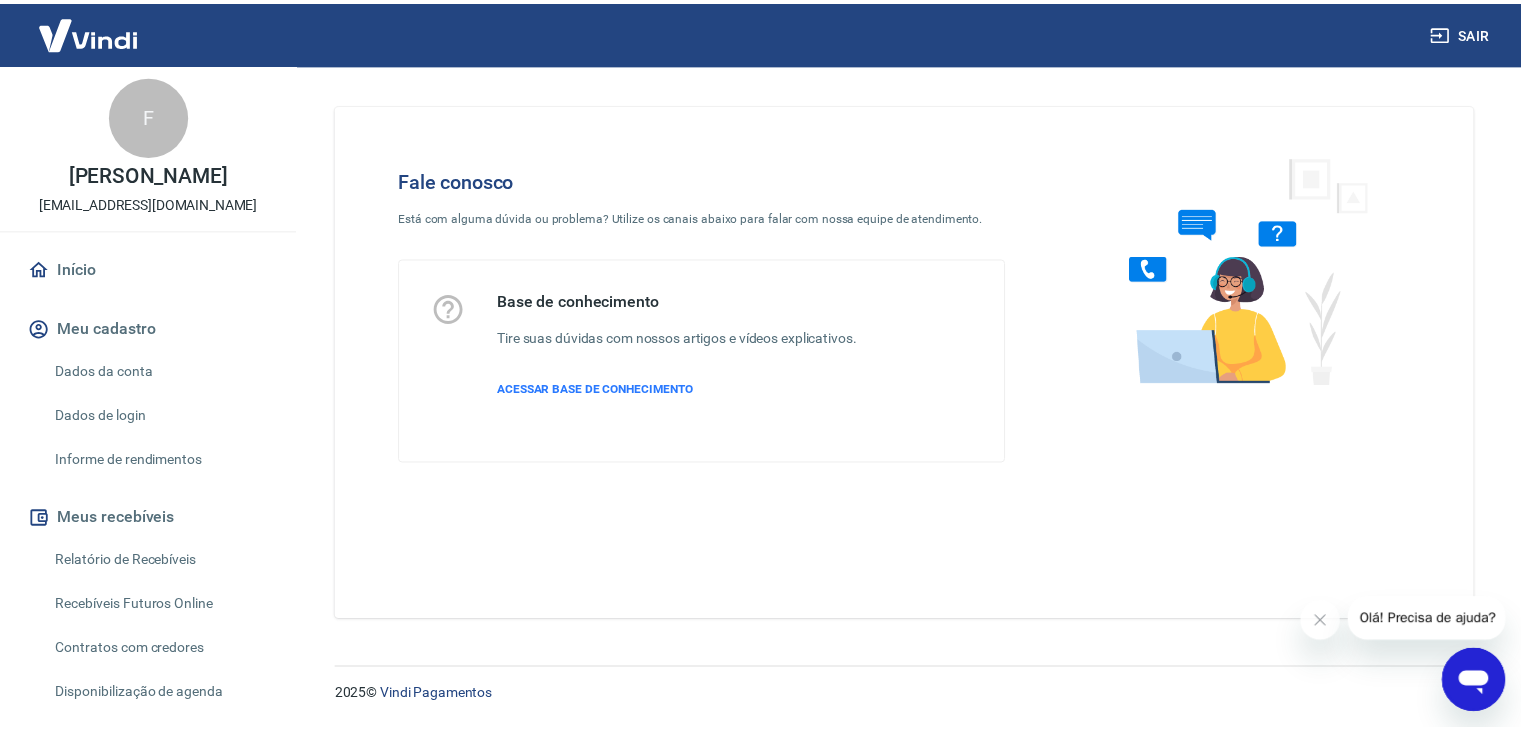 scroll, scrollTop: 0, scrollLeft: 0, axis: both 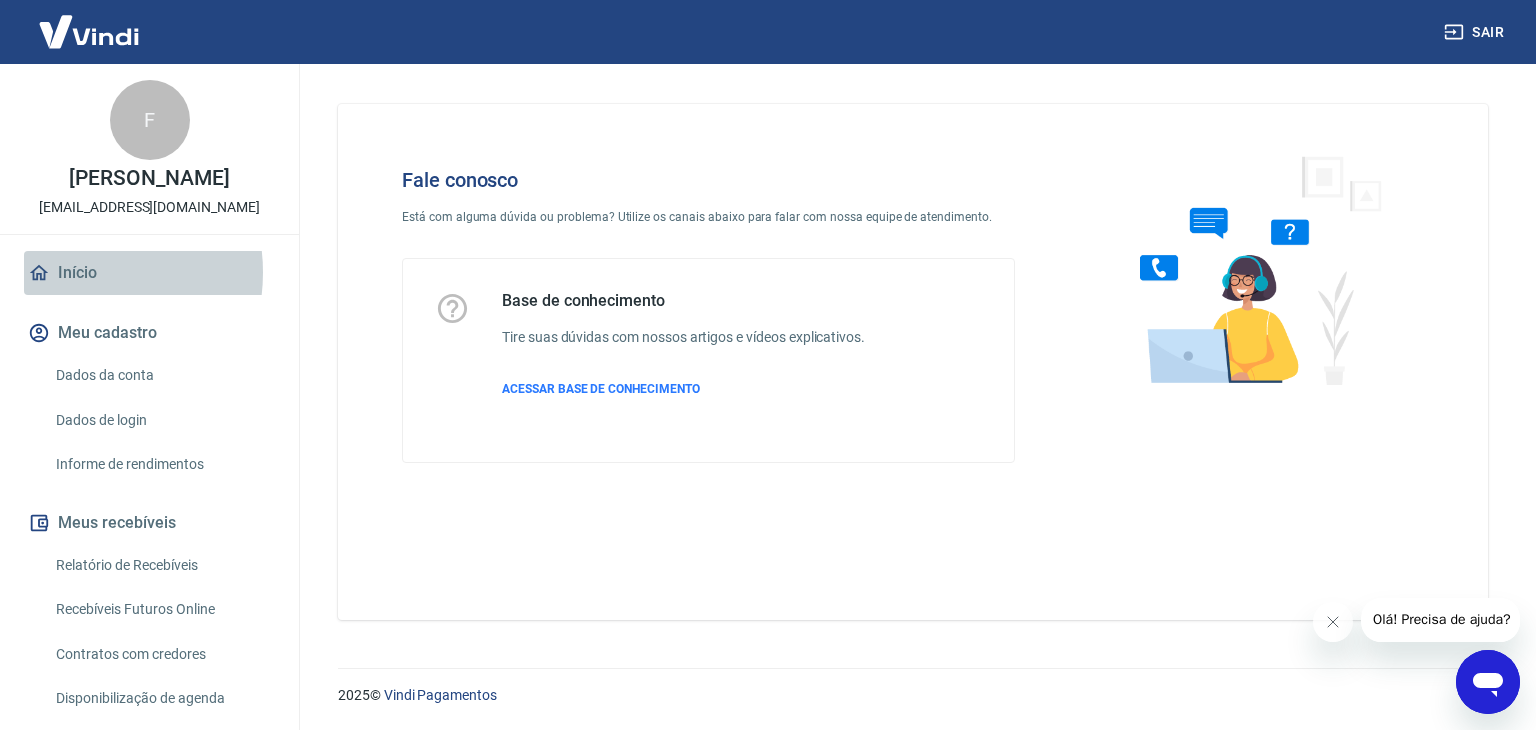 click on "Início" at bounding box center (149, 273) 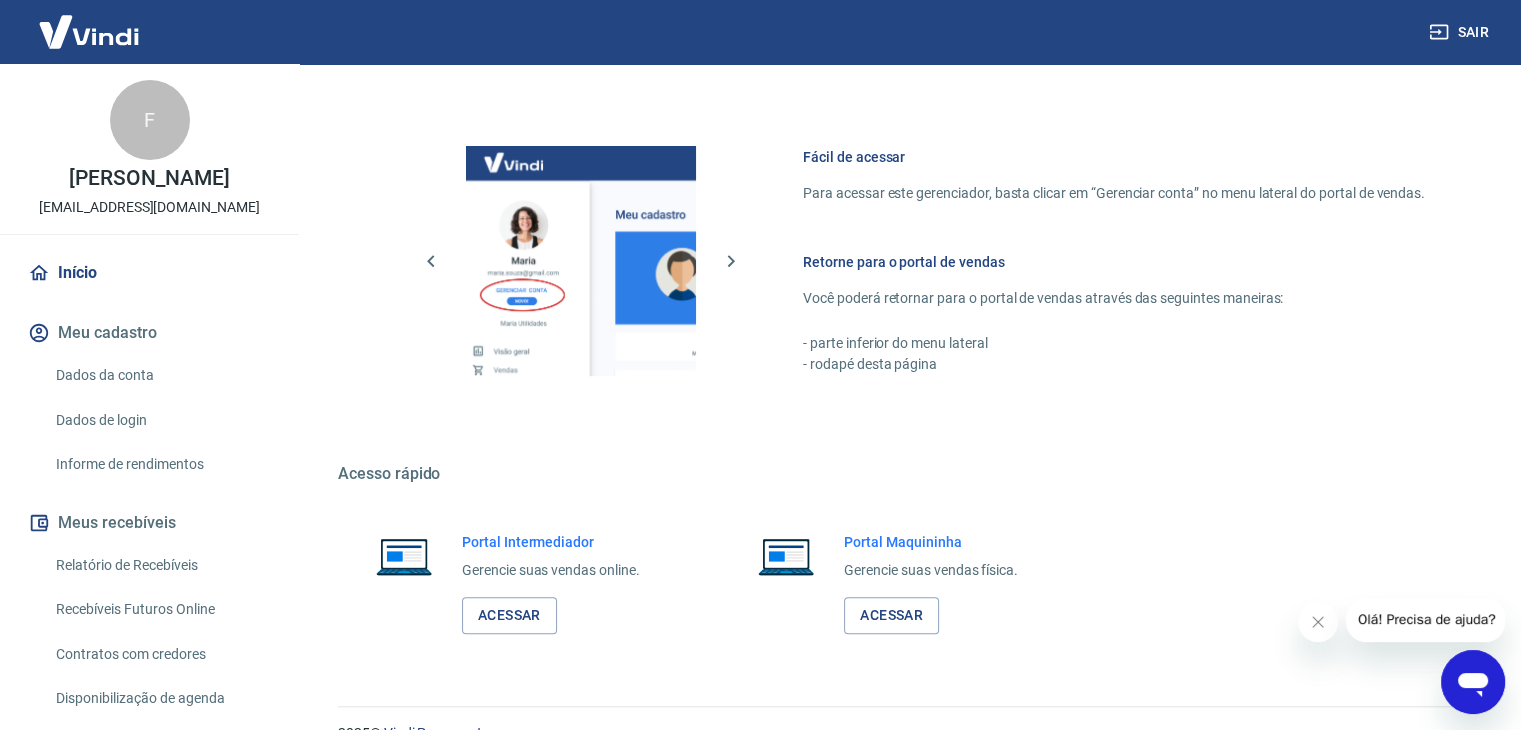 scroll, scrollTop: 848, scrollLeft: 0, axis: vertical 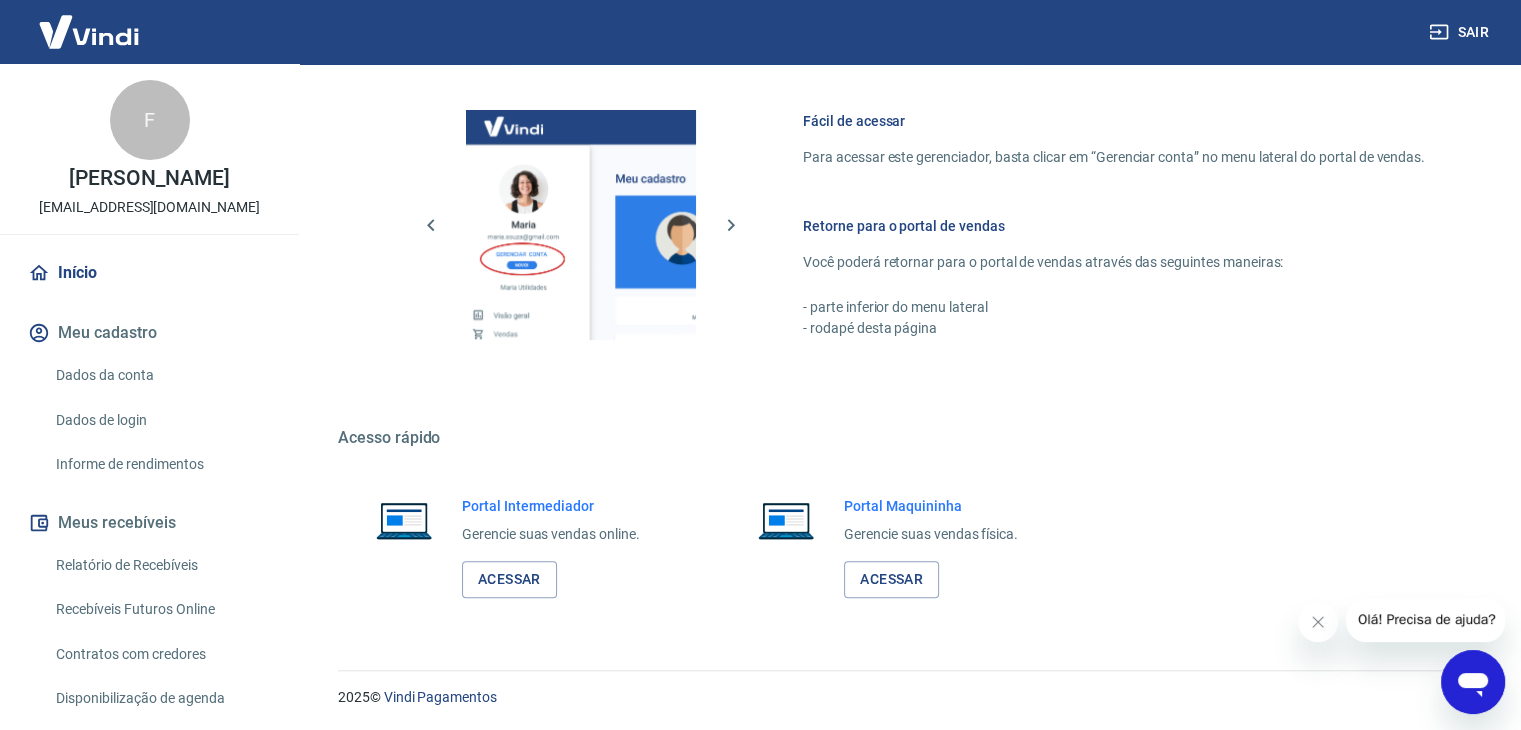 click 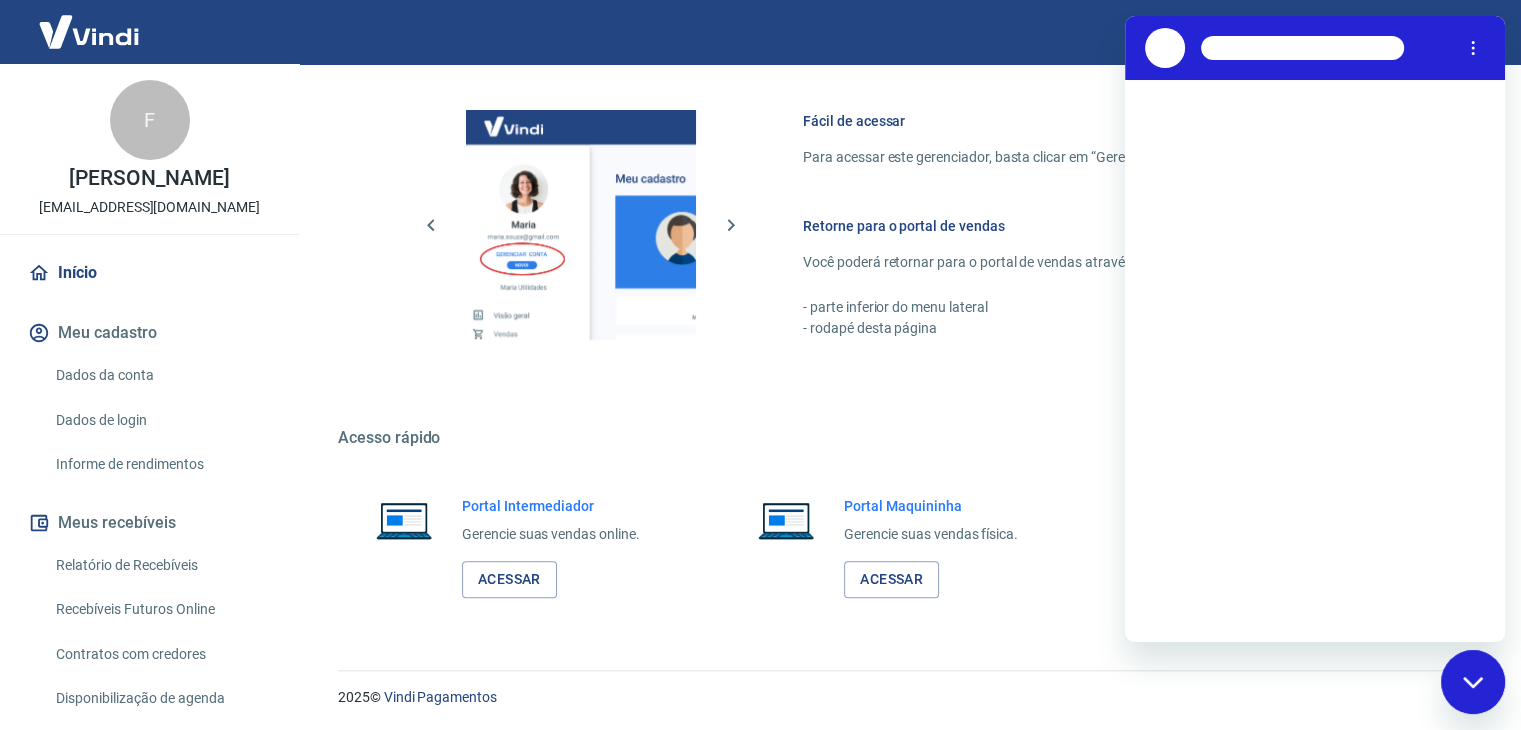 scroll, scrollTop: 0, scrollLeft: 0, axis: both 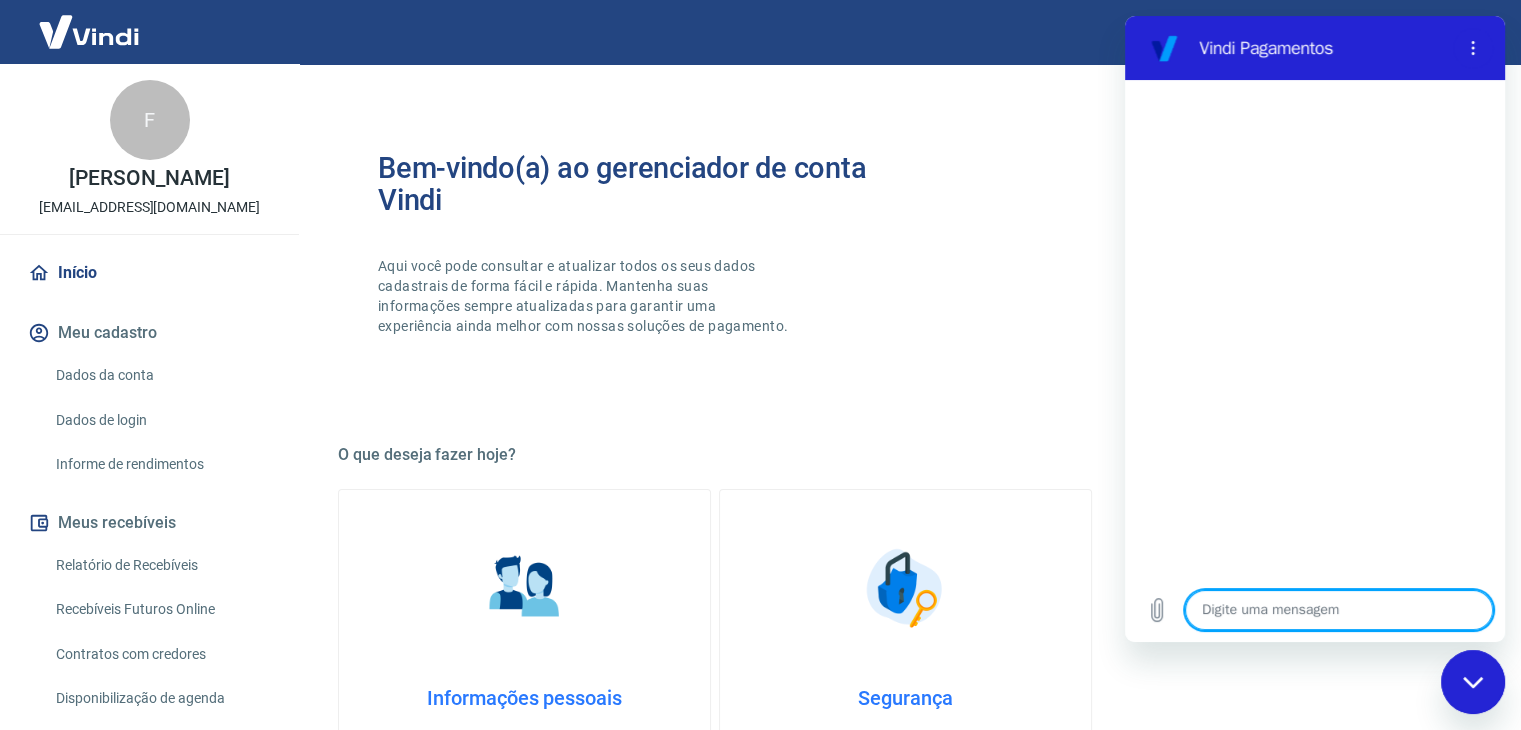 click on "Vindi Pagamentos" at bounding box center (1291, 48) 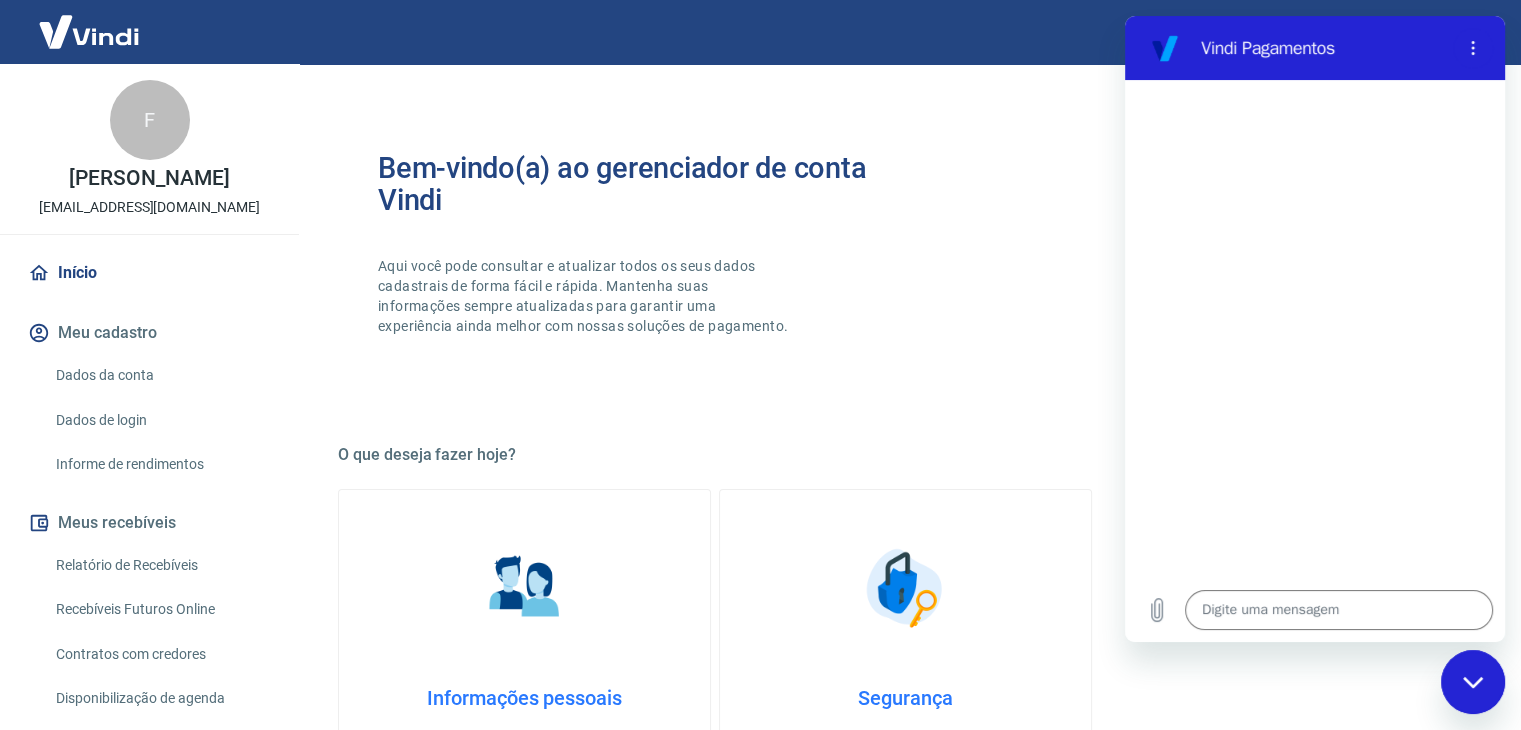 click on "Vindi Pagamentos" at bounding box center [1323, 48] 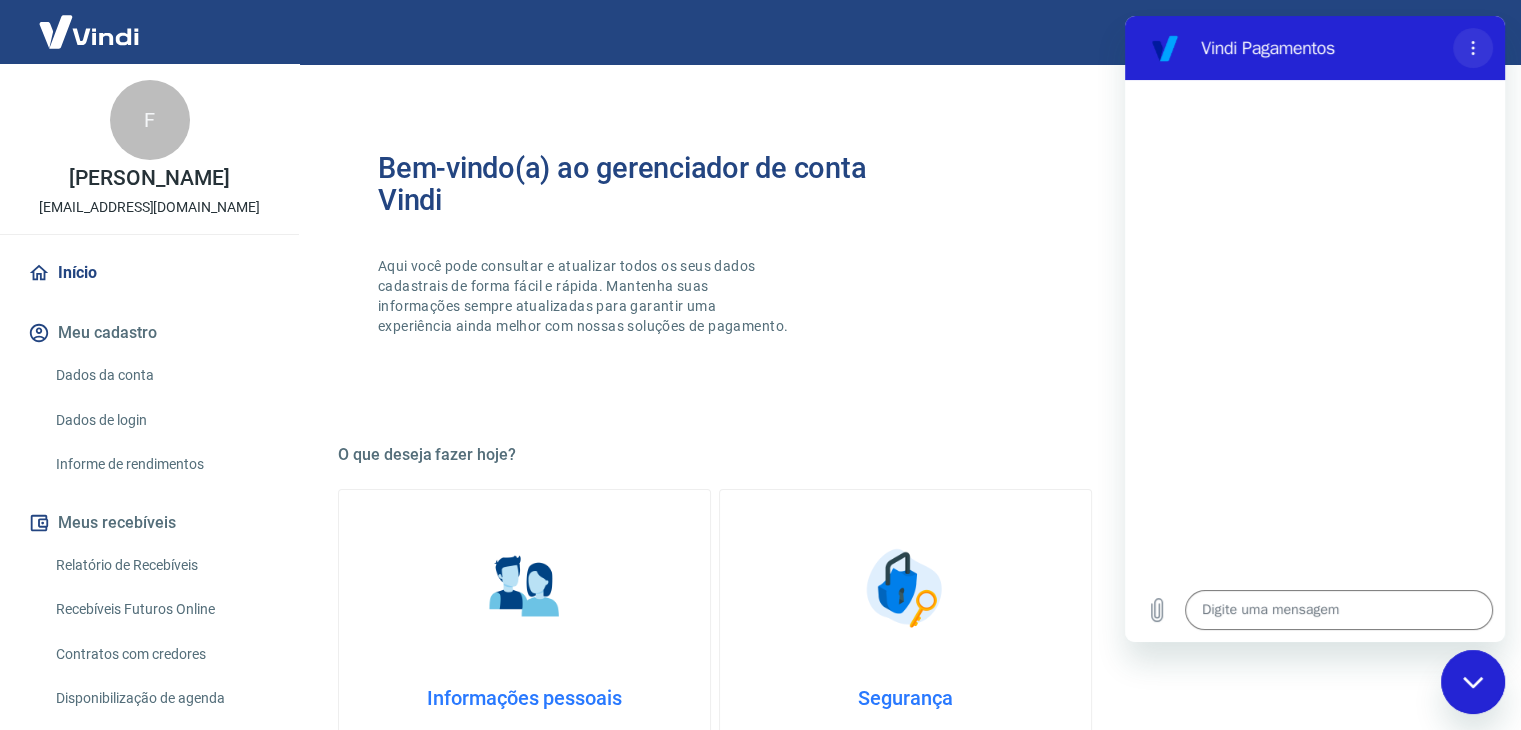 click 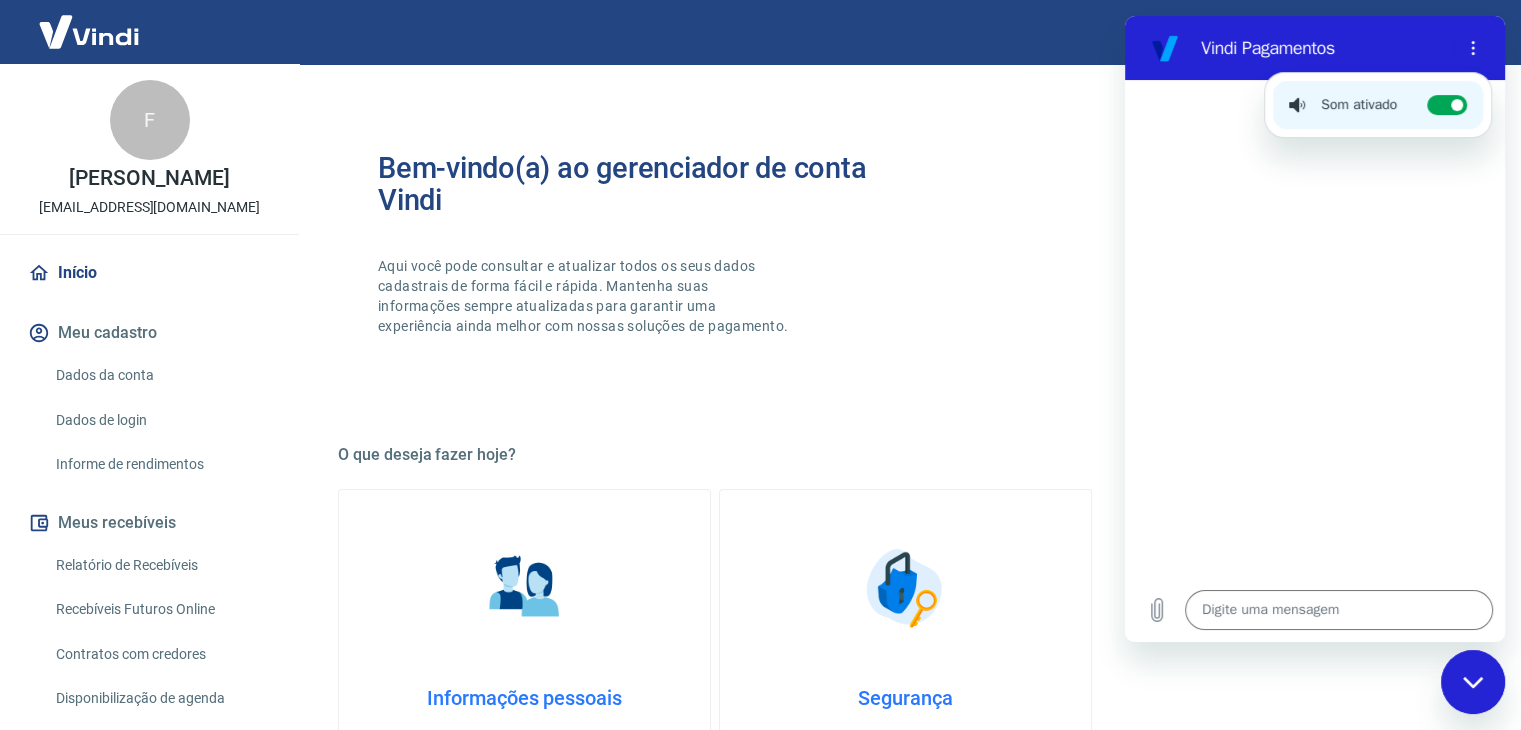 click on "Vindi Pagamentos" at bounding box center [1323, 48] 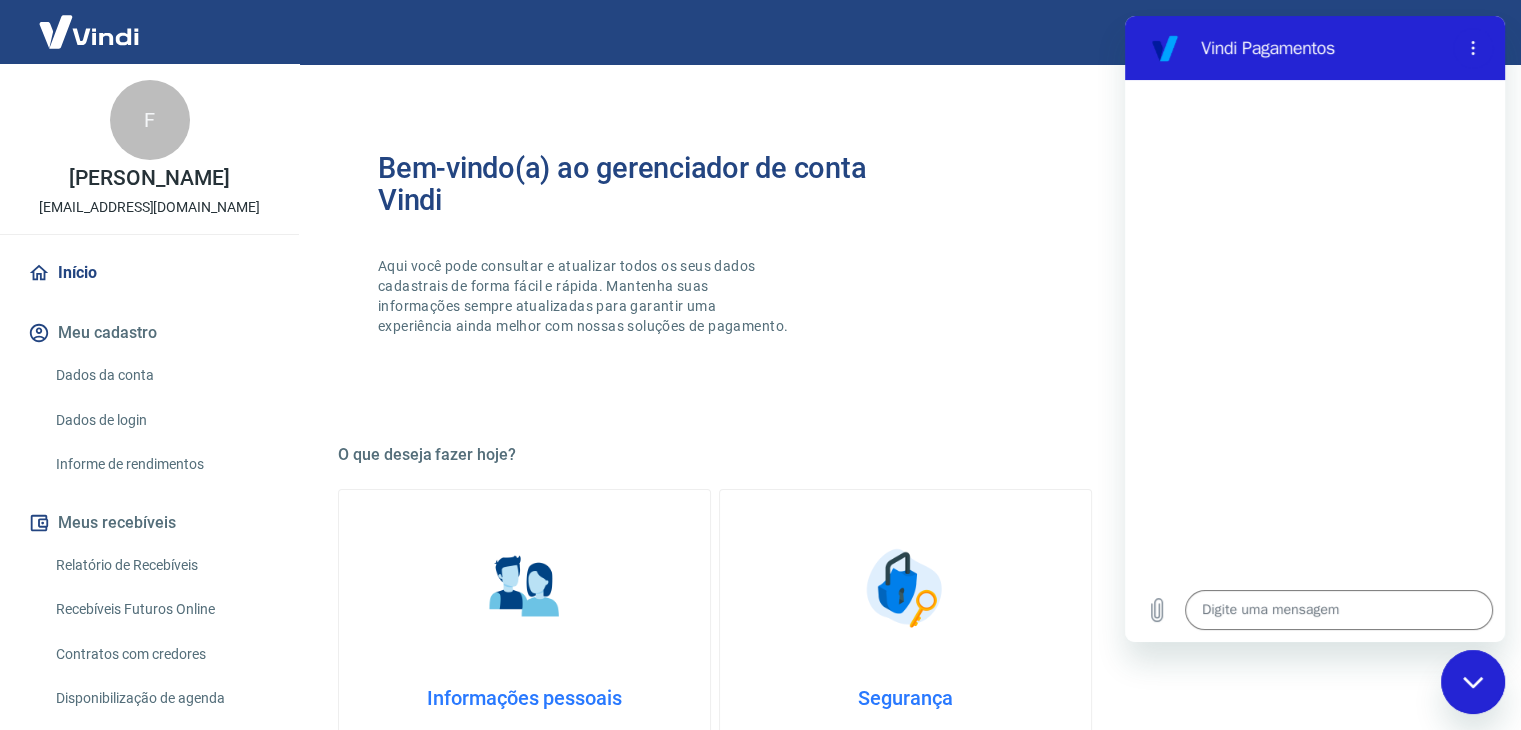 click on "Bem-vindo(a) ao gerenciador de conta Vindi Aqui você pode consultar e atualizar todos os seus dados cadastrais de forma fácil e rápida. Mantenha suas informações sempre atualizadas para garantir uma experiência ainda melhor com nossas soluções de pagamento." at bounding box center [905, 262] 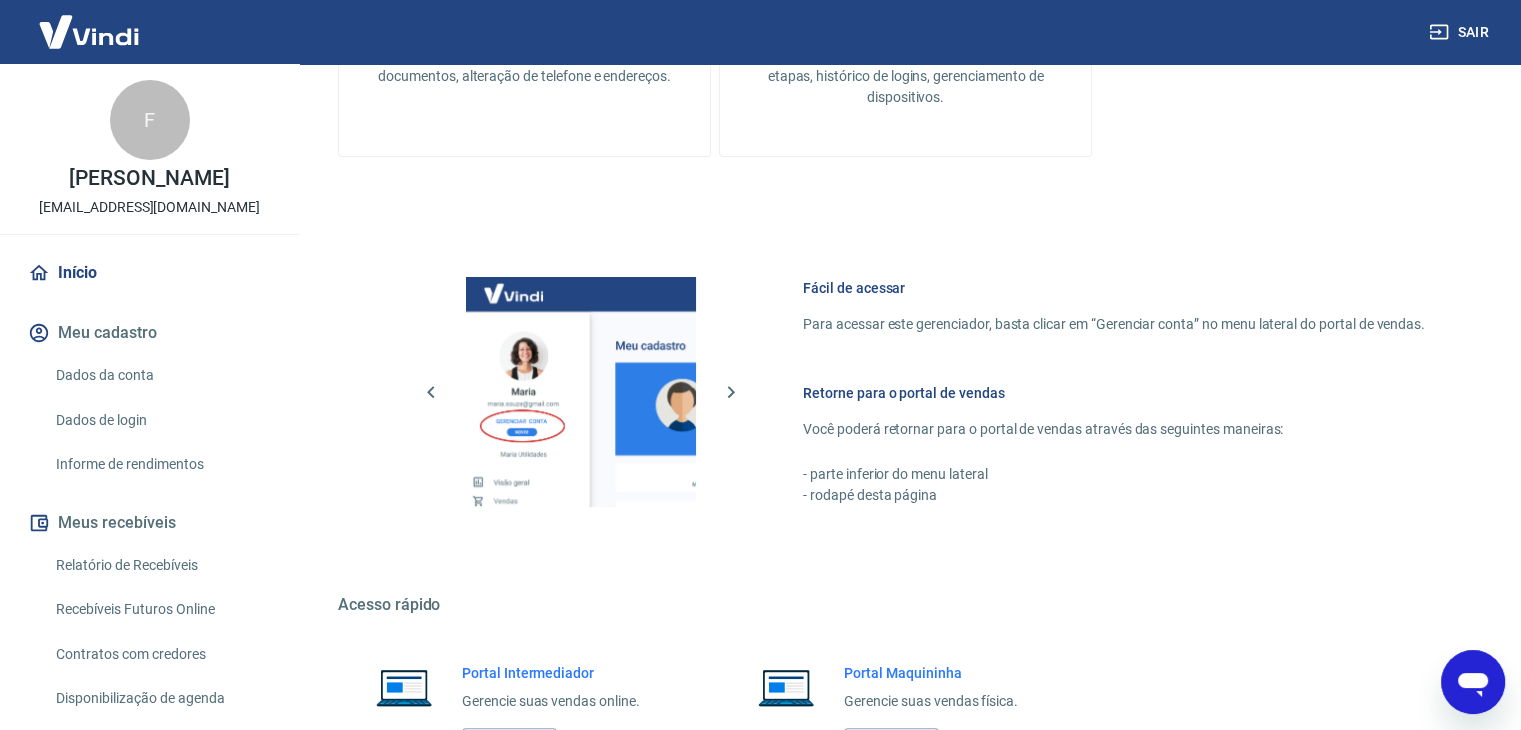 scroll, scrollTop: 848, scrollLeft: 0, axis: vertical 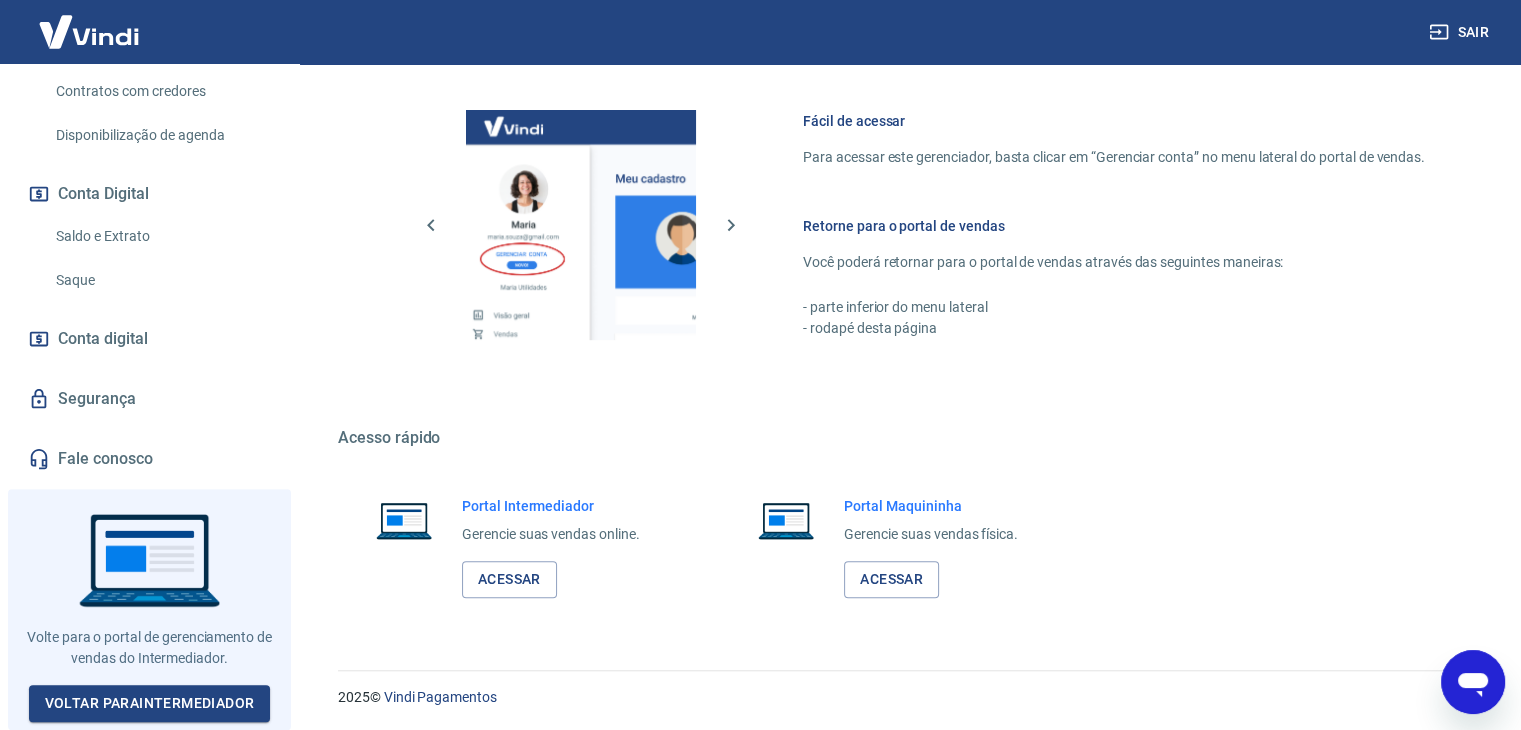 click on "Fale conosco" at bounding box center [149, 459] 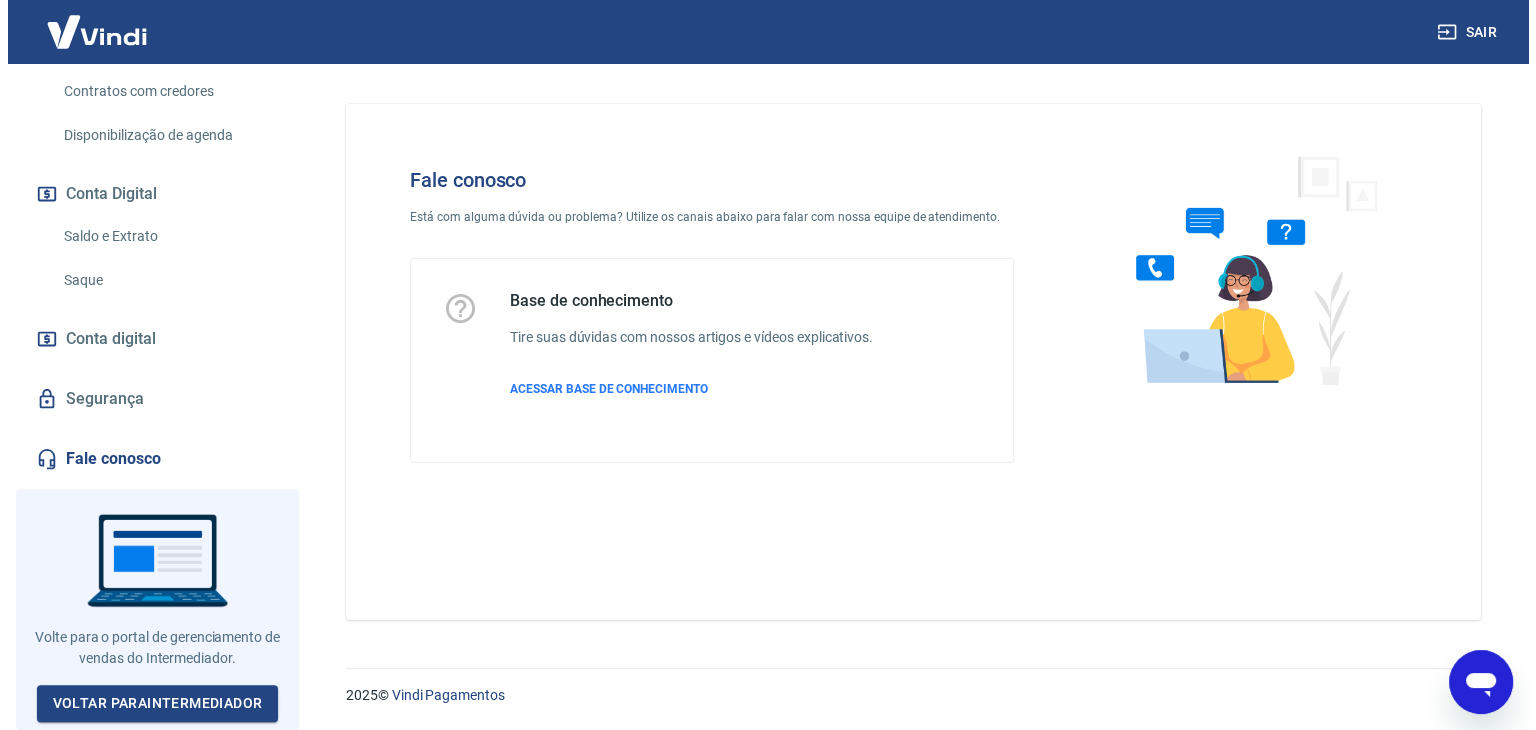scroll, scrollTop: 0, scrollLeft: 0, axis: both 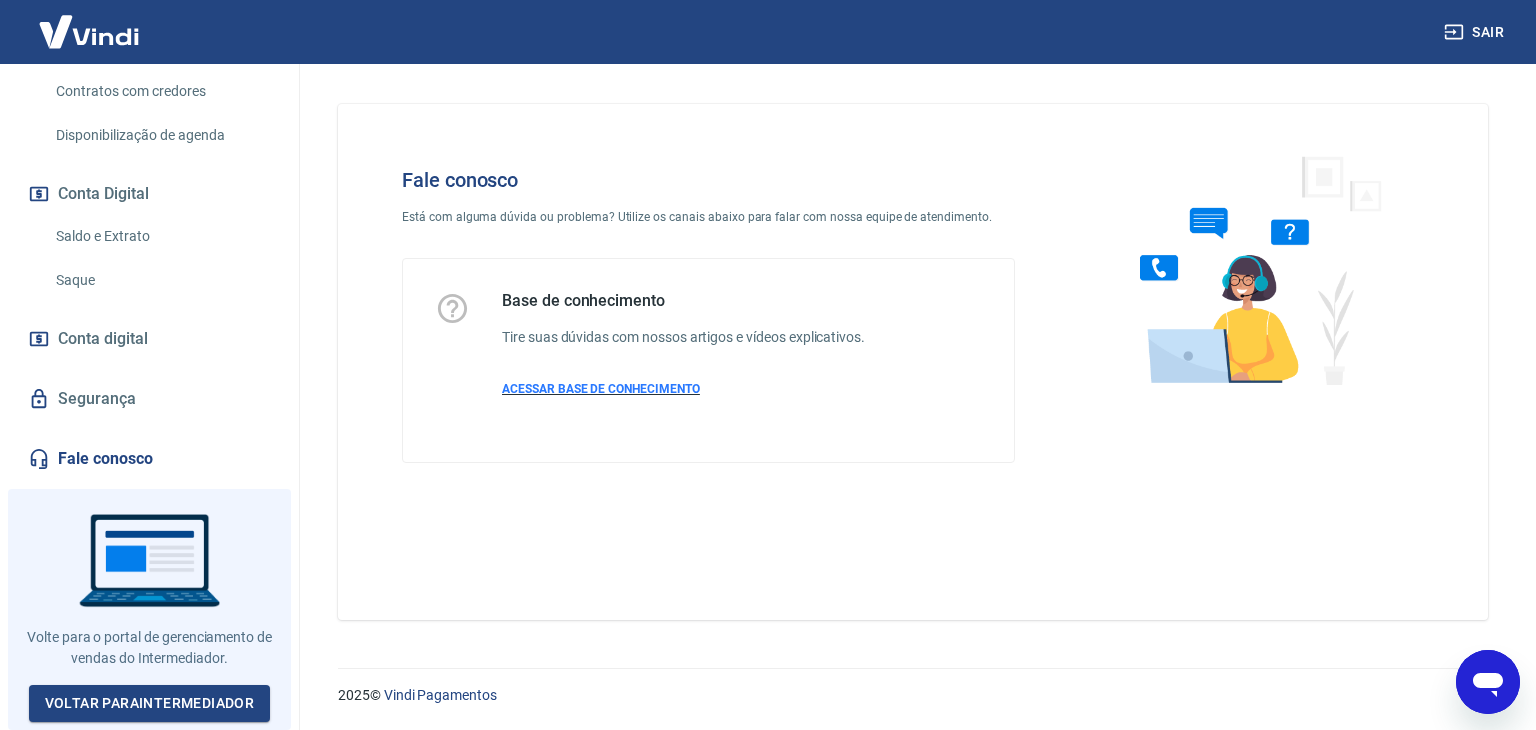click on "ACESSAR BASE DE CONHECIMENTO" at bounding box center [601, 389] 